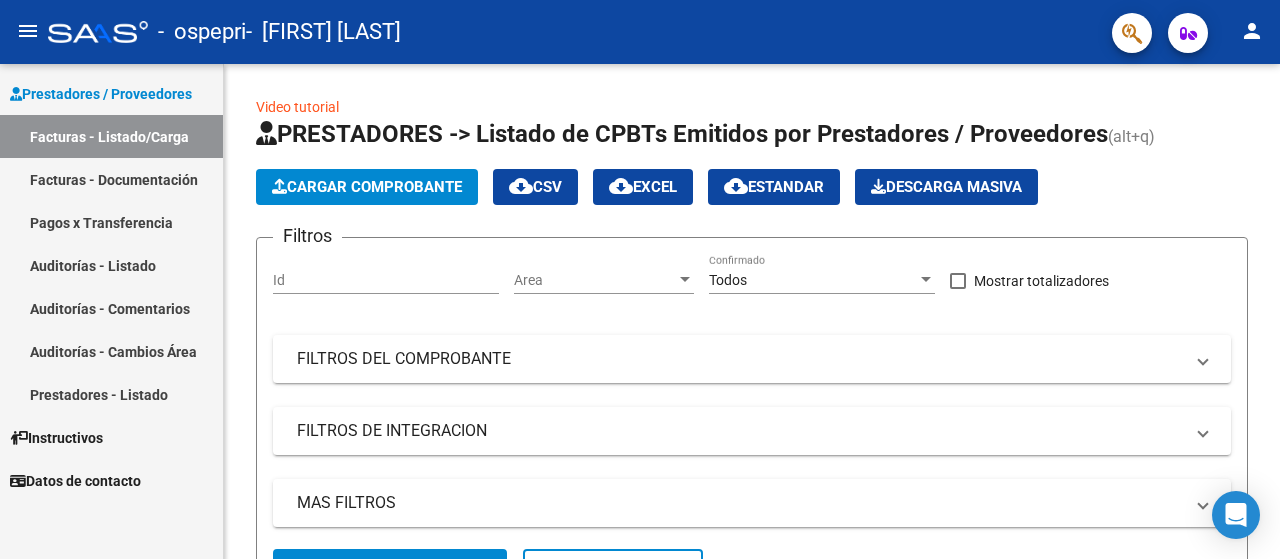 scroll, scrollTop: 0, scrollLeft: 0, axis: both 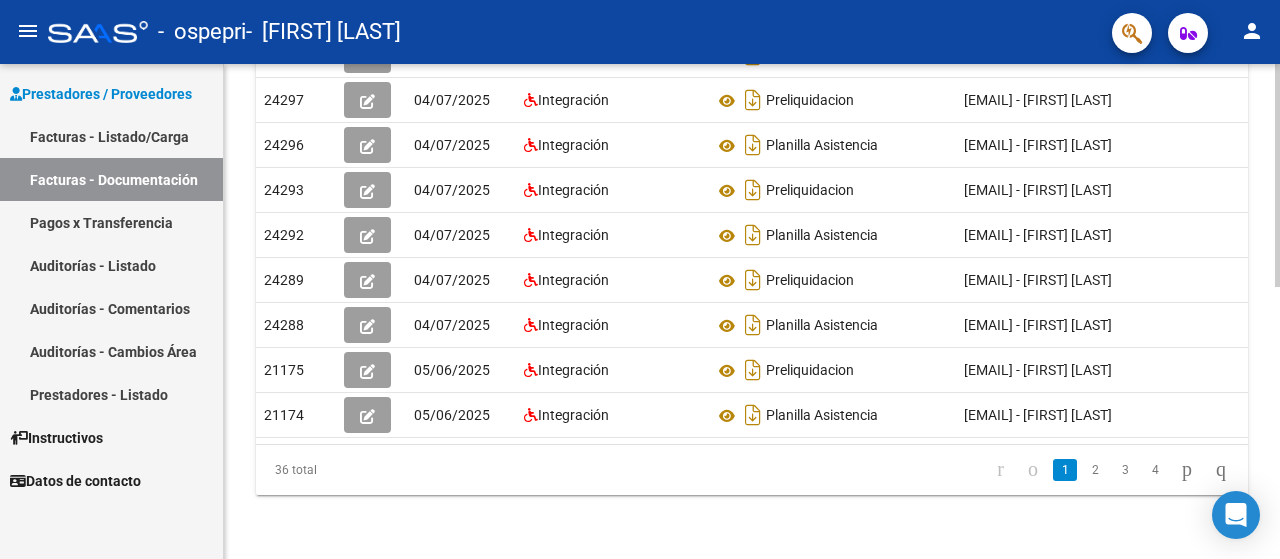 click on "PRESTADORES -> Comprobantes - Documentación Respaldatoria cloud_download  Exportar CSV   Descarga Masiva
Filtros Id CUIT / Razón Social Pto. Venta Nro. Comprobante Descripción 3/2/2025 3/2/2025 – 3/8/2025 3/8/2025 Fec. Cargado Desde / Hasta Área Área Todos Factura Confirmada search  Buscar Documentacion  delete  Borrar Filtros  Id Creado Area Archivo Usuario Acción 25818
07/07/2025 Integración Preliquidacion  [EMAIL] - [FIRST] [LAST]  25817
07/07/2025 Integración Planilla Asistencia  [EMAIL] - [FIRST] [LAST]  24297
04/07/2025 Integración Preliquidacion  [EMAIL] - [FIRST] [LAST]  24296
04/07/2025 Integración Planilla Asistencia  [EMAIL] - [FIRST] [LAST]  24293
04/07/2025 Integración Preliquidacion  [EMAIL] - [FIRST] [LAST]  24292
04/07/2025 Integración Planilla Asistencia  [EMAIL] - [FIRST] [LAST]  24289
04/07/2025 Integración Preliquidacion 24288" 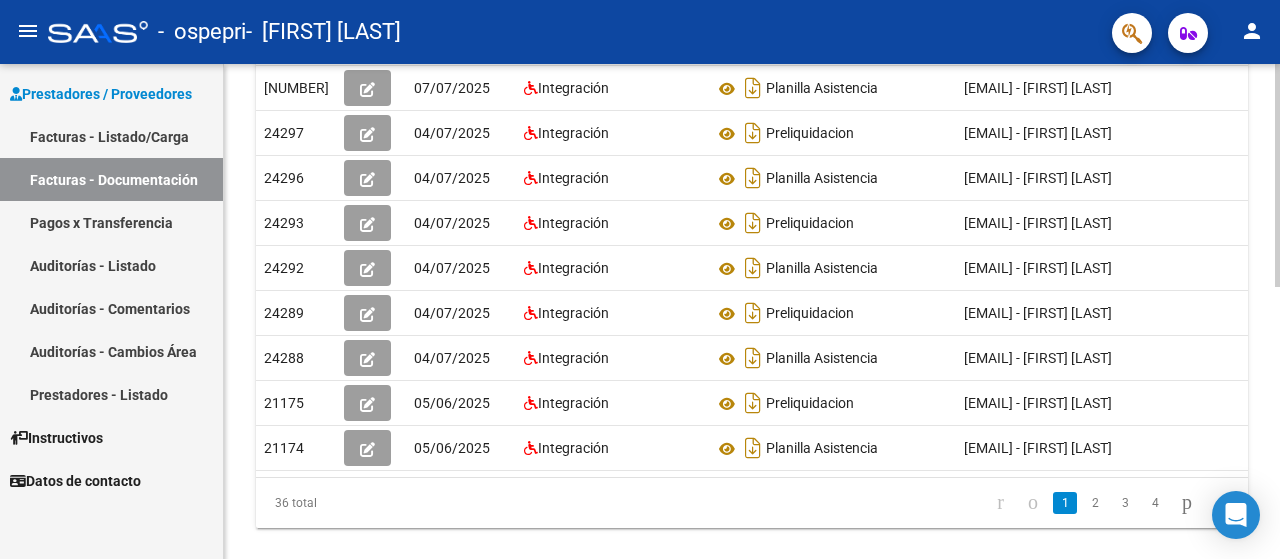 scroll, scrollTop: 603, scrollLeft: 0, axis: vertical 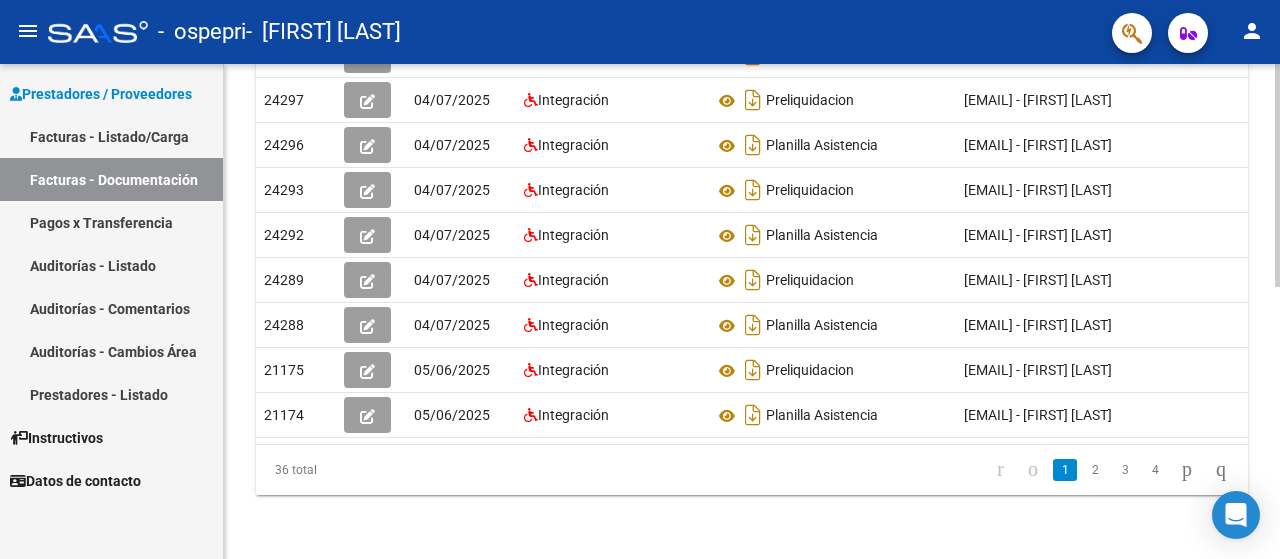 drag, startPoint x: 1279, startPoint y: 411, endPoint x: 781, endPoint y: 503, distance: 506.4267 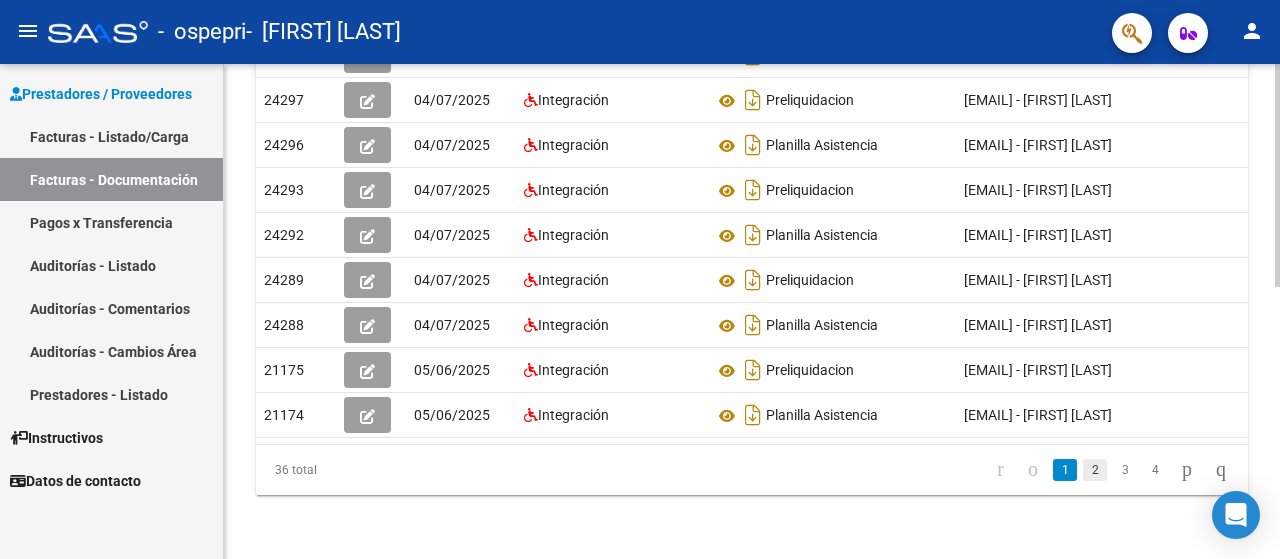 click on "2" 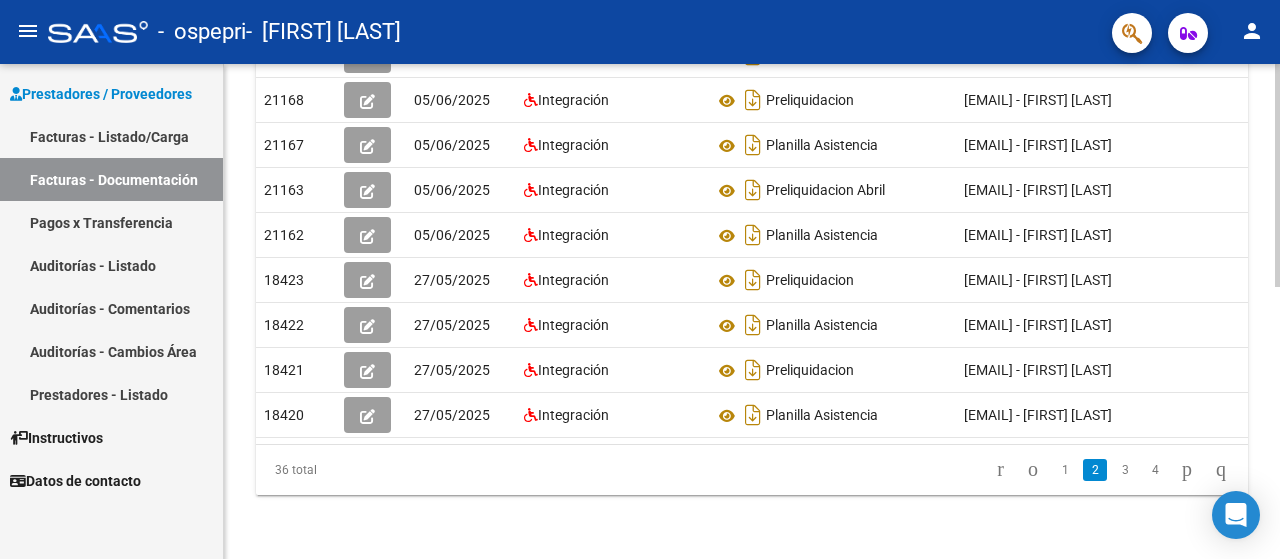 scroll, scrollTop: 552, scrollLeft: 0, axis: vertical 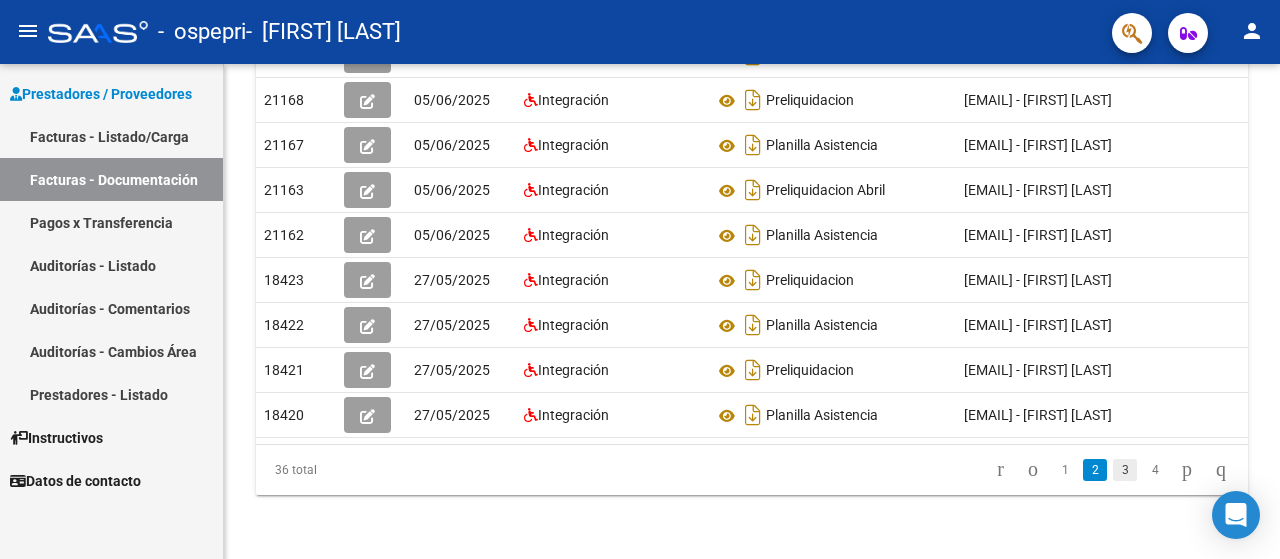 click on "3" 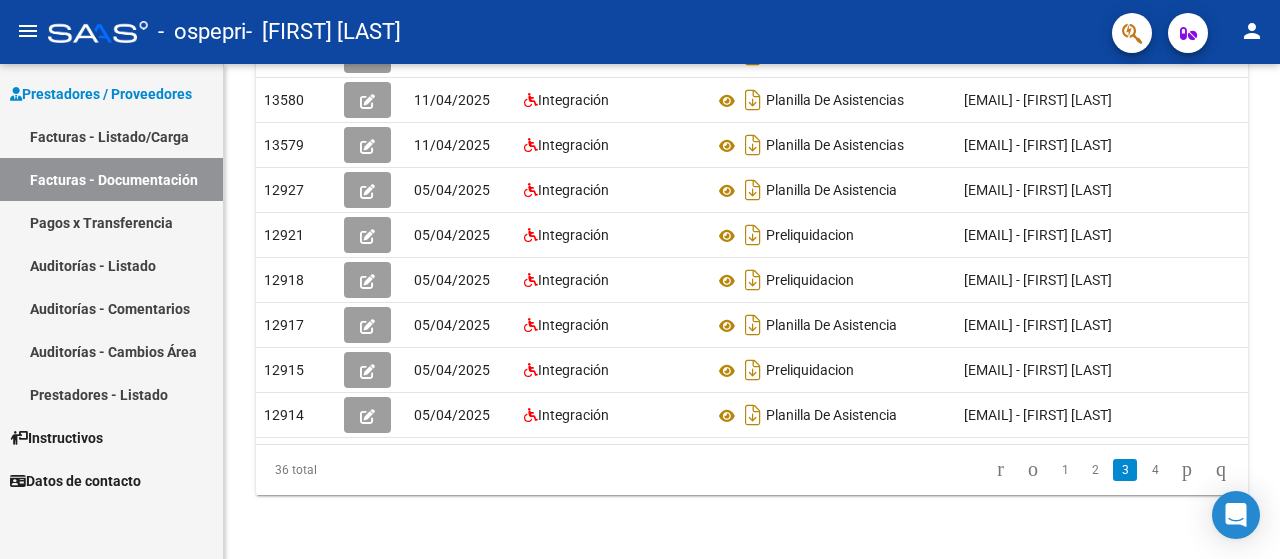 scroll, scrollTop: 552, scrollLeft: 0, axis: vertical 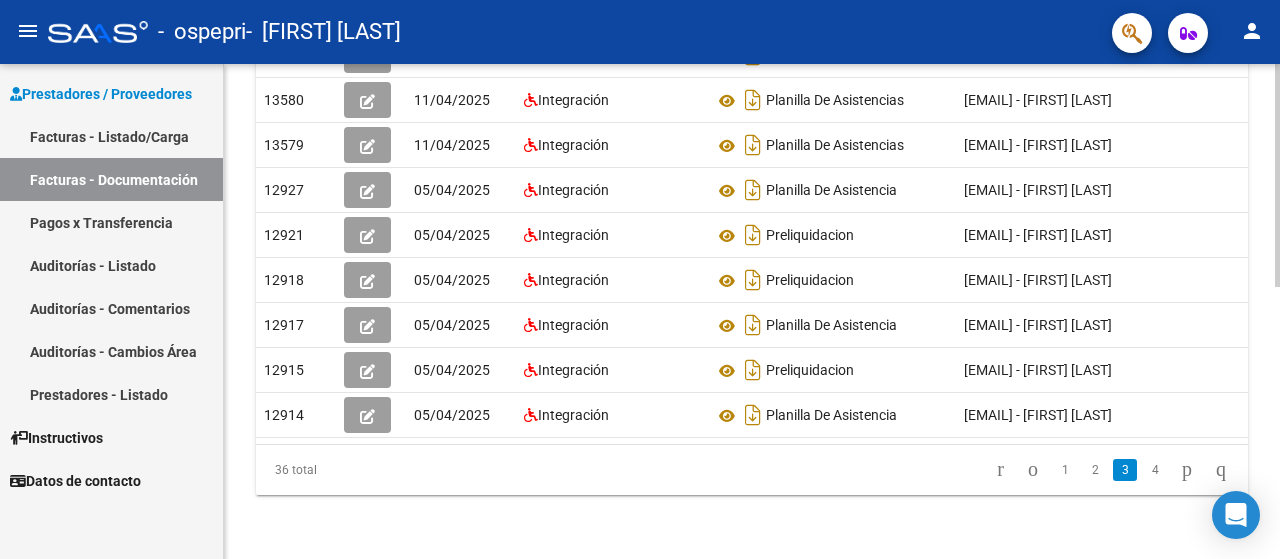 click 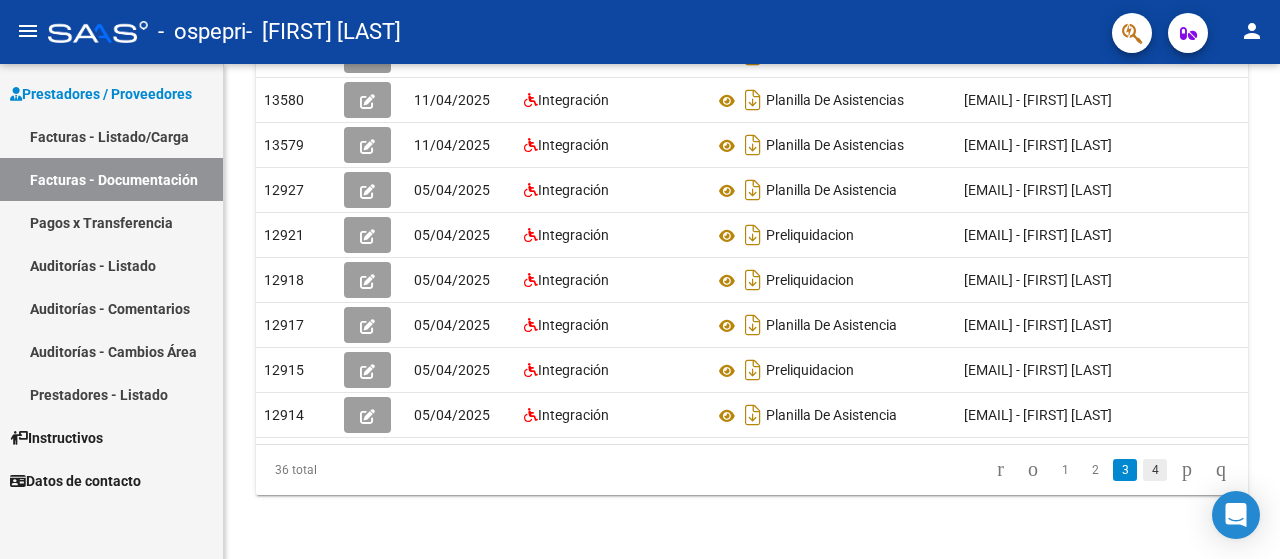 click on "4" 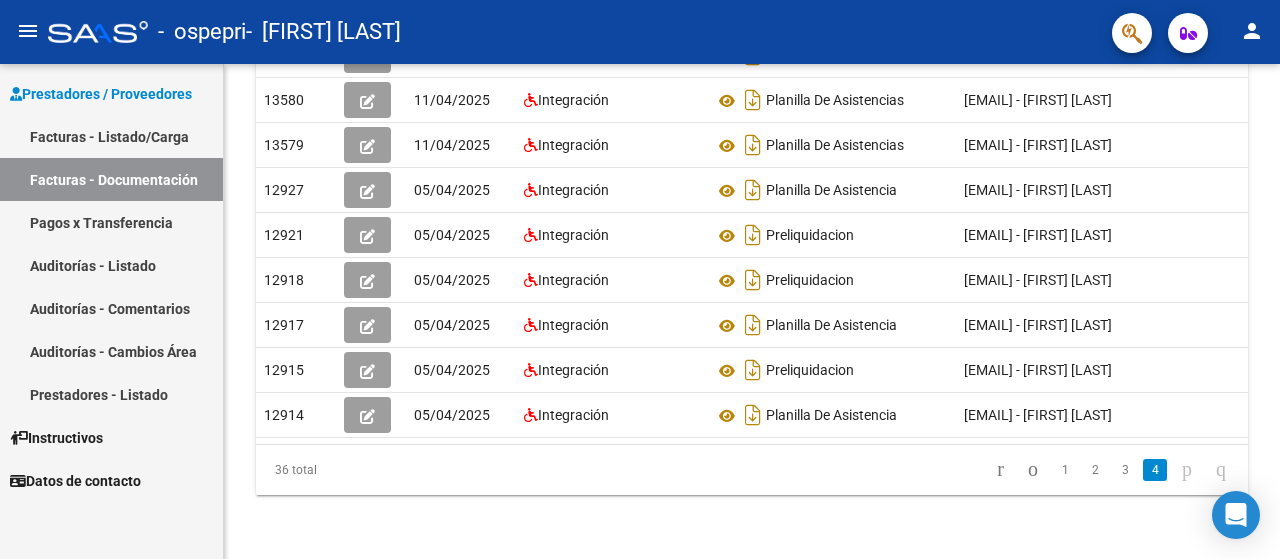 scroll, scrollTop: 403, scrollLeft: 0, axis: vertical 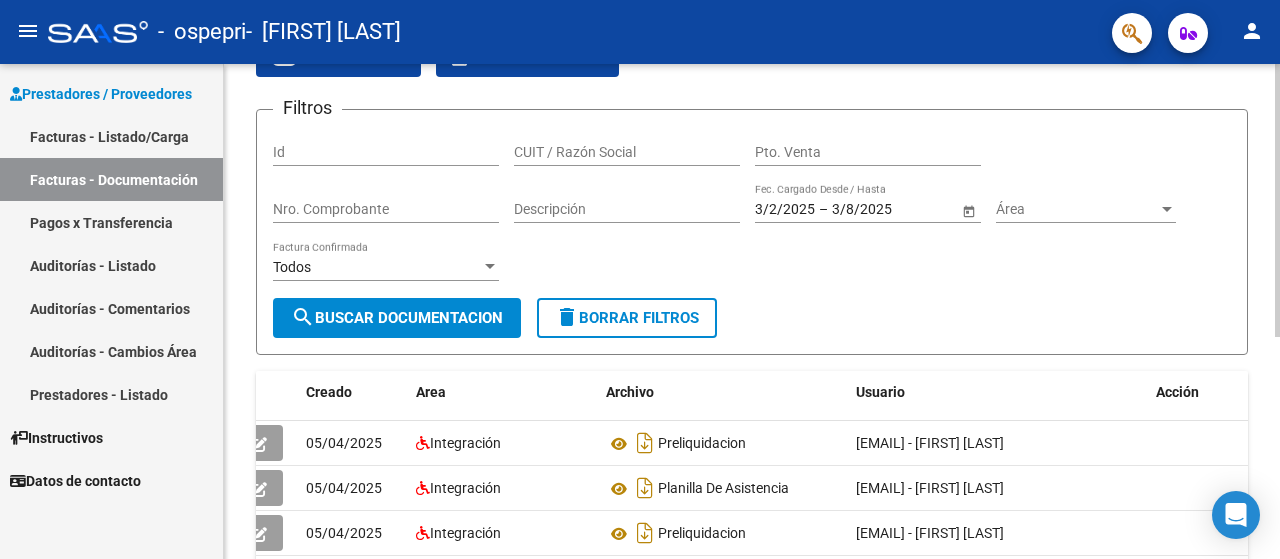 click 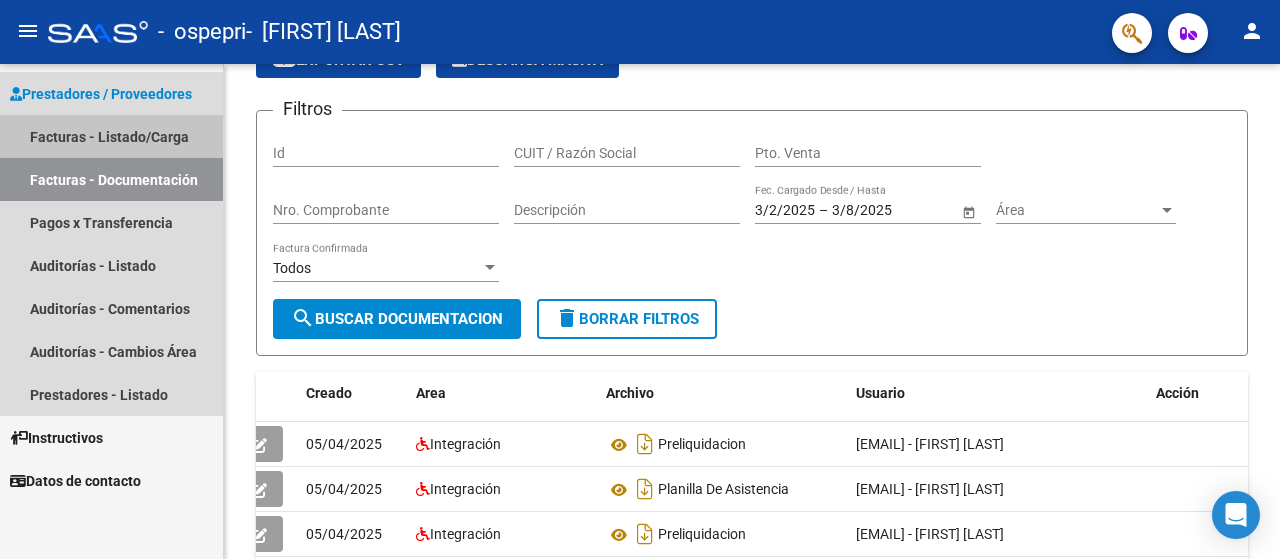 click on "Facturas - Listado/Carga" at bounding box center [111, 136] 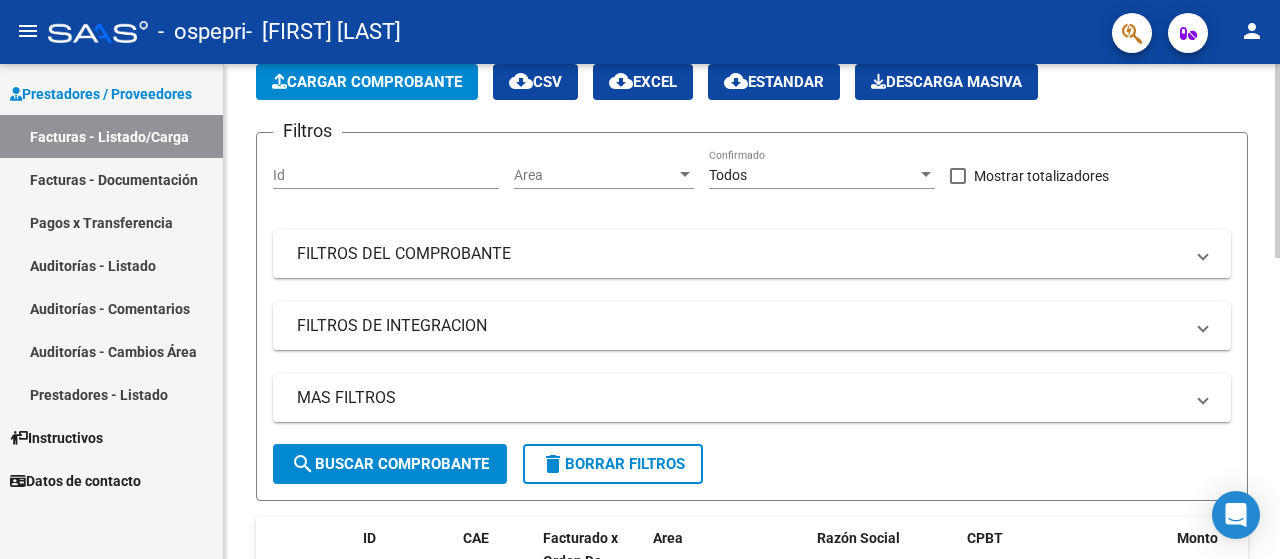 click on "Cargar Comprobante" 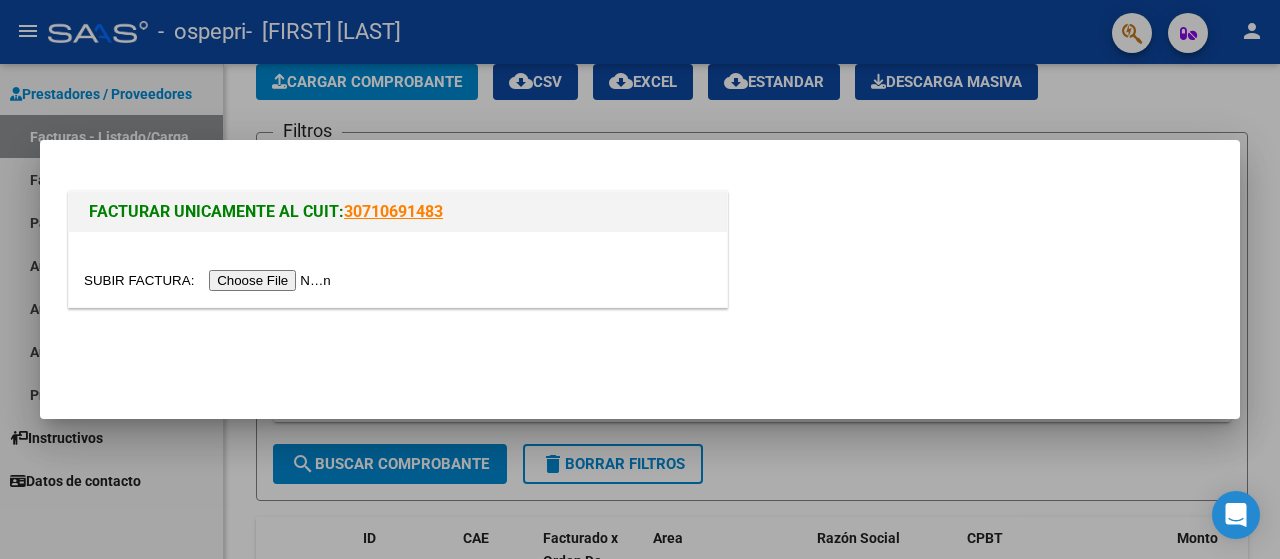 click at bounding box center [210, 280] 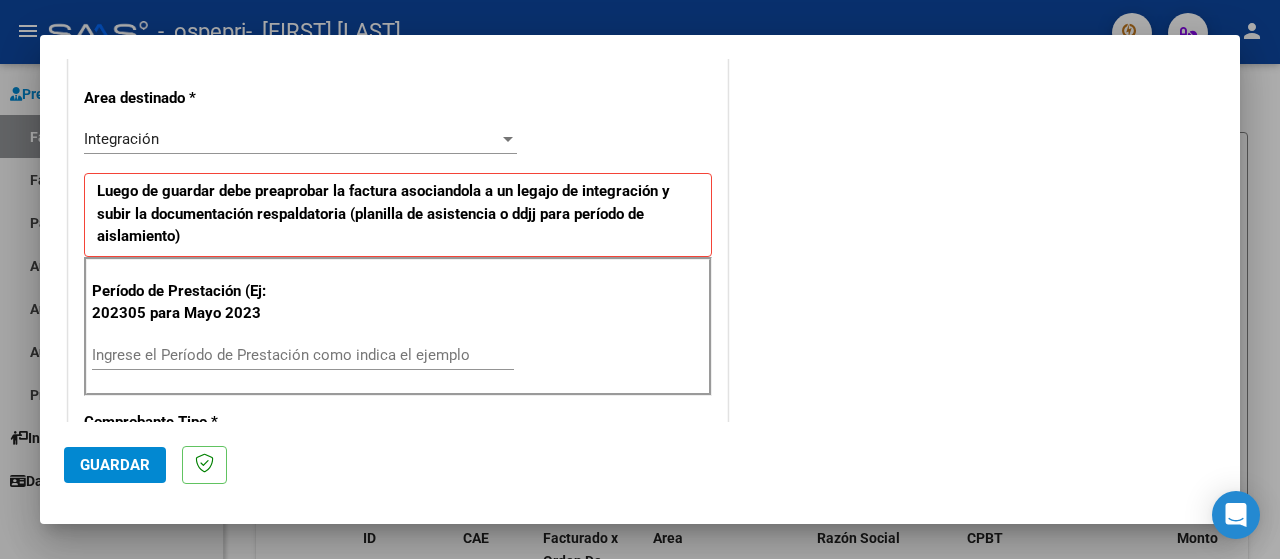 scroll, scrollTop: 420, scrollLeft: 0, axis: vertical 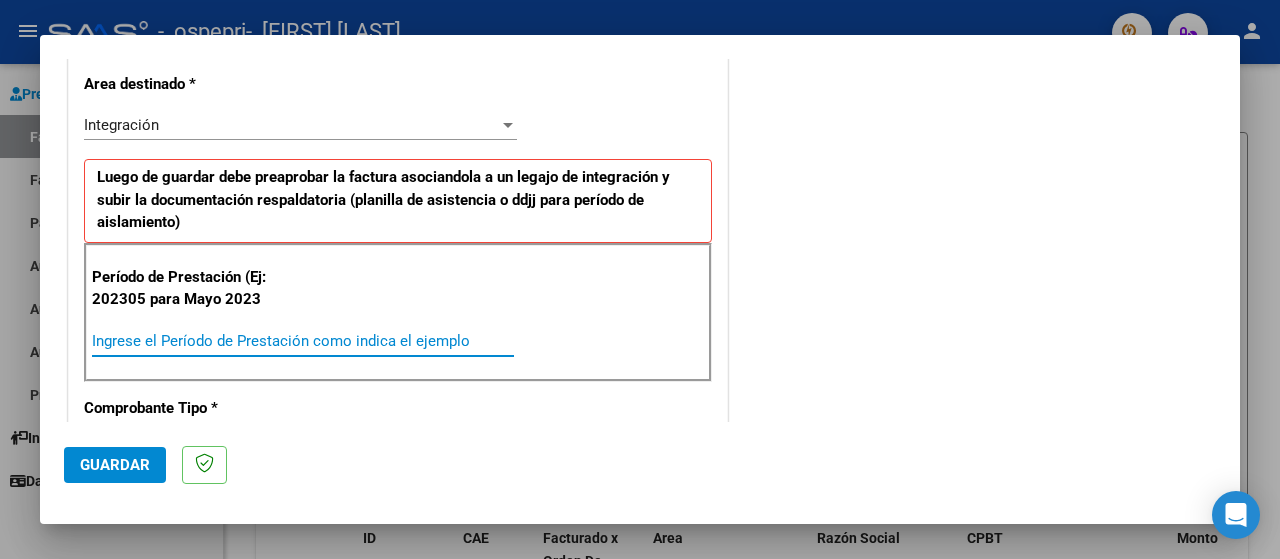 click on "Ingrese el Período de Prestación como indica el ejemplo" at bounding box center [303, 341] 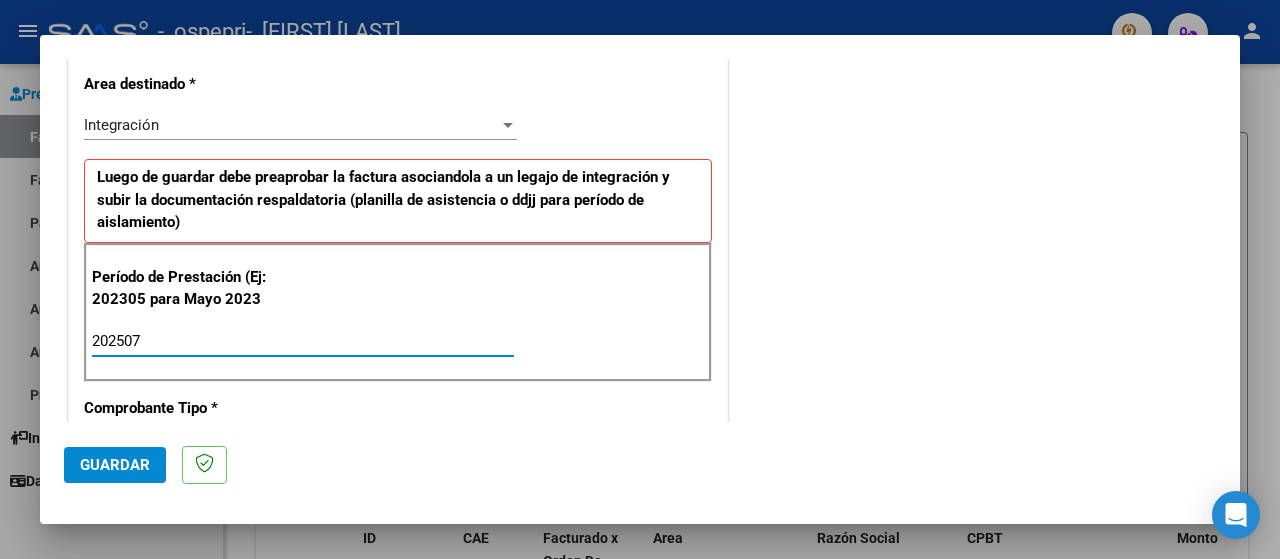 type on "202507" 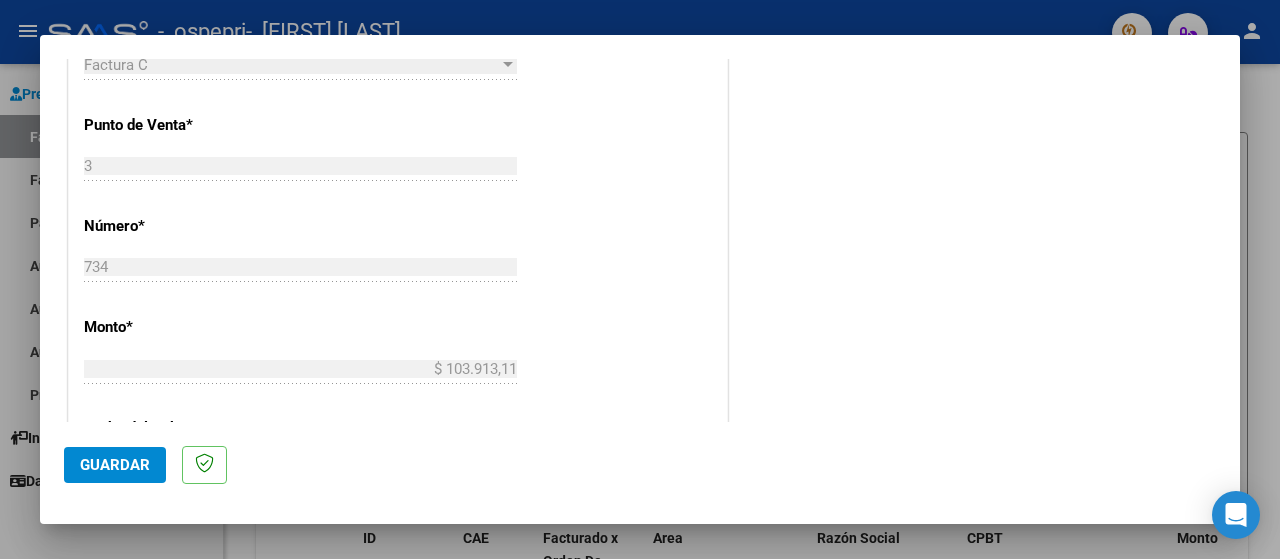 scroll, scrollTop: 808, scrollLeft: 0, axis: vertical 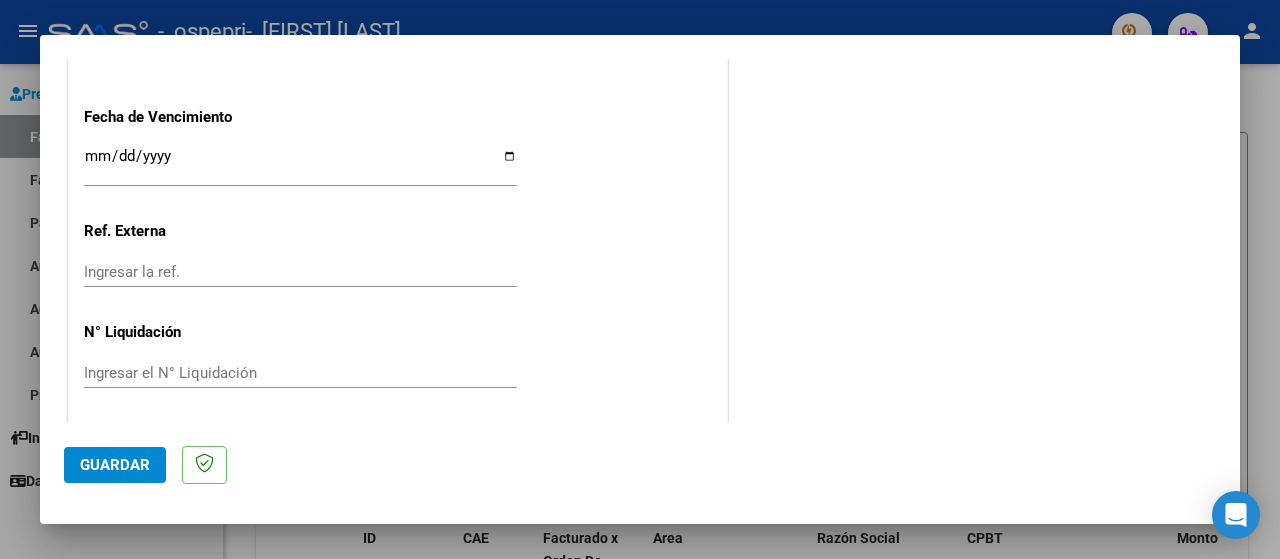 click on "Guardar" 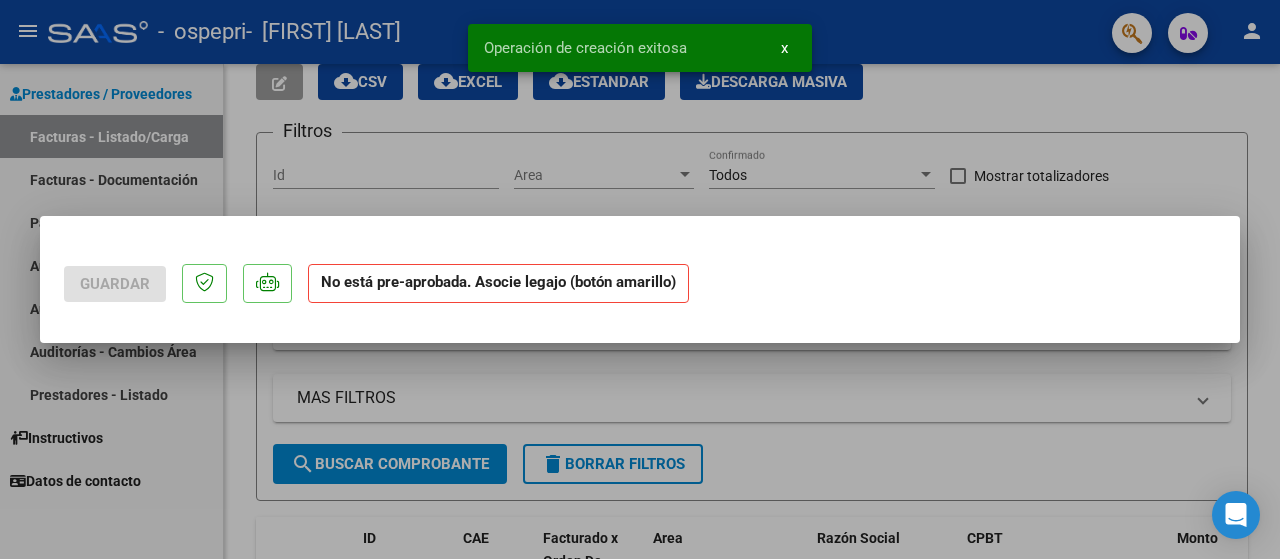scroll, scrollTop: 0, scrollLeft: 0, axis: both 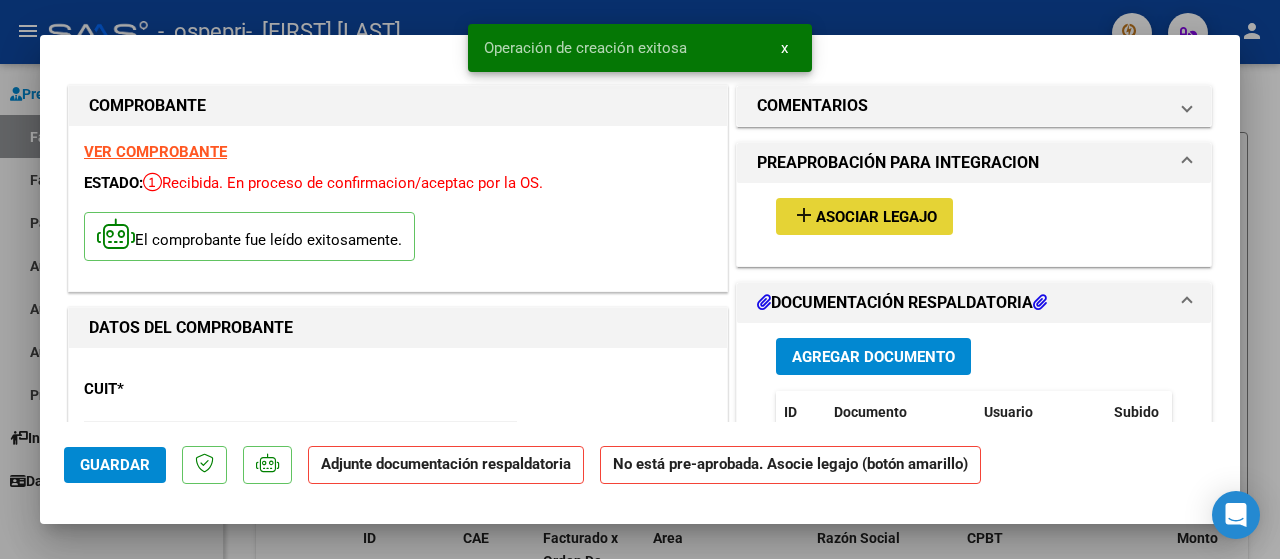 click on "Asociar Legajo" at bounding box center [876, 217] 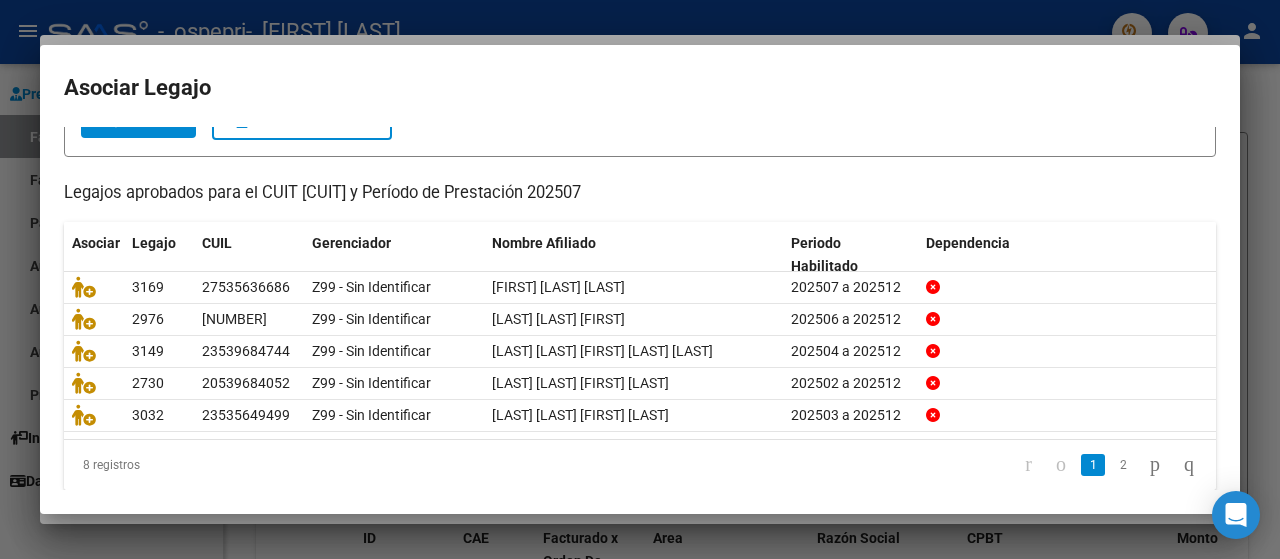 scroll, scrollTop: 146, scrollLeft: 0, axis: vertical 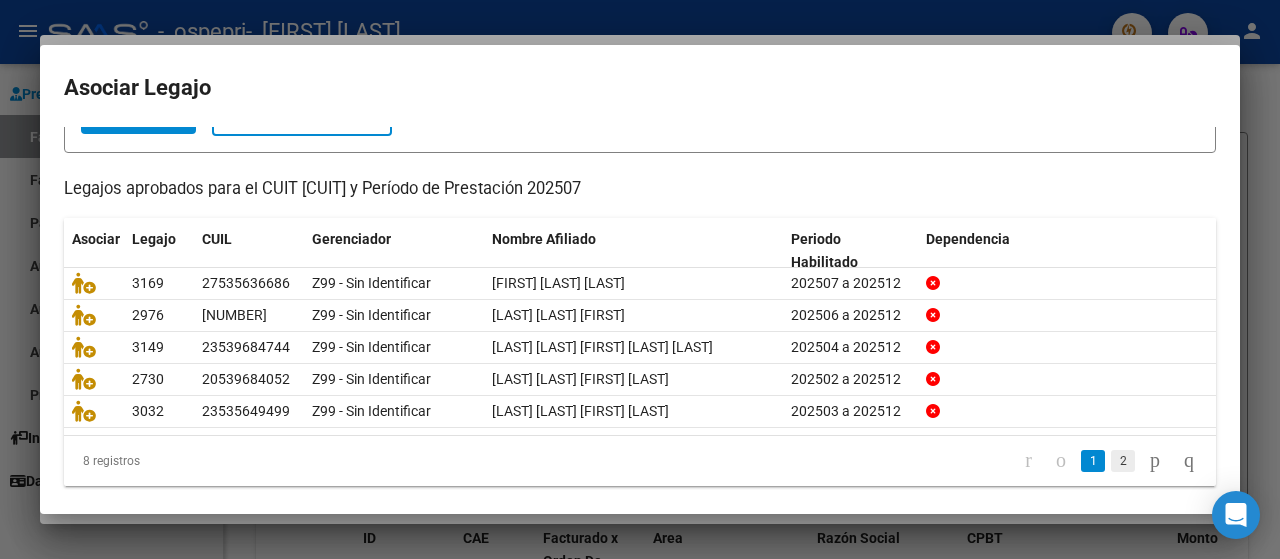 click on "2" 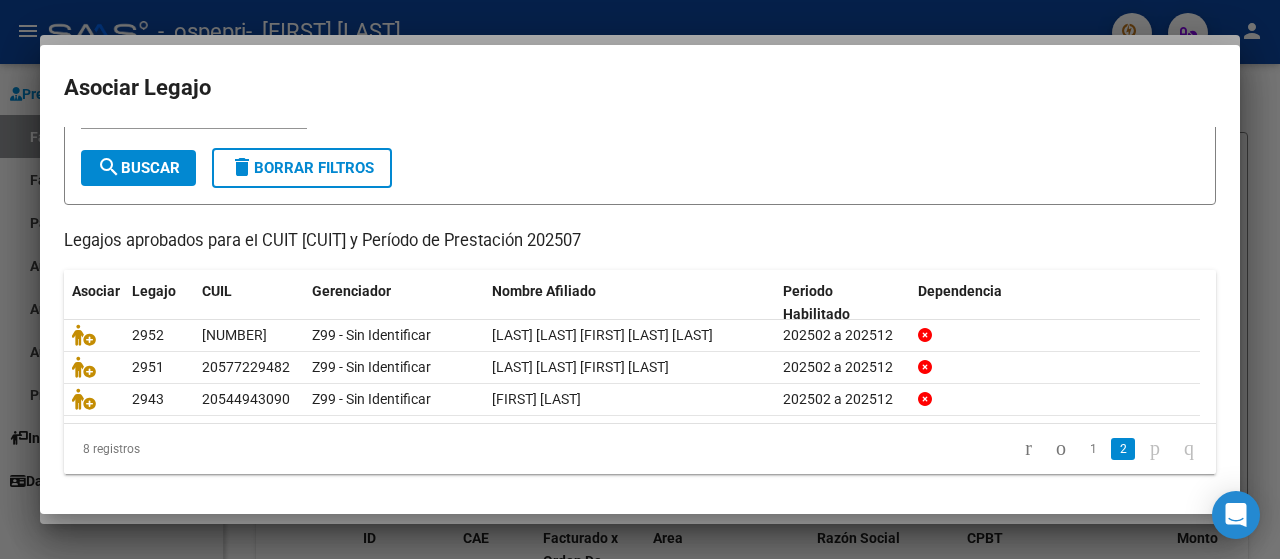 scroll, scrollTop: 90, scrollLeft: 0, axis: vertical 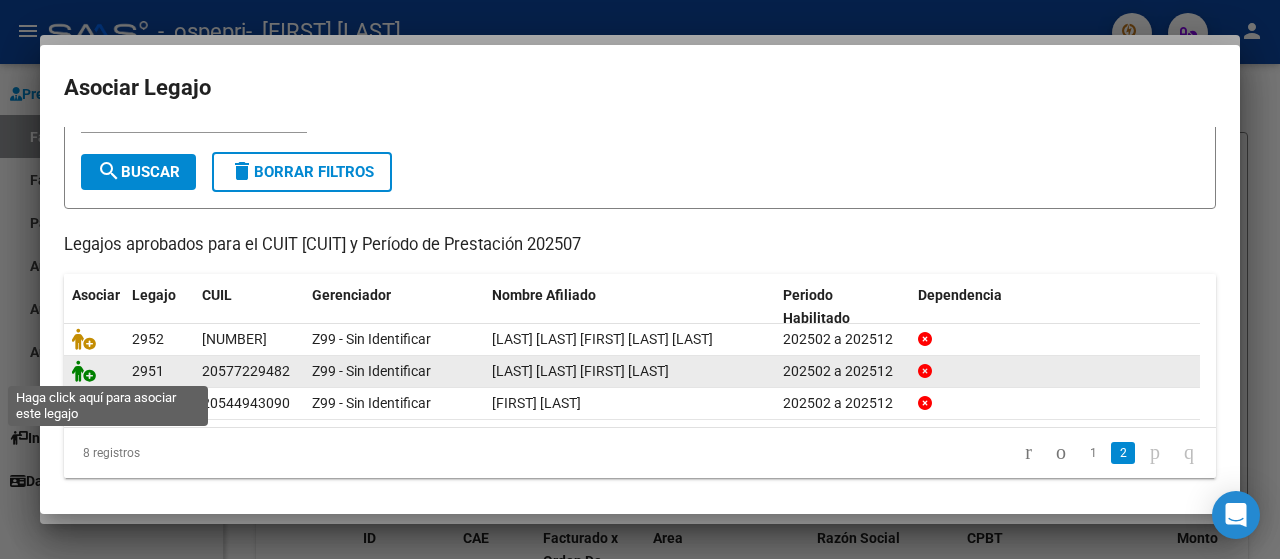 click 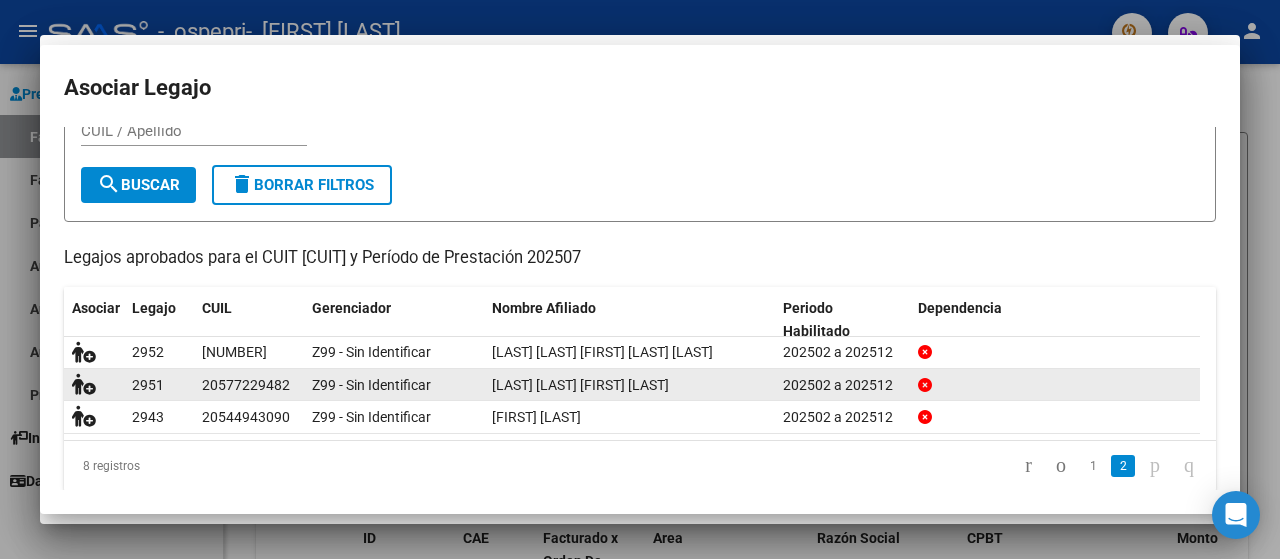 scroll, scrollTop: 103, scrollLeft: 0, axis: vertical 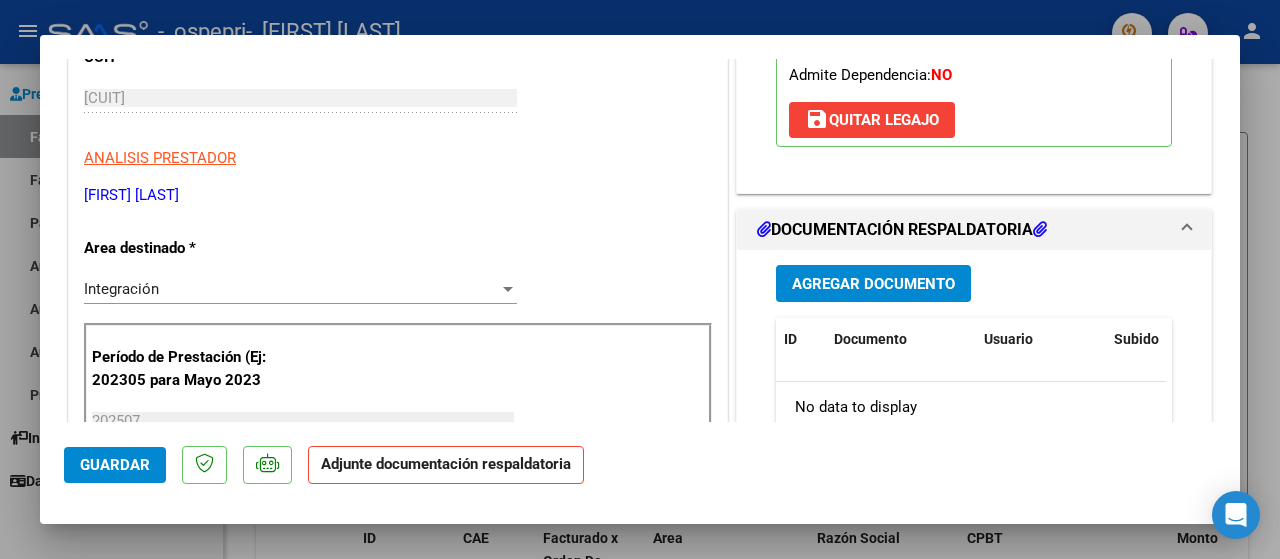 click on "Agregar Documento" at bounding box center [873, 284] 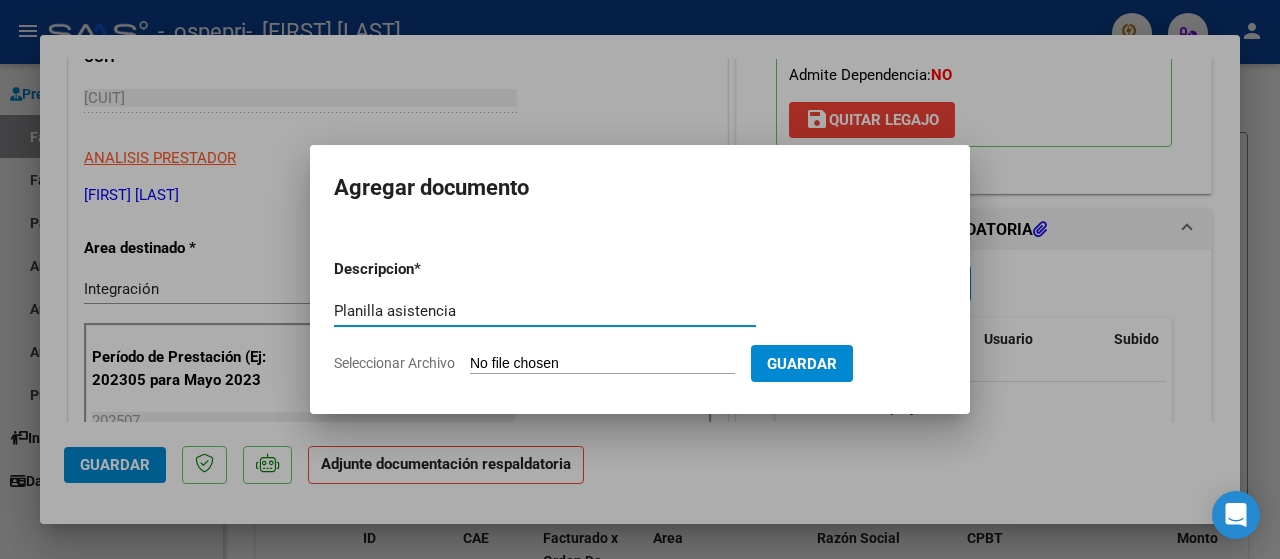 type on "Planilla asistencia" 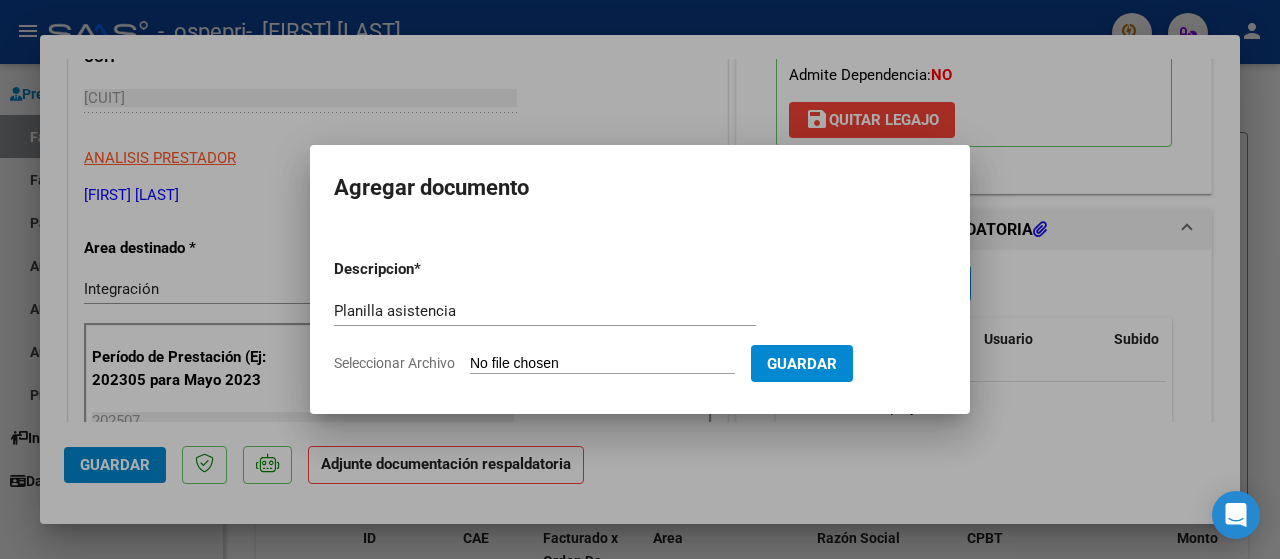 type on "C:\fakepath\img594.pdf" 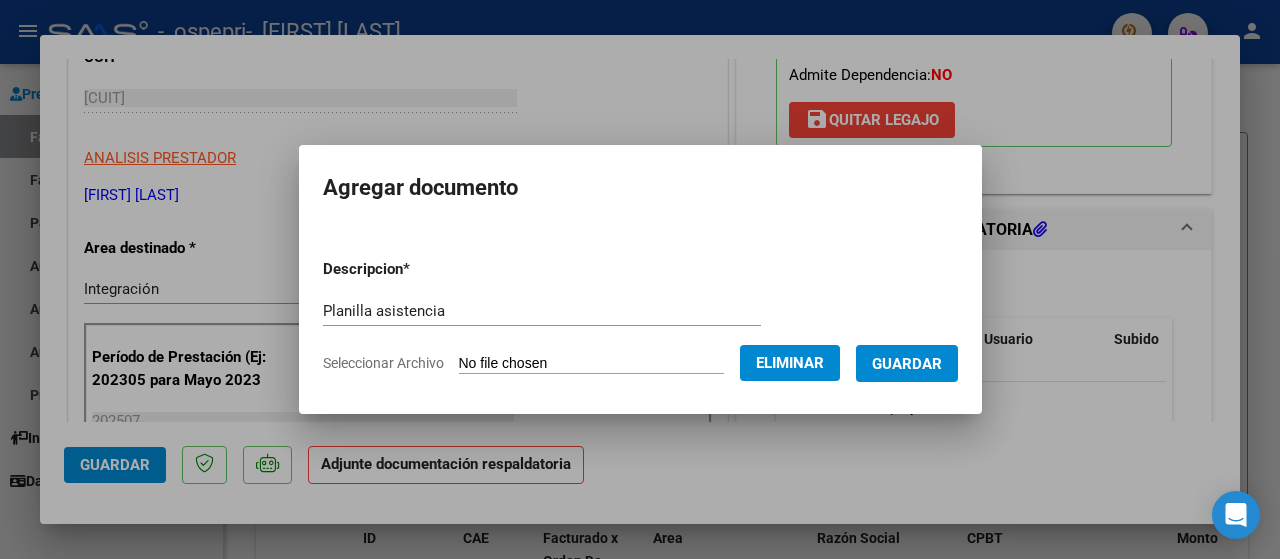 click on "Guardar" at bounding box center (907, 364) 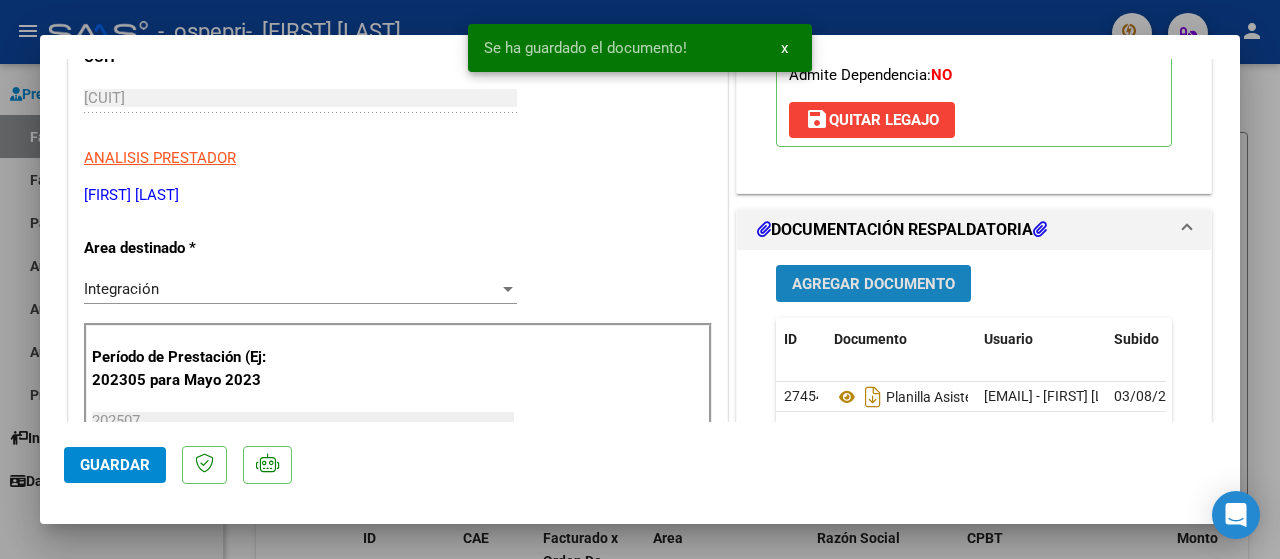 click on "Agregar Documento" at bounding box center [873, 284] 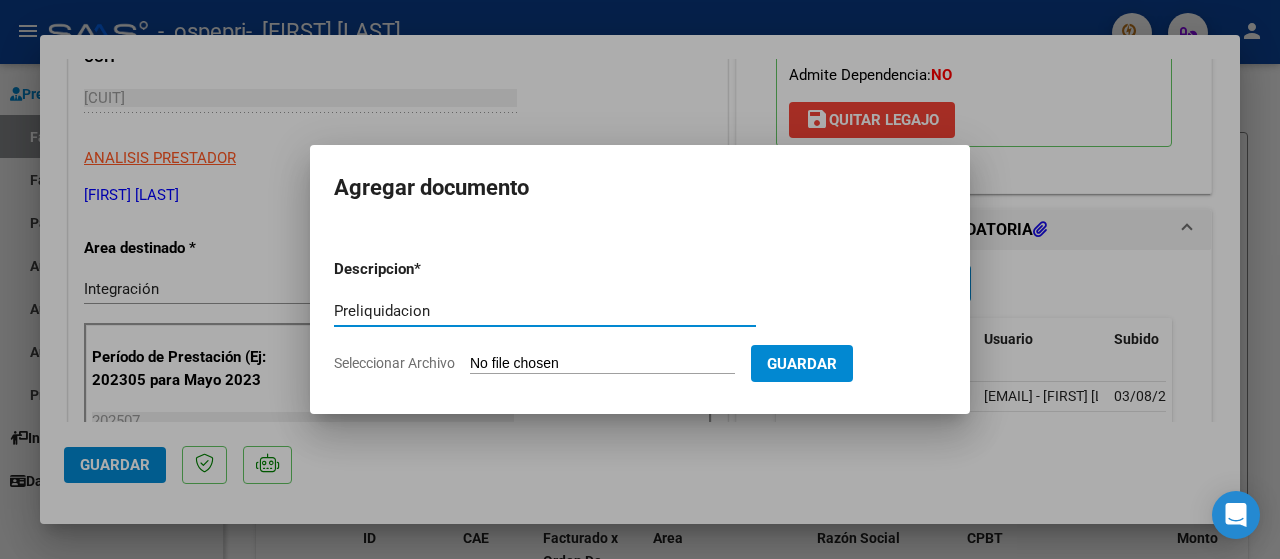 type on "Preliquidacion" 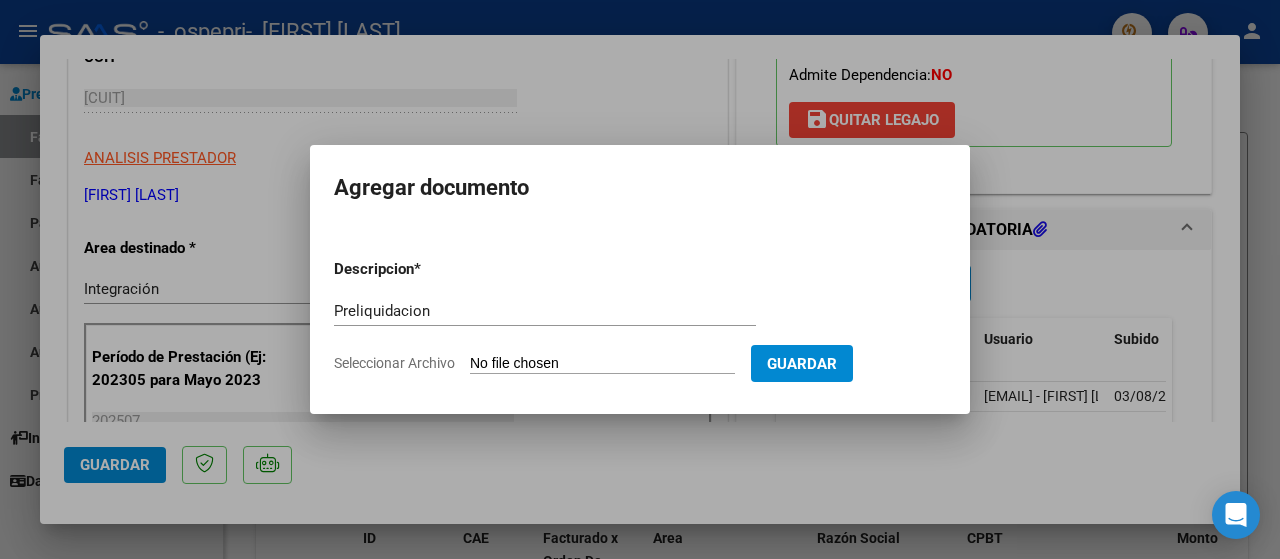 type on "C:\fakepath\apfmimpresionpreliq.pdf" 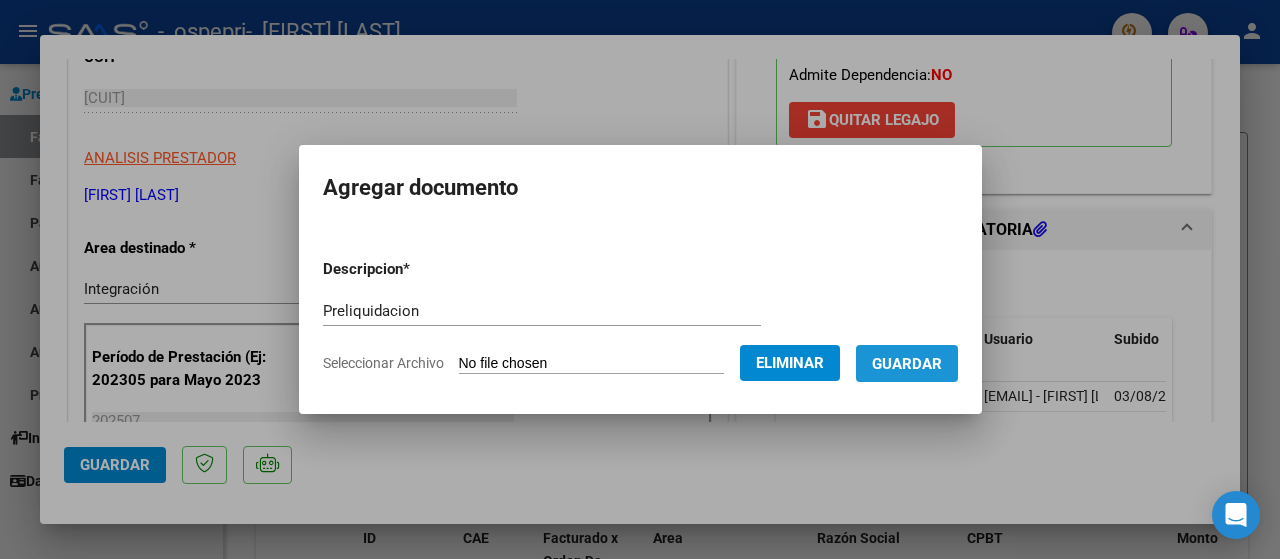 click on "Guardar" at bounding box center [907, 364] 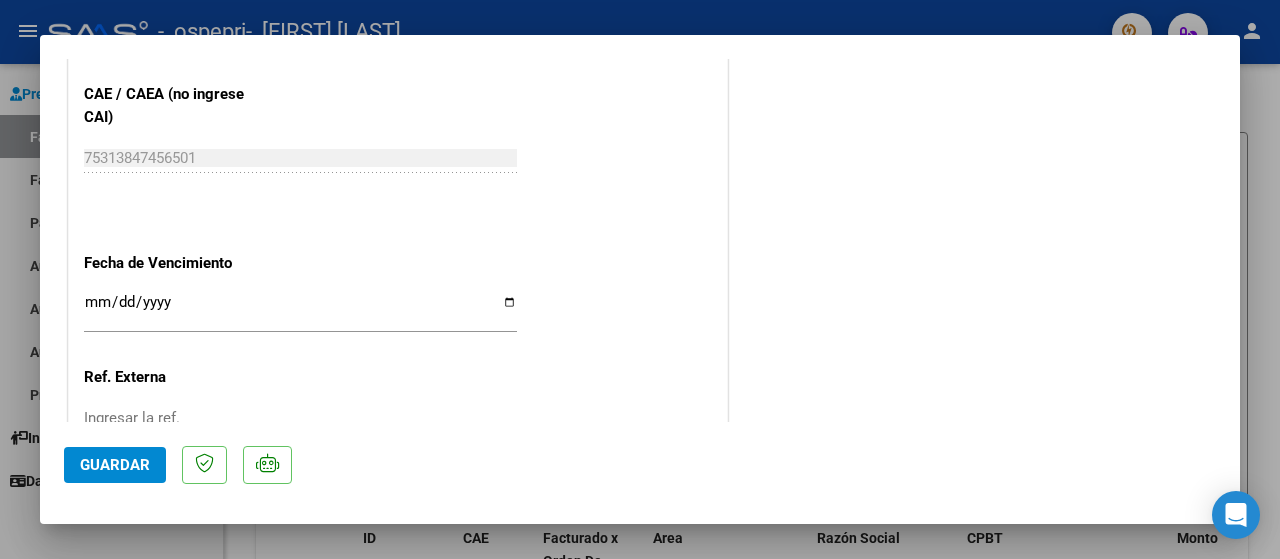 scroll, scrollTop: 1444, scrollLeft: 0, axis: vertical 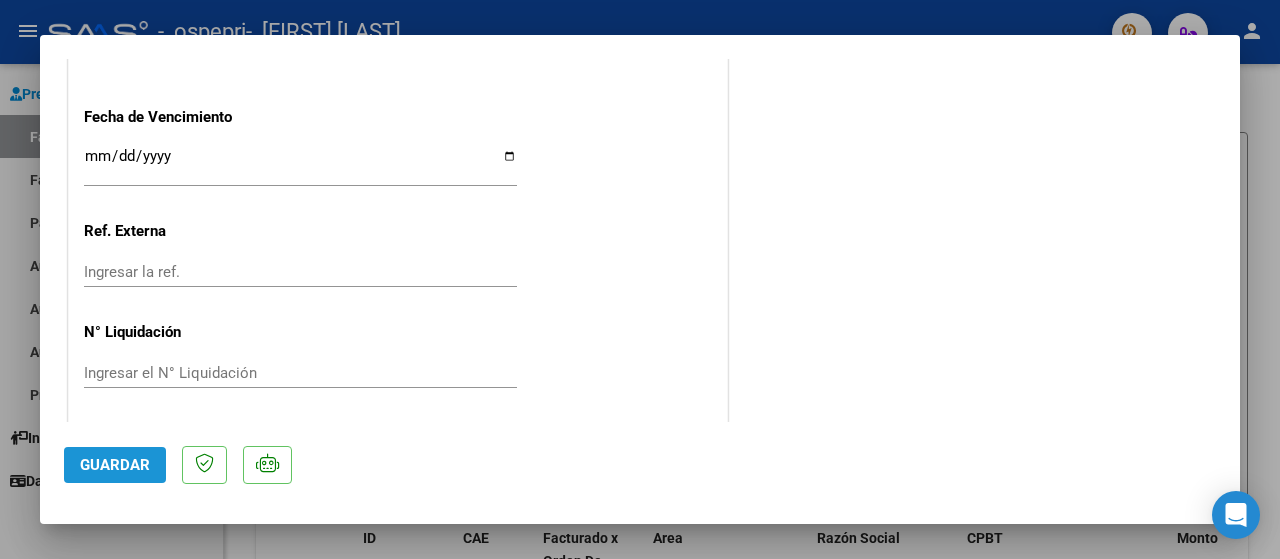 click on "Guardar" 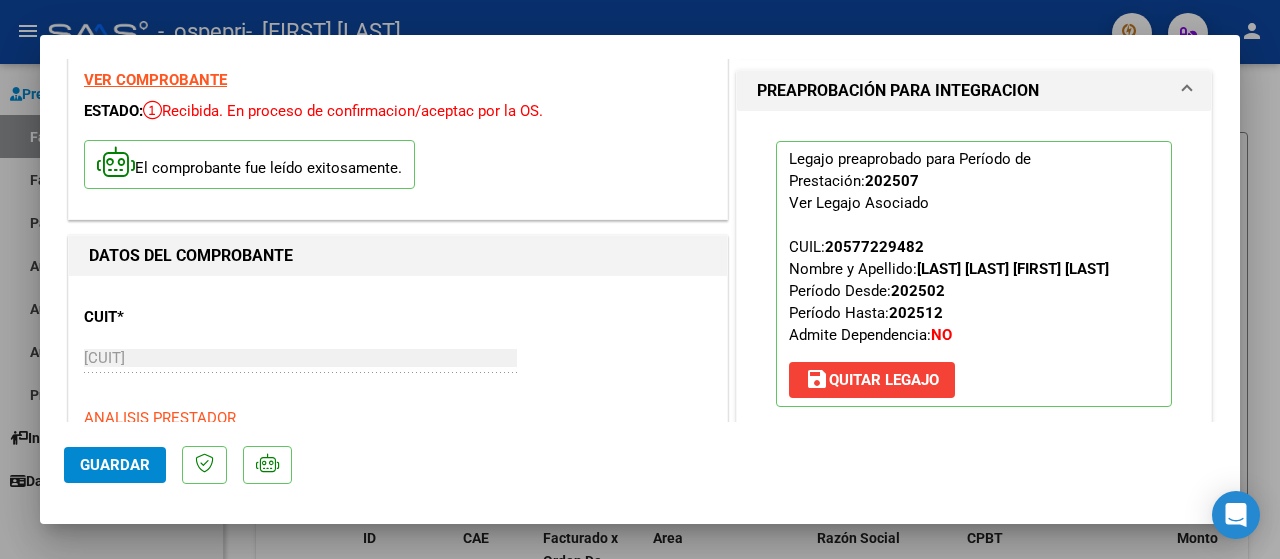 scroll, scrollTop: 0, scrollLeft: 0, axis: both 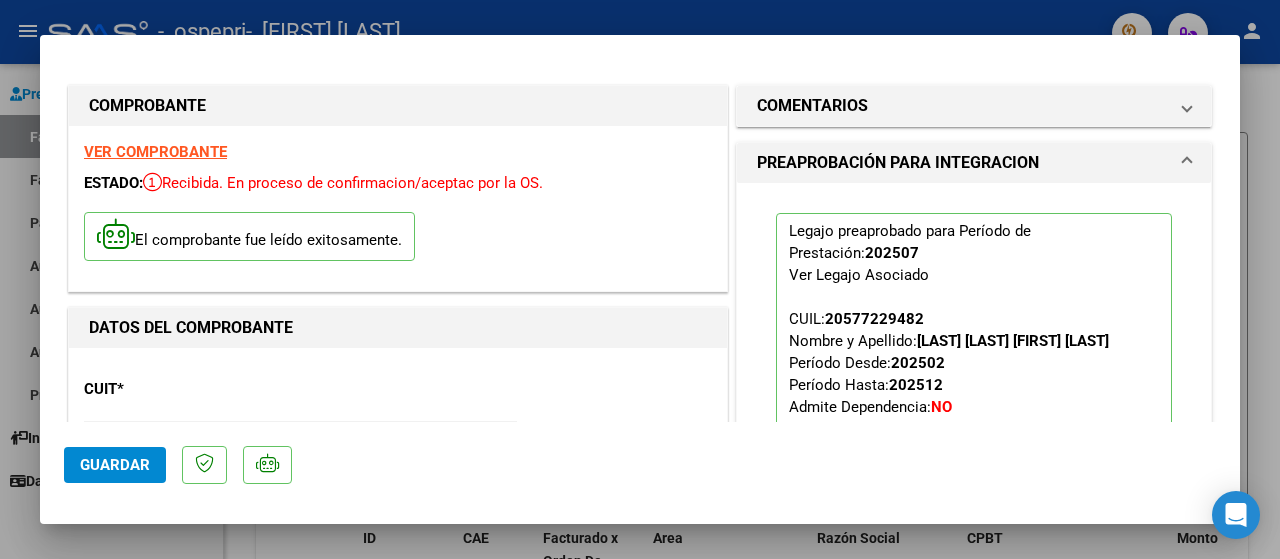 click at bounding box center (640, 279) 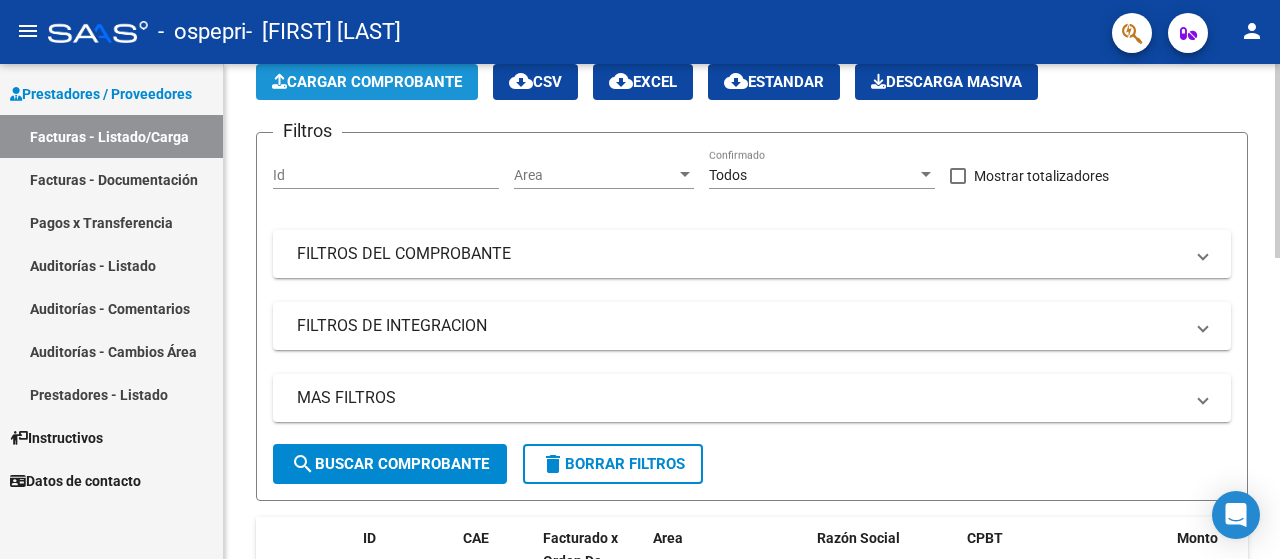 click on "Cargar Comprobante" 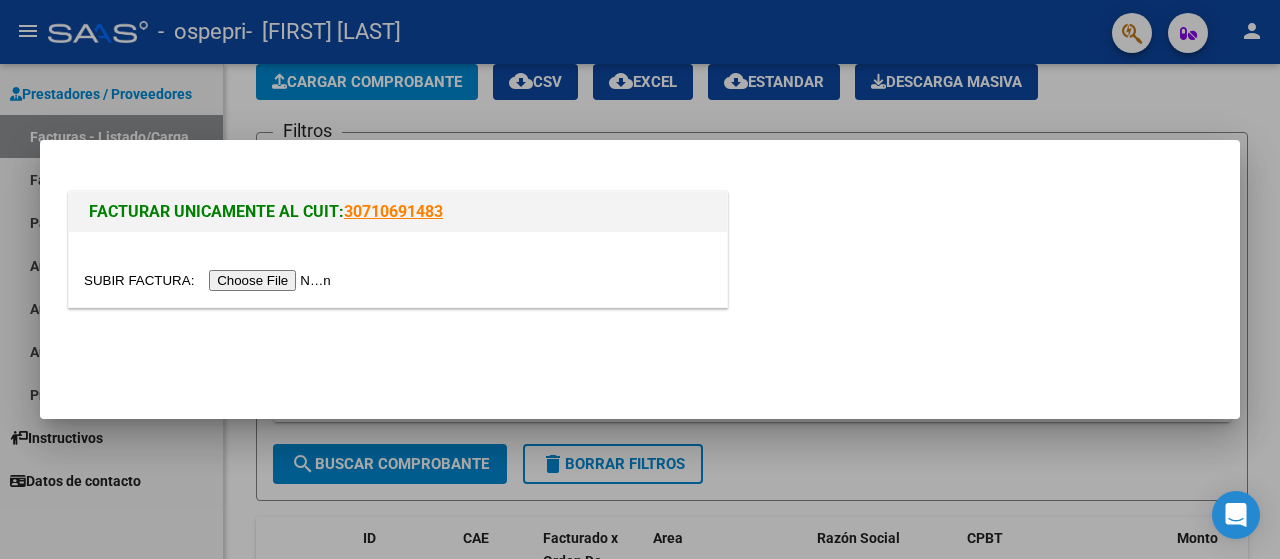 click at bounding box center [210, 280] 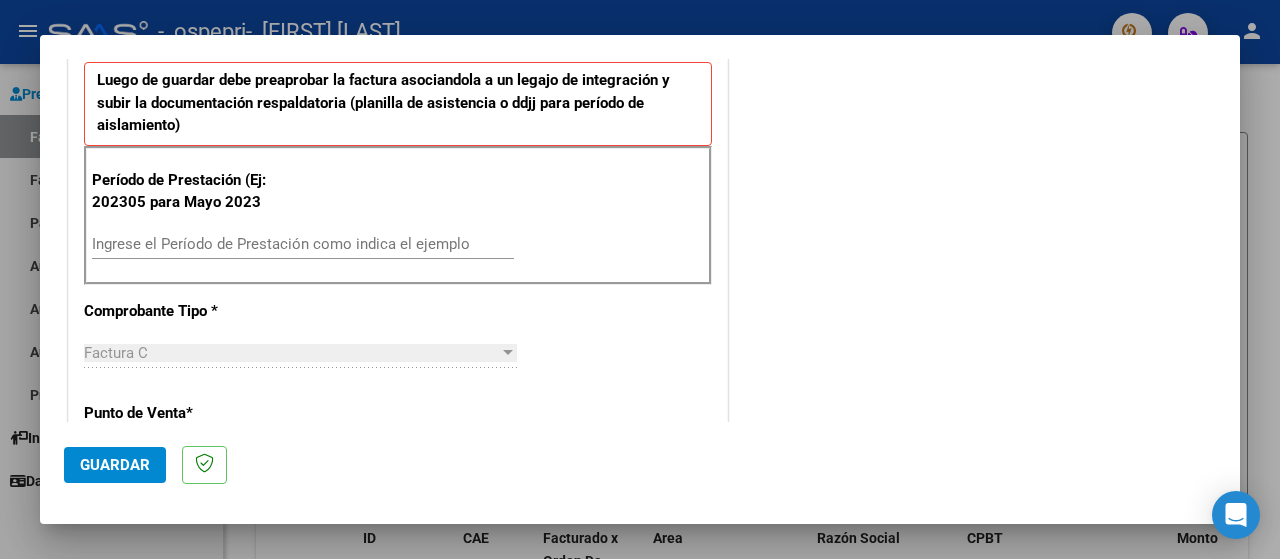 scroll, scrollTop: 510, scrollLeft: 0, axis: vertical 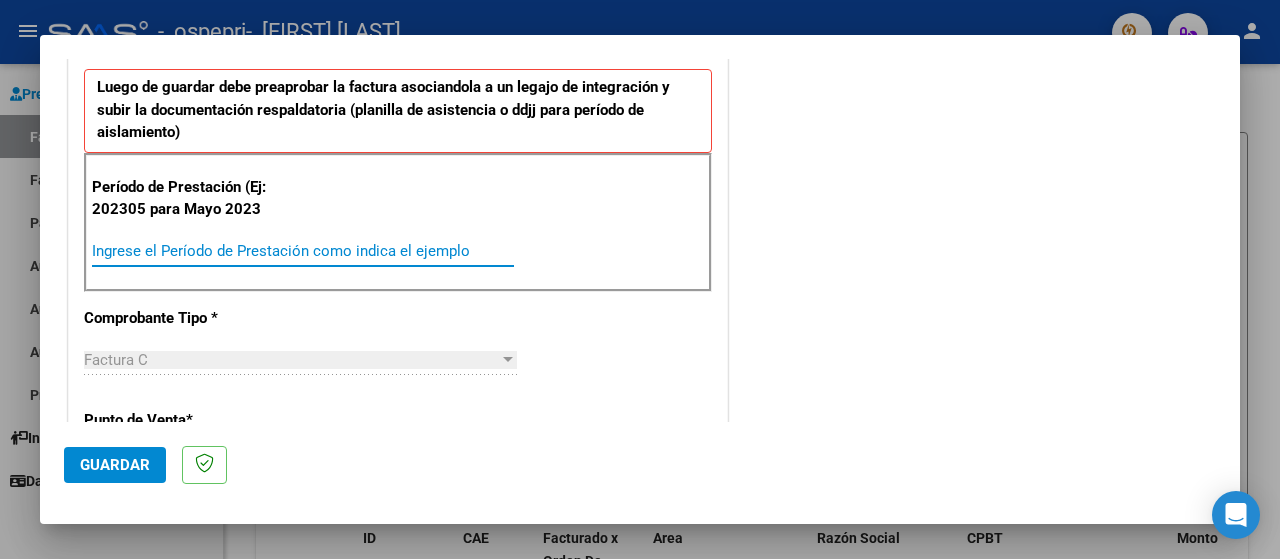 click on "Ingrese el Período de Prestación como indica el ejemplo" at bounding box center [303, 251] 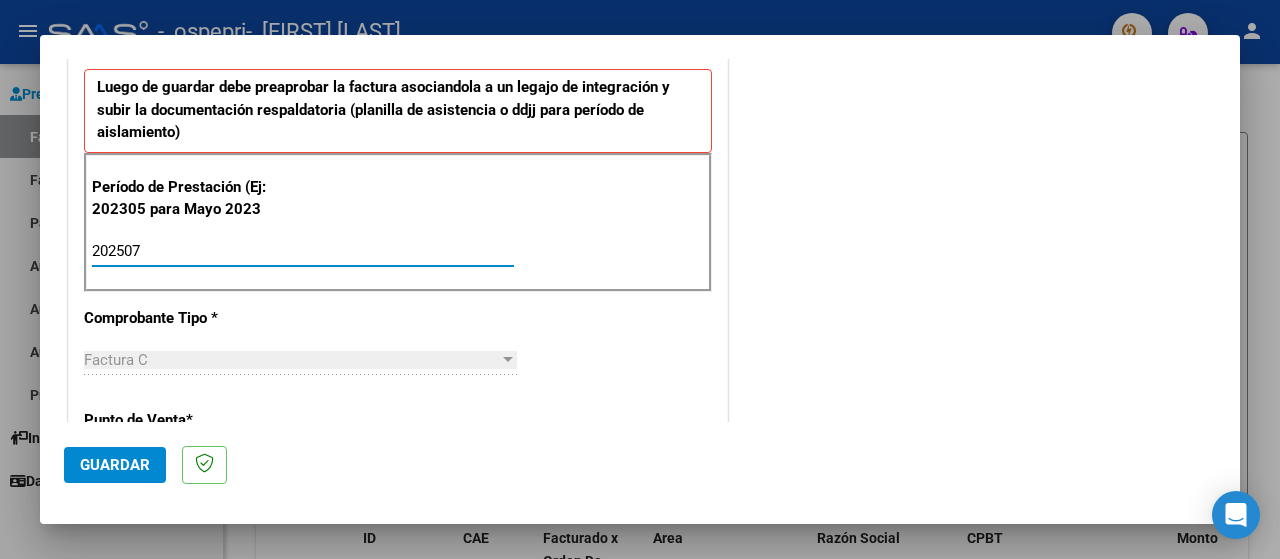 type on "202507" 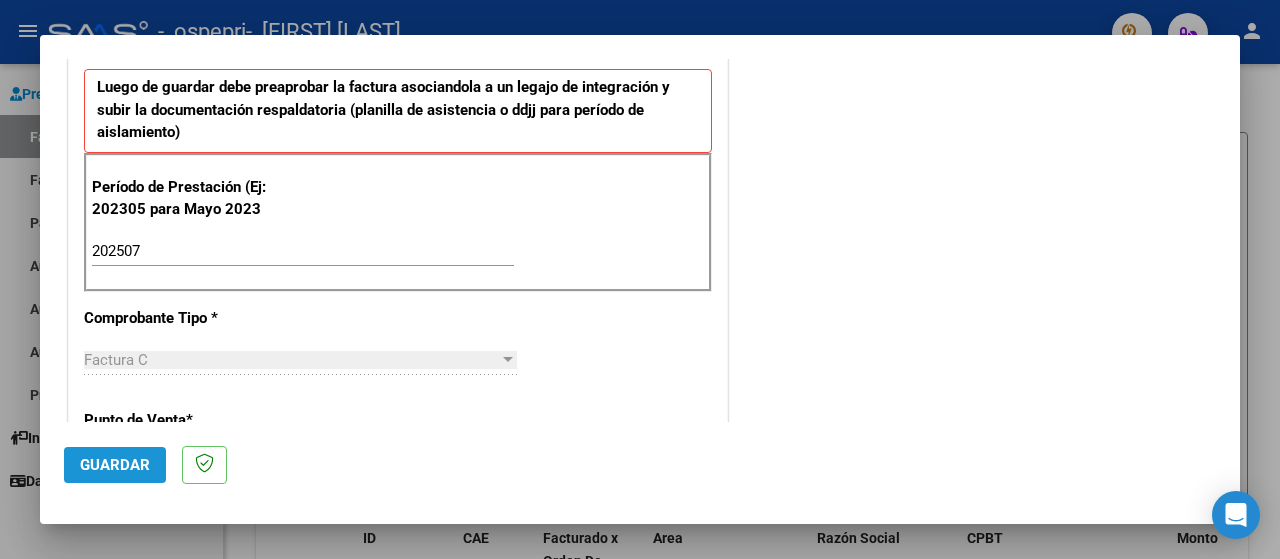 click on "Guardar" 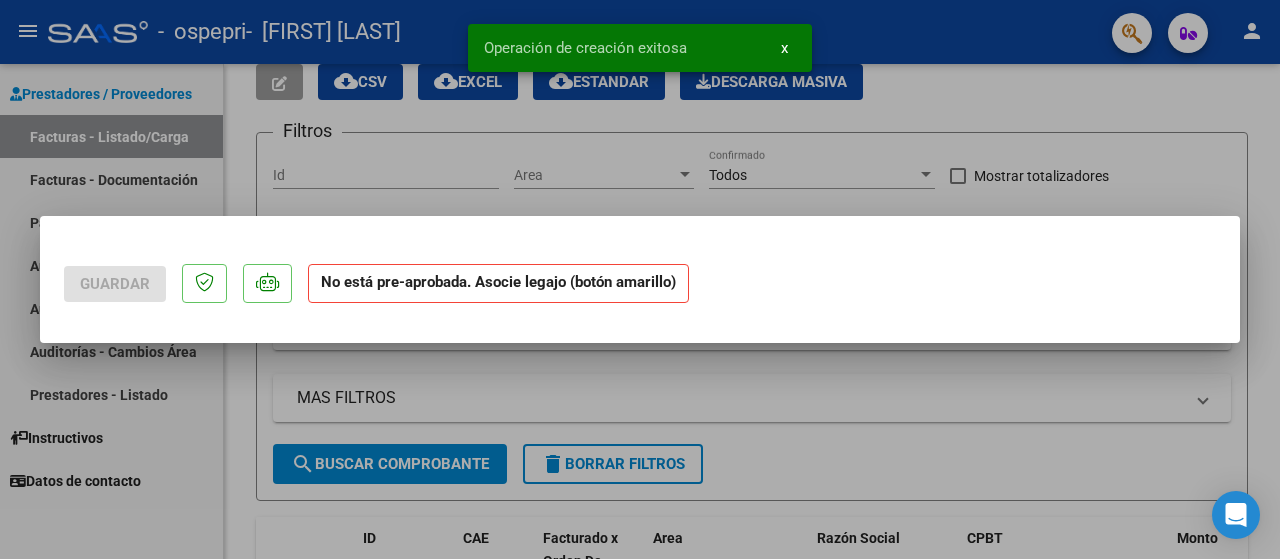 scroll, scrollTop: 0, scrollLeft: 0, axis: both 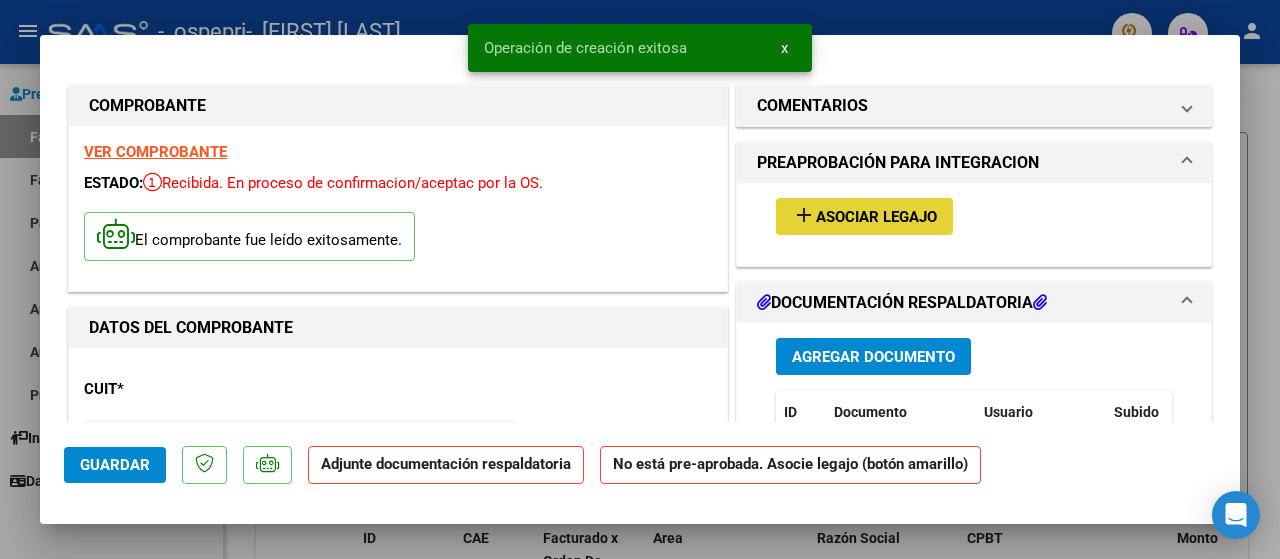 click on "Asociar Legajo" at bounding box center (876, 217) 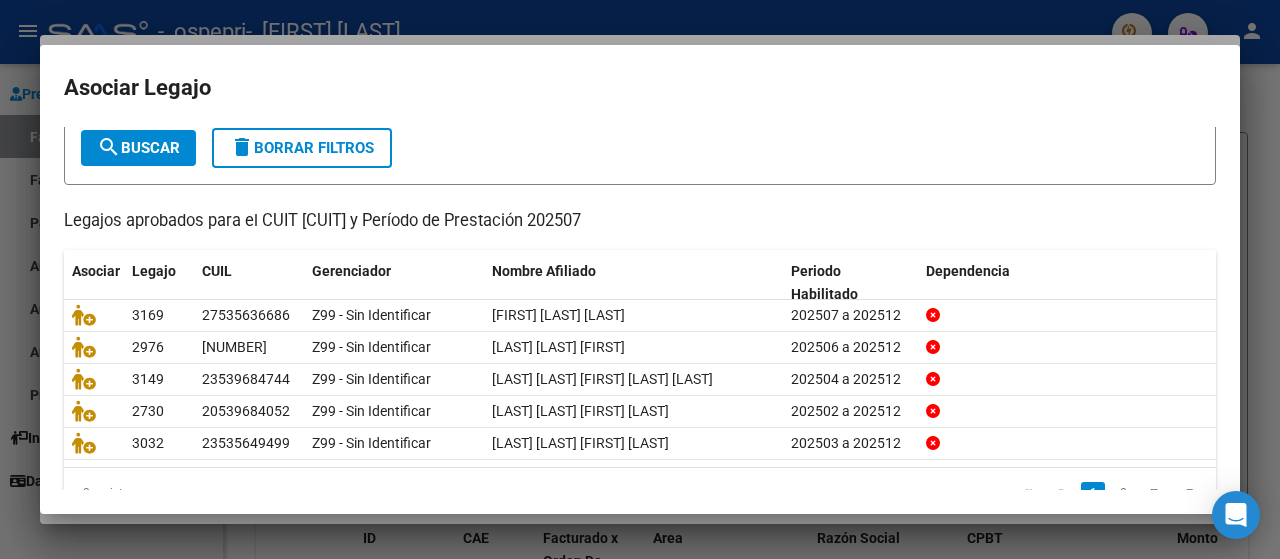 scroll, scrollTop: 116, scrollLeft: 0, axis: vertical 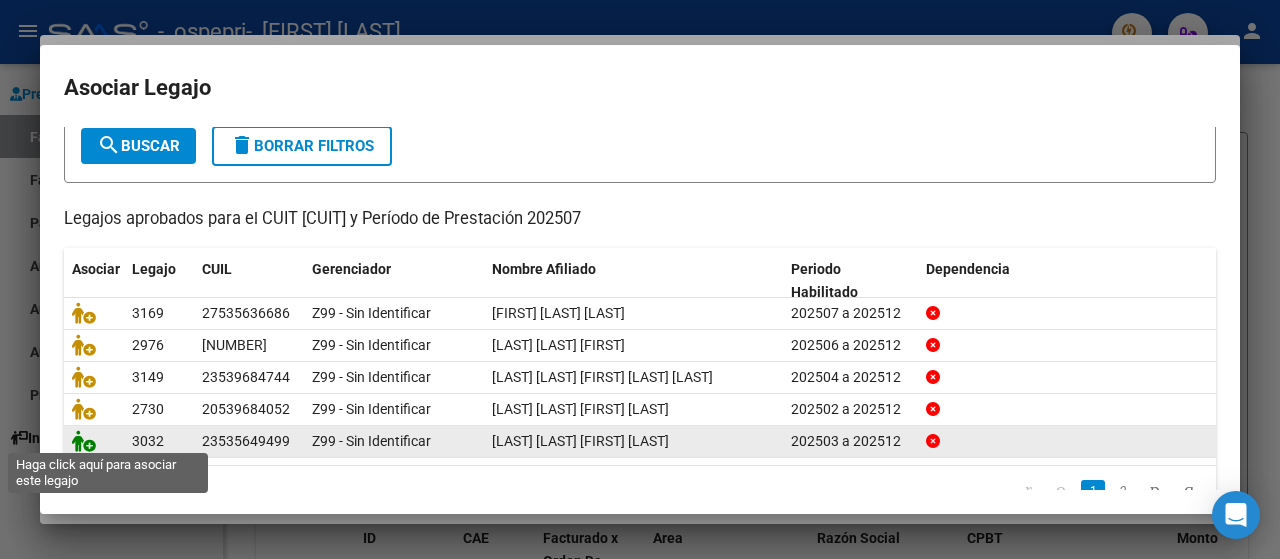 click 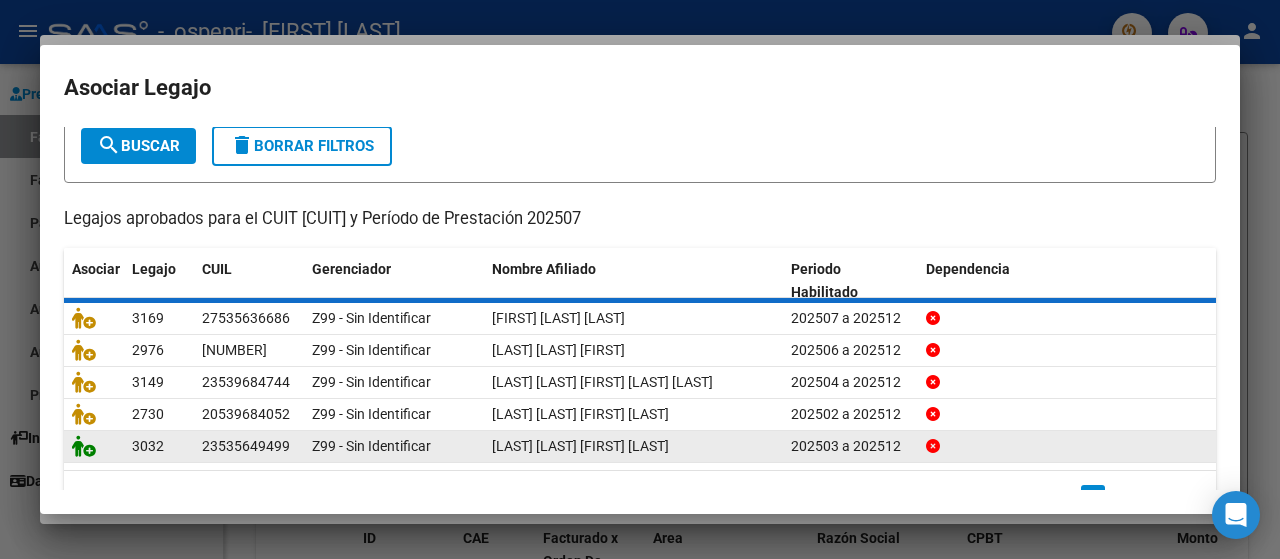 scroll, scrollTop: 130, scrollLeft: 0, axis: vertical 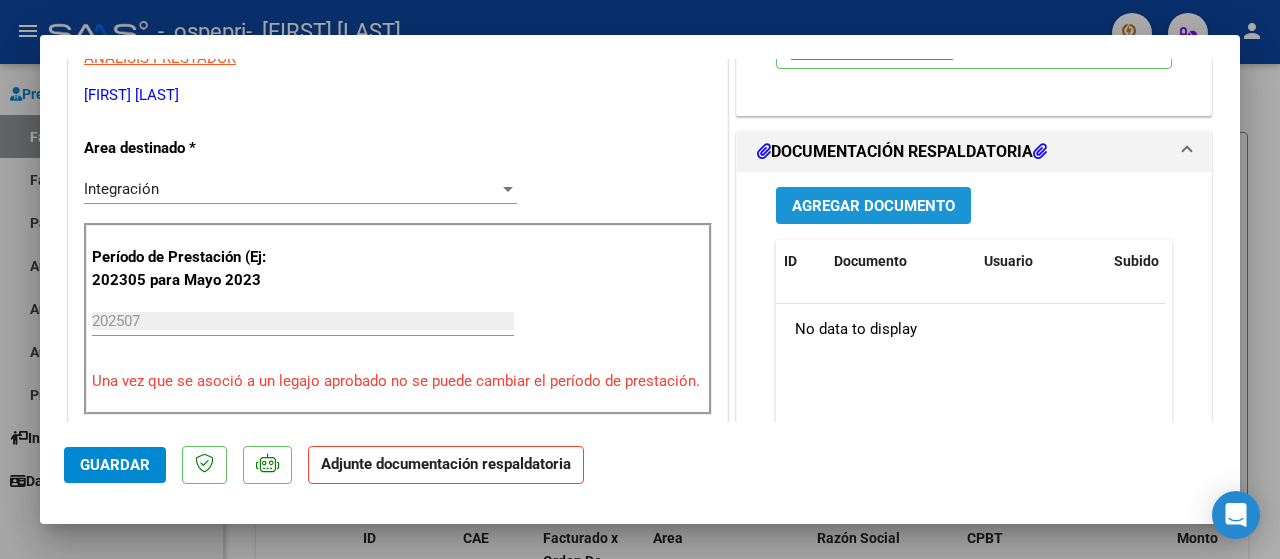 click on "Agregar Documento" at bounding box center (873, 206) 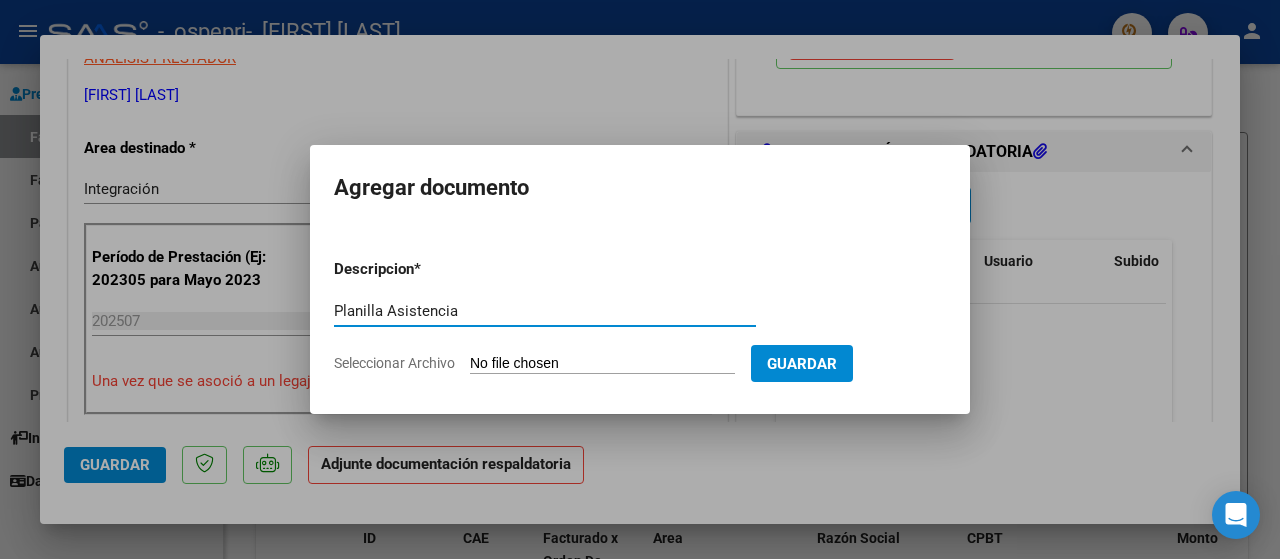 type on "Planilla Asistencia" 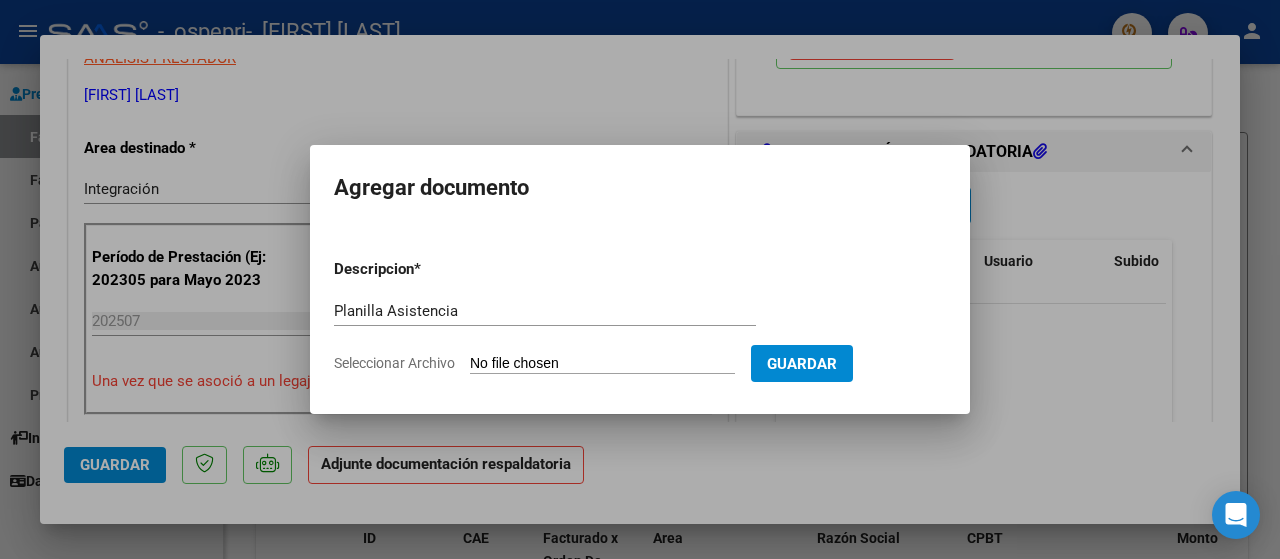 click on "Seleccionar Archivo" 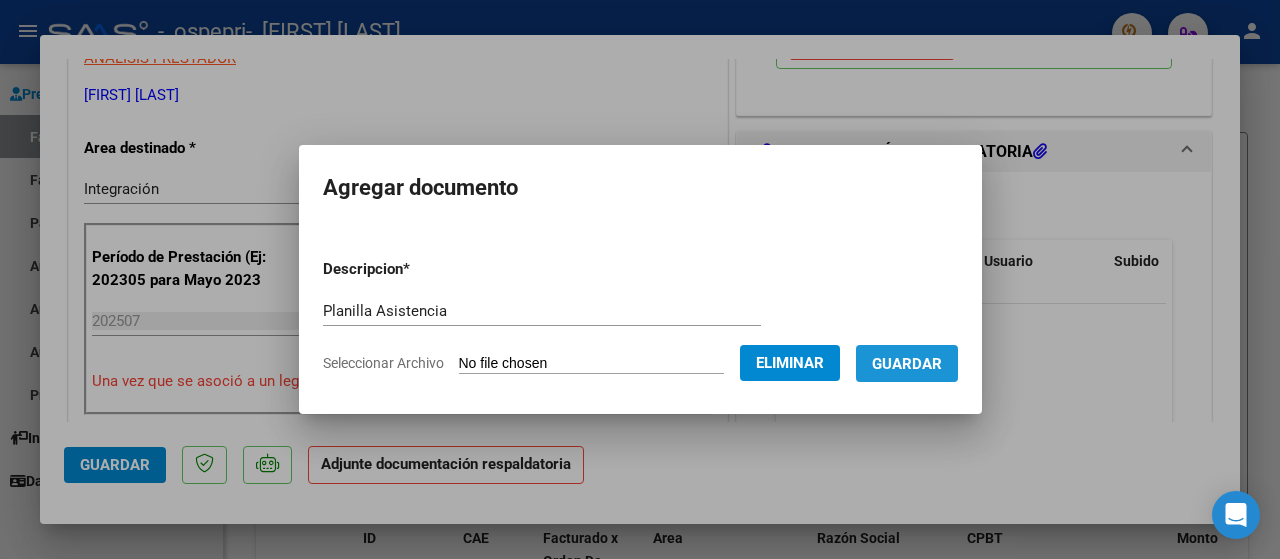 click on "Guardar" at bounding box center [907, 364] 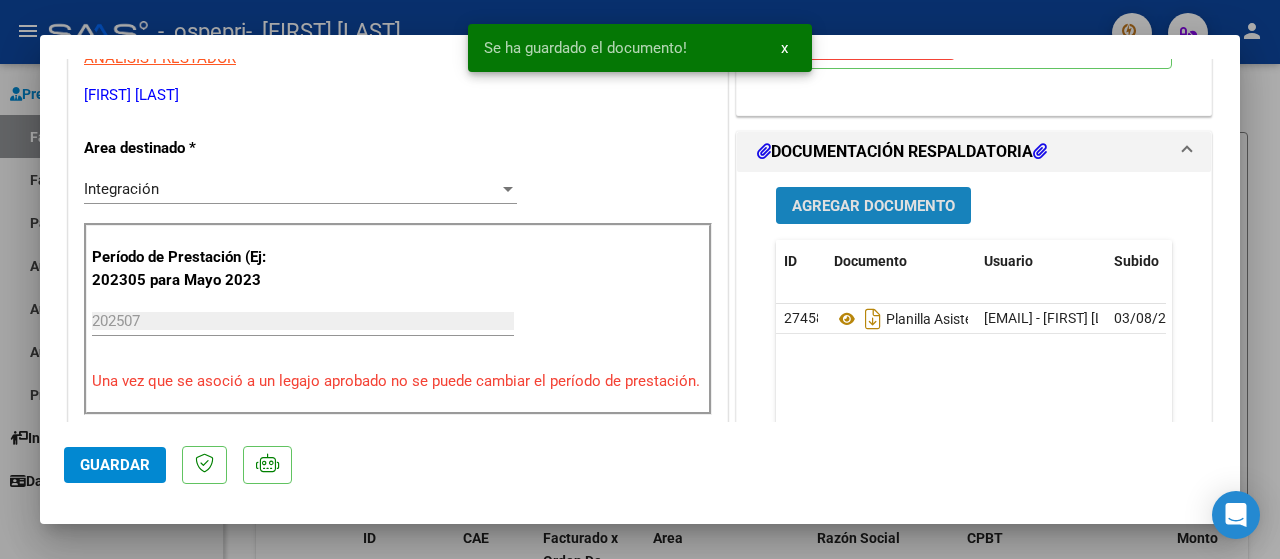 click on "Agregar Documento" at bounding box center [873, 206] 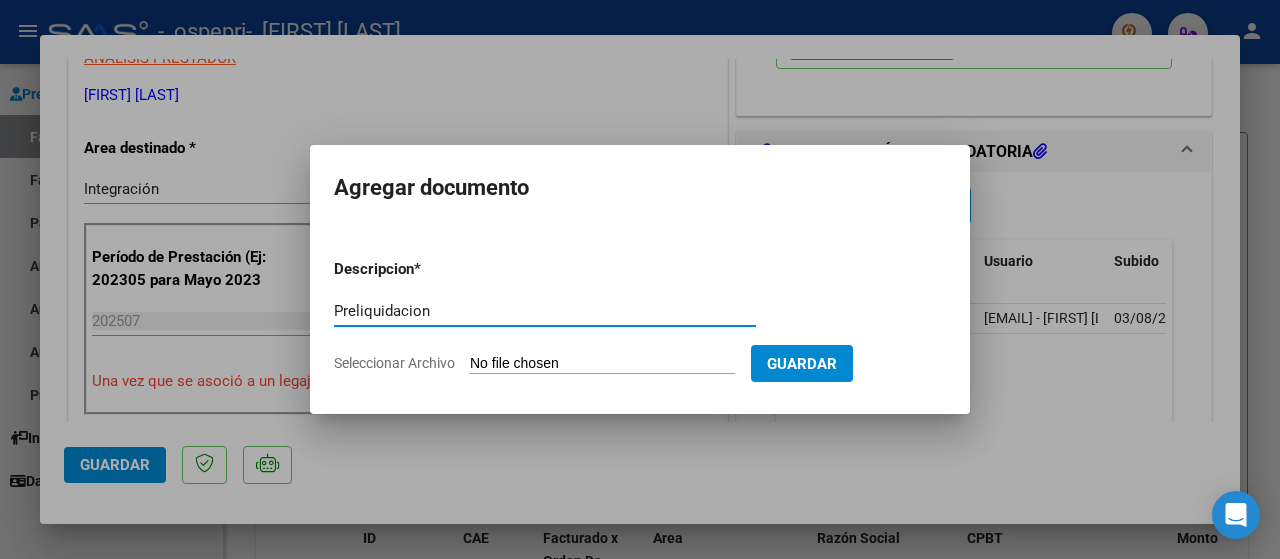 type on "Preliquidacion" 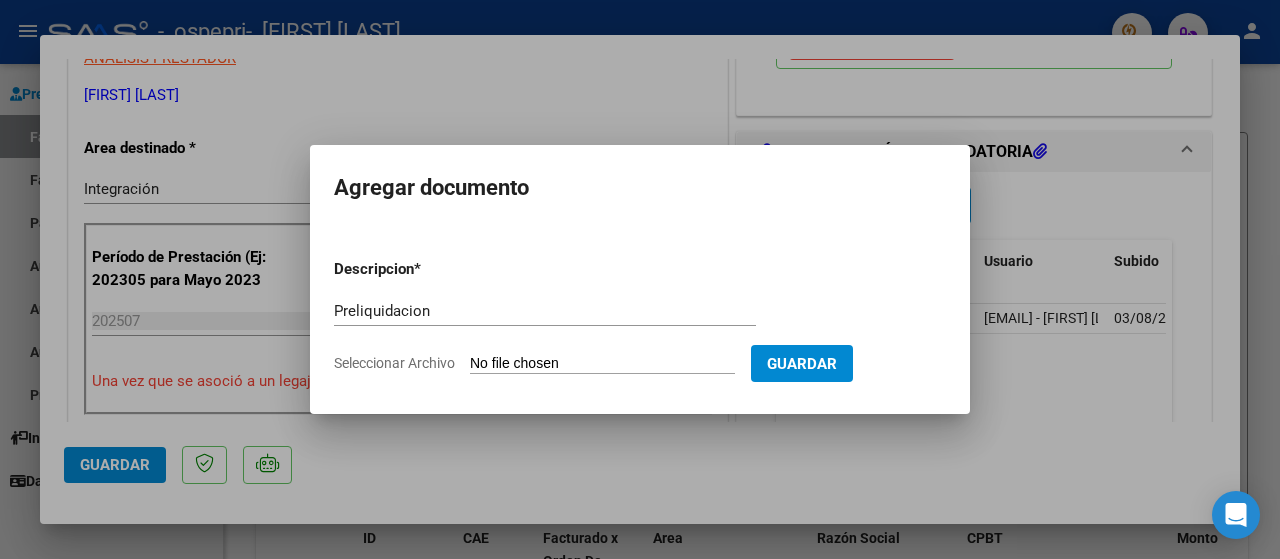 type on "C:\fakepath\apfmimpresionpreliq.pdf" 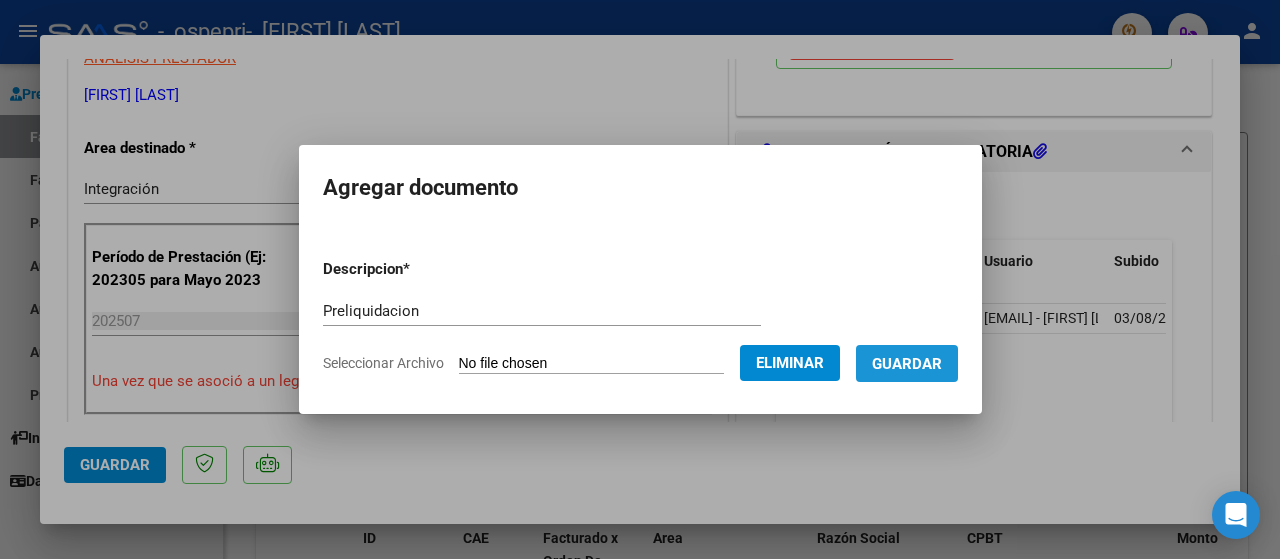 click on "Guardar" at bounding box center [907, 364] 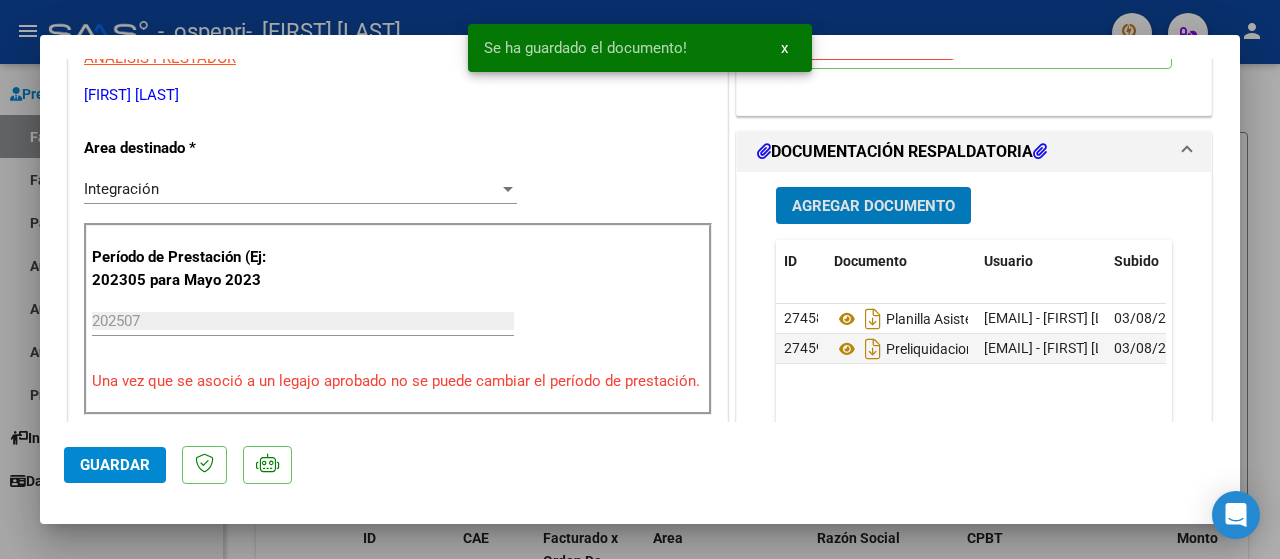 click on "Guardar" 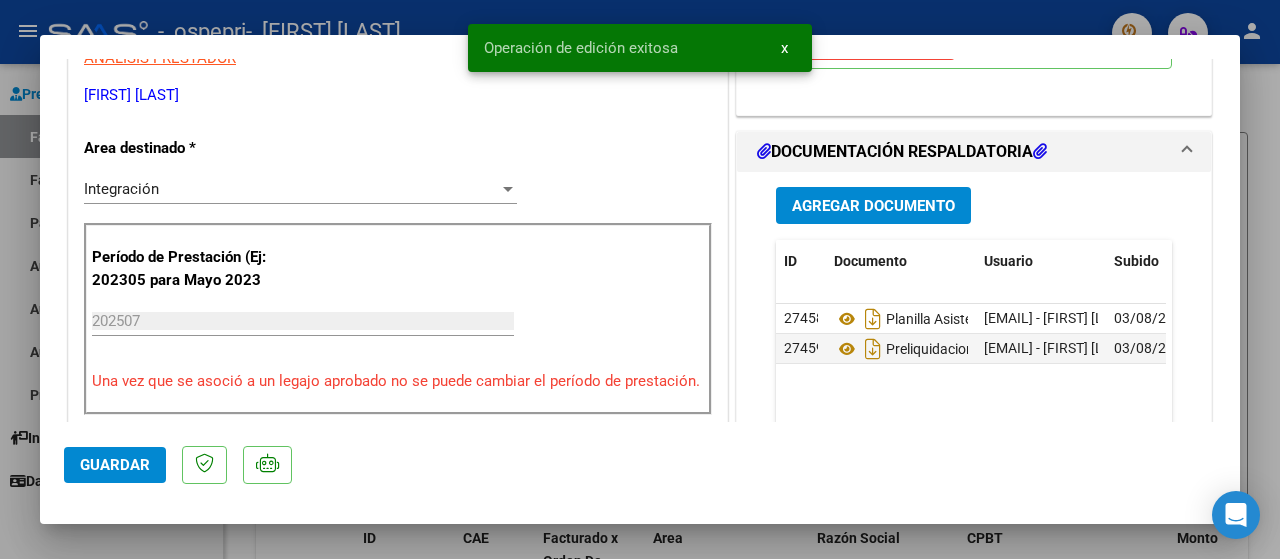 click at bounding box center [640, 279] 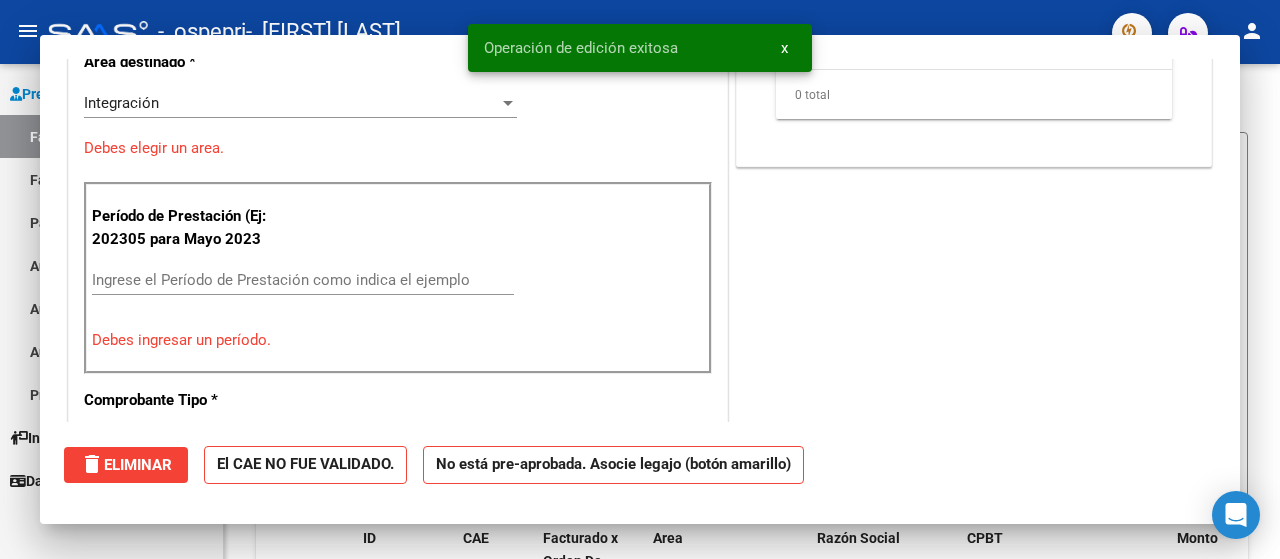 scroll, scrollTop: 0, scrollLeft: 0, axis: both 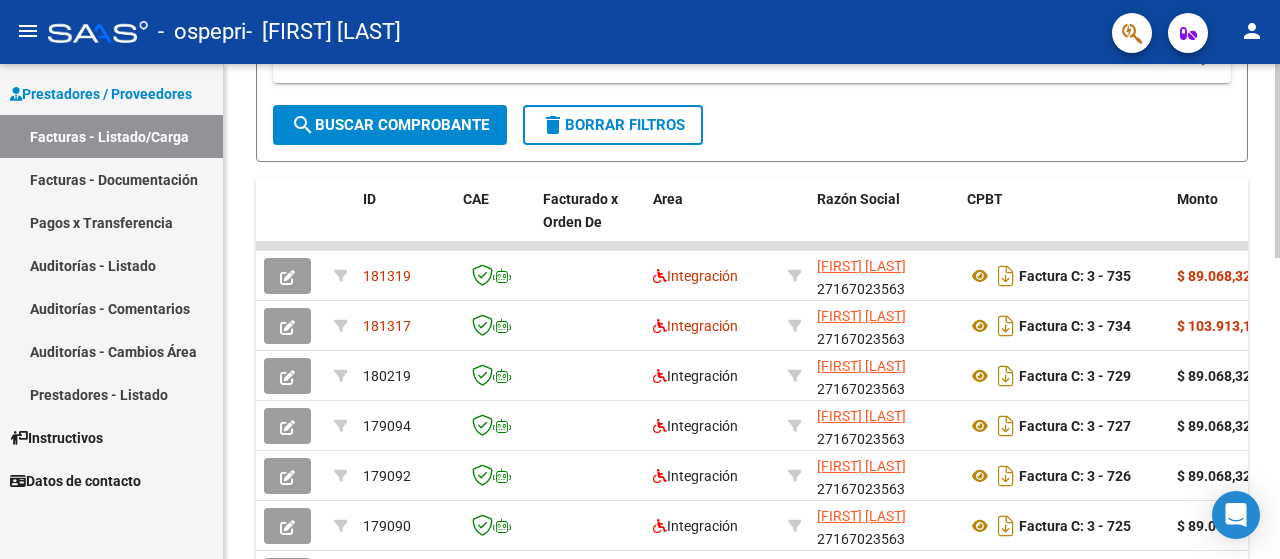 click 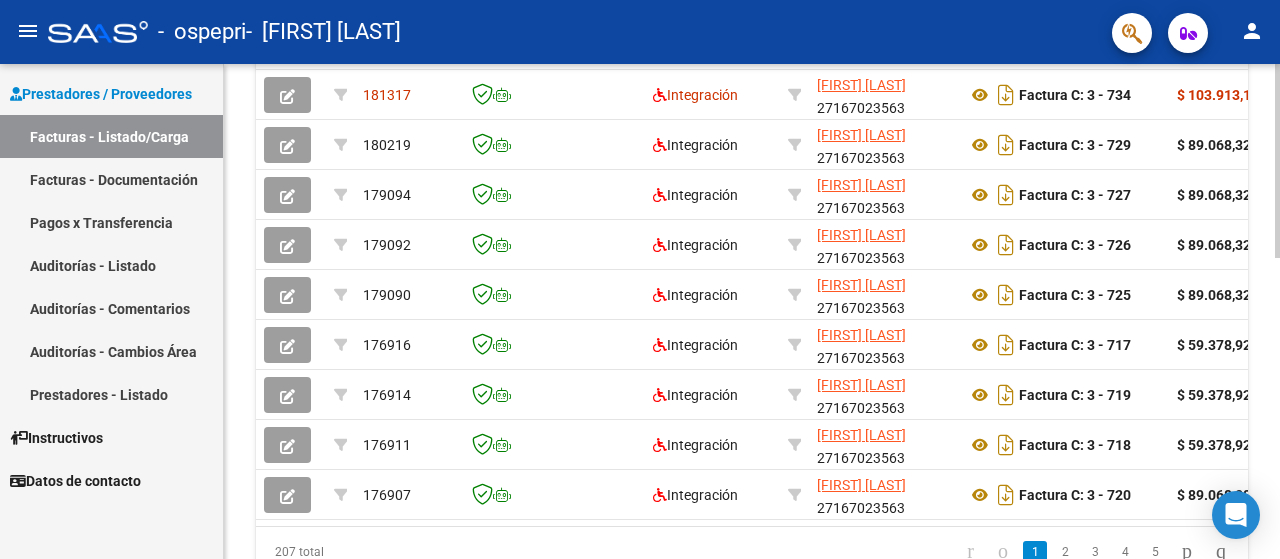 scroll, scrollTop: 673, scrollLeft: 0, axis: vertical 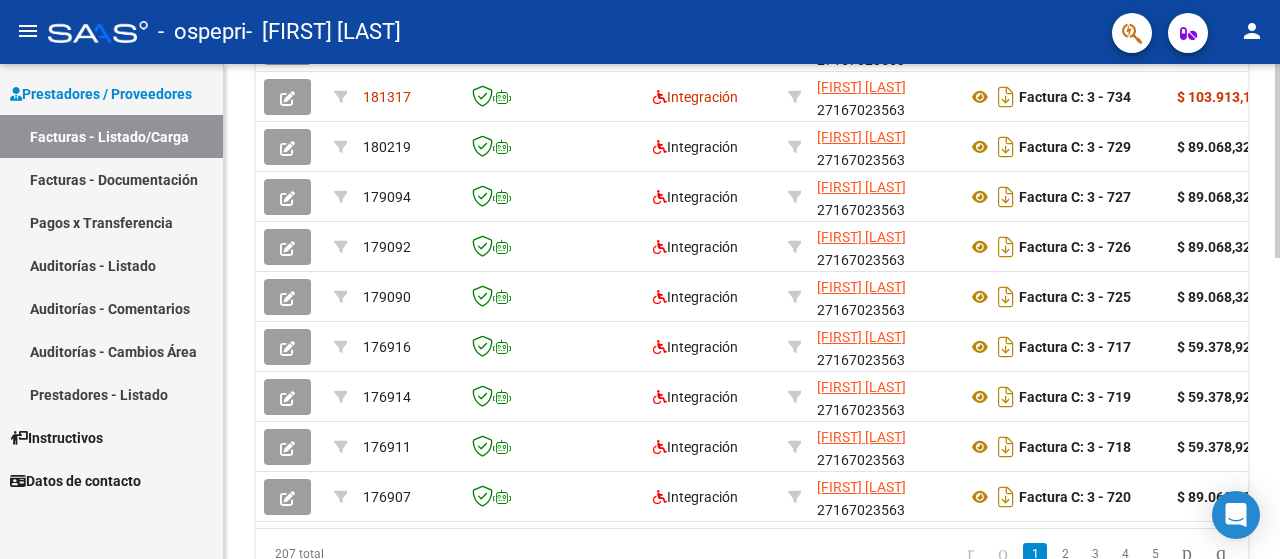click on "Video tutorial   PRESTADORES -> Listado de CPBTs Emitidos por Prestadores / Proveedores (alt+q)   Cargar Comprobante
cloud_download  CSV  cloud_download  EXCEL  cloud_download  Estandar   Descarga Masiva
Filtros Id Area Area Todos Confirmado   Mostrar totalizadores   FILTROS DEL COMPROBANTE  Comprobante Tipo Comprobante Tipo Start date – End date Fec. Comprobante Desde / Hasta Días Emisión Desde(cant. días) Días Emisión Hasta(cant. días) CUIT / Razón Social Pto. Venta Nro. Comprobante Código SSS CAE Válido CAE Válido Todos Cargado Módulo Hosp. Todos Tiene facturacion Apócrifa Hospital Refes  FILTROS DE INTEGRACION  Período De Prestación Campos del Archivo de Rendición Devuelto x SSS (dr_envio) Todos Rendido x SSS (dr_envio) Tipo de Registro Tipo de Registro Período Presentación Período Presentación Campos del Legajo Asociado (preaprobación) Afiliado Legajo (cuil/nombre) Todos Solo facturas preaprobadas  MAS FILTROS  Todos Con Doc. Respaldatoria Todos Con Trazabilidad Todos – – 0" 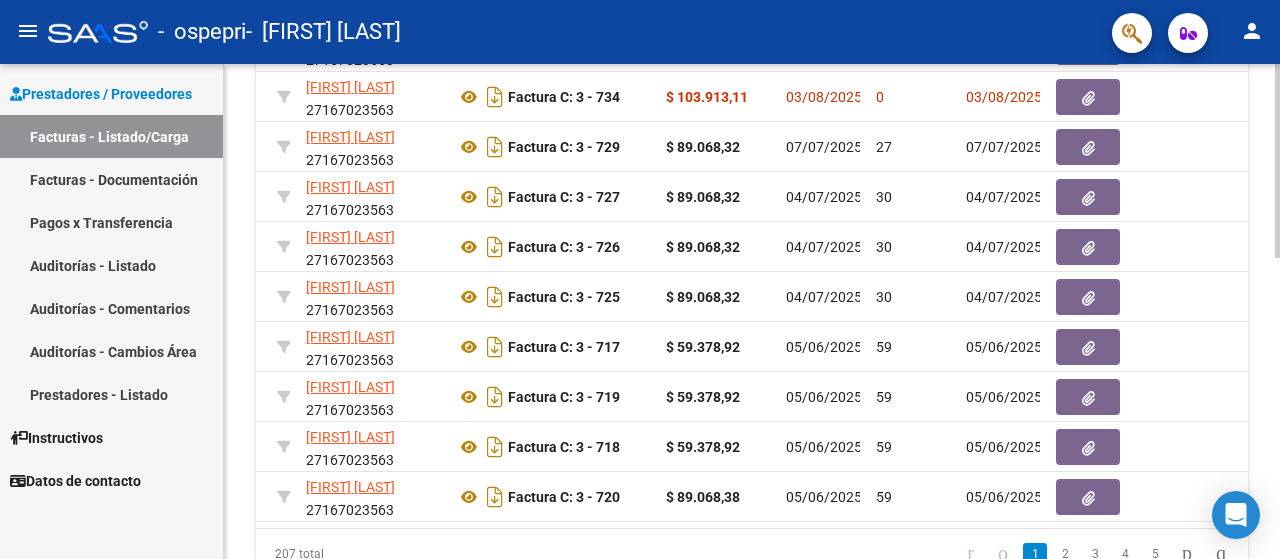 scroll, scrollTop: 0, scrollLeft: 605, axis: horizontal 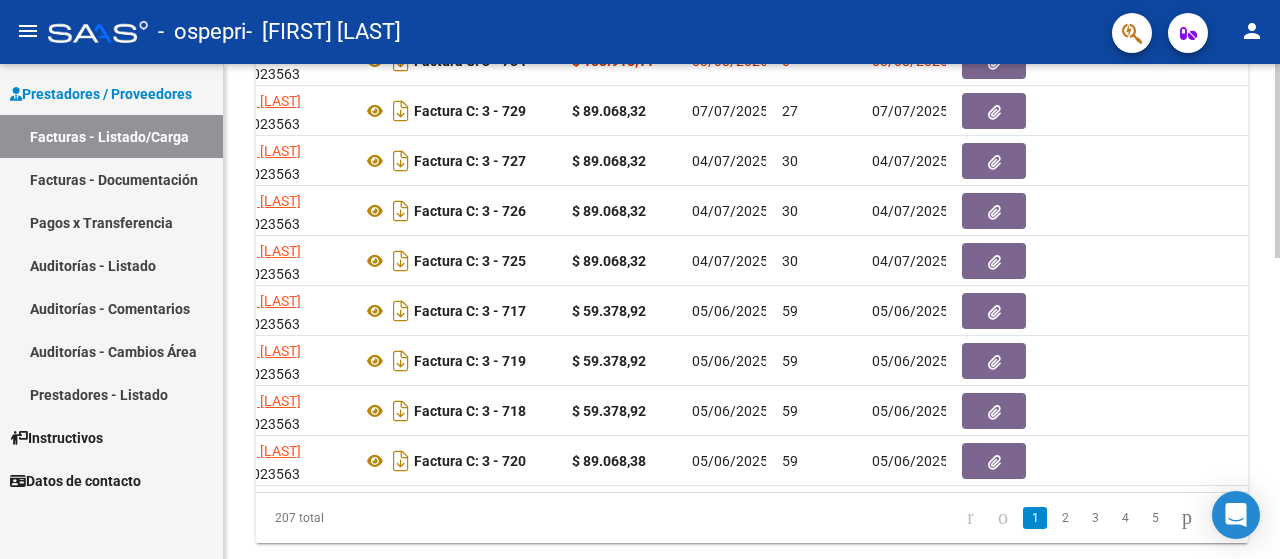 click on "Video tutorial   PRESTADORES -> Listado de CPBTs Emitidos por Prestadores / Proveedores (alt+q)   Cargar Comprobante
cloud_download  CSV  cloud_download  EXCEL  cloud_download  Estandar   Descarga Masiva
Filtros Id Area Area Todos Confirmado   Mostrar totalizadores   FILTROS DEL COMPROBANTE  Comprobante Tipo Comprobante Tipo Start date – End date Fec. Comprobante Desde / Hasta Días Emisión Desde(cant. días) Días Emisión Hasta(cant. días) CUIT / Razón Social Pto. Venta Nro. Comprobante Código SSS CAE Válido CAE Válido Todos Cargado Módulo Hosp. Todos Tiene facturacion Apócrifa Hospital Refes  FILTROS DE INTEGRACION  Período De Prestación Campos del Archivo de Rendición Devuelto x SSS (dr_envio) Todos Rendido x SSS (dr_envio) Tipo de Registro Tipo de Registro Período Presentación Período Presentación Campos del Legajo Asociado (preaprobación) Afiliado Legajo (cuil/nombre) Todos Solo facturas preaprobadas  MAS FILTROS  Todos Con Doc. Respaldatoria Todos Con Trazabilidad Todos – – 0" 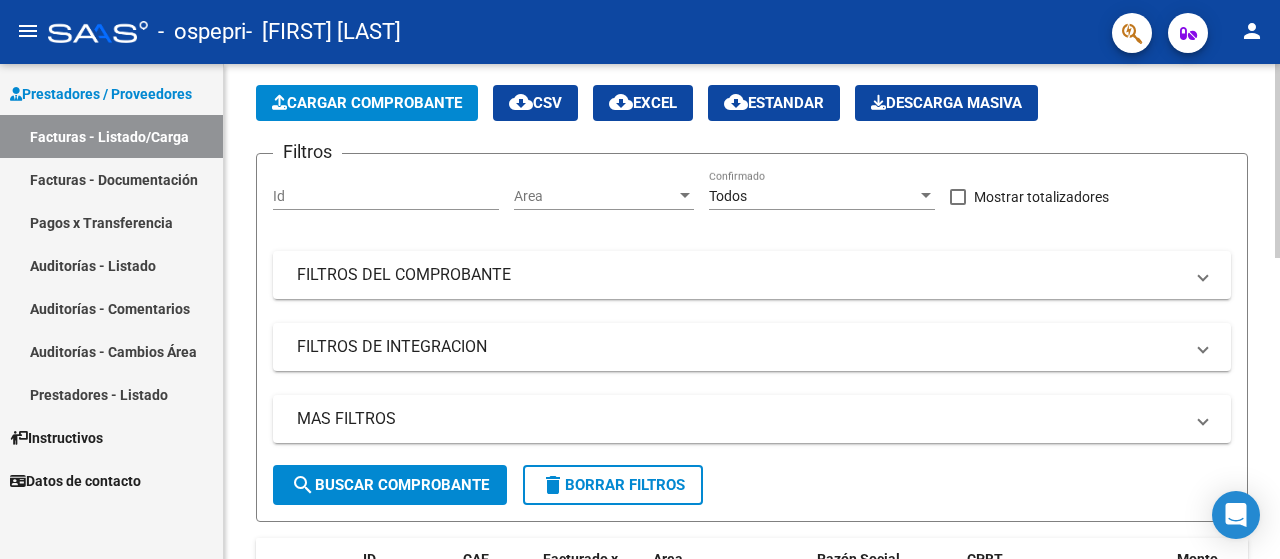 scroll, scrollTop: 0, scrollLeft: 0, axis: both 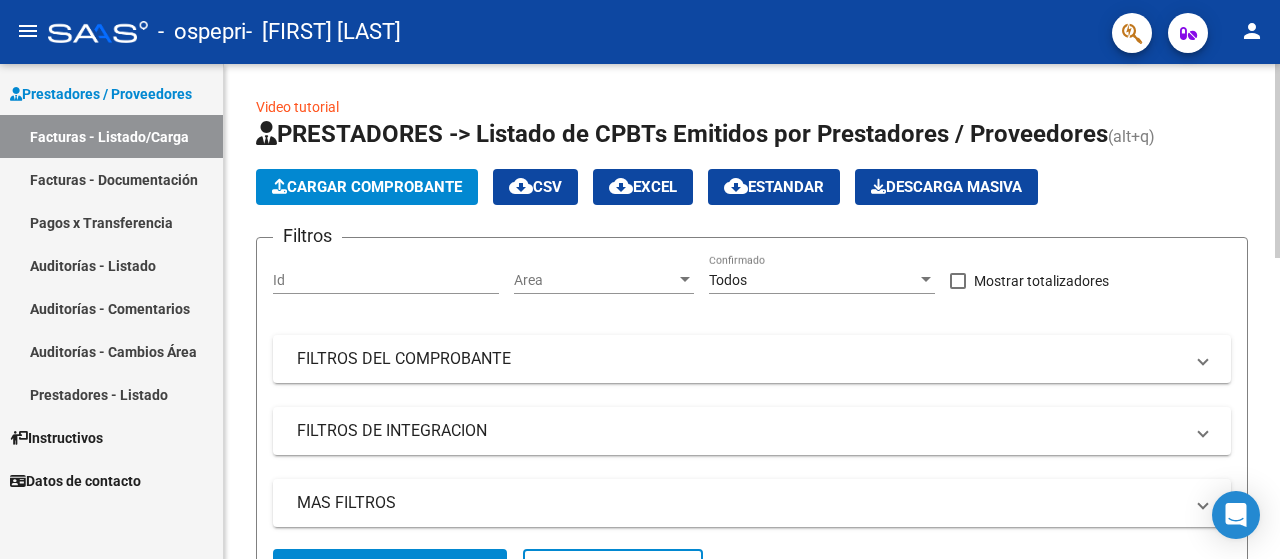 click 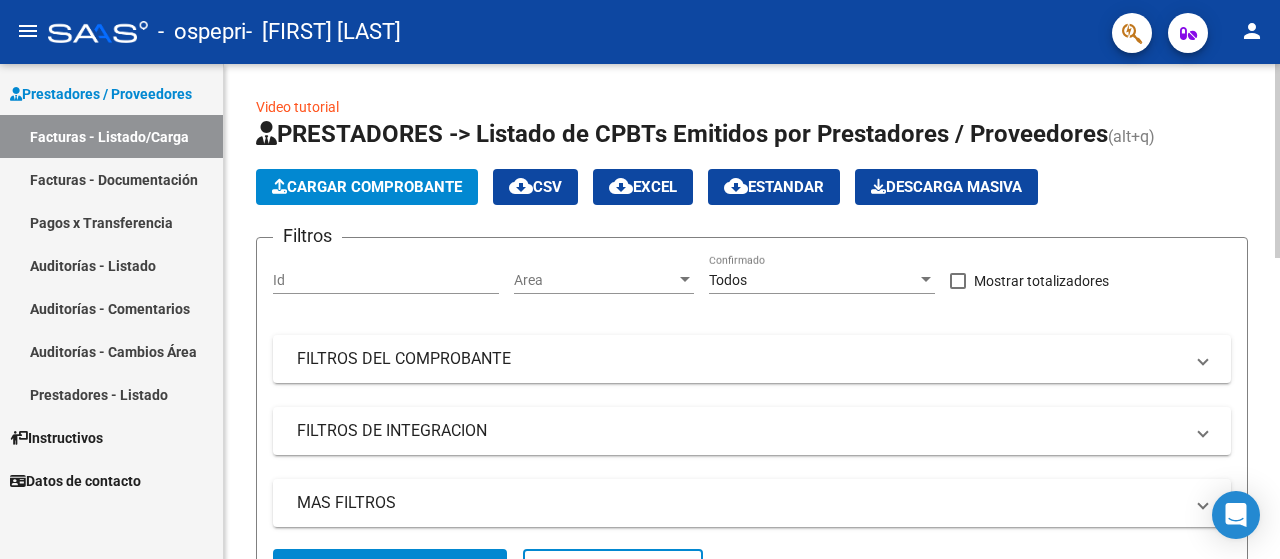 click on "Cargar Comprobante" 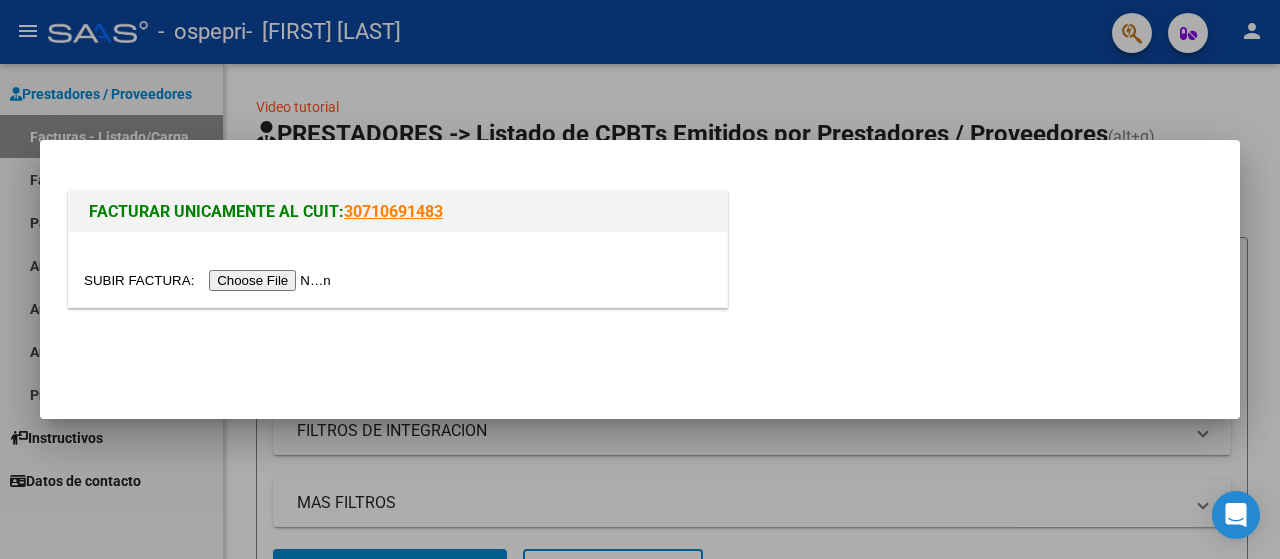 click at bounding box center [210, 280] 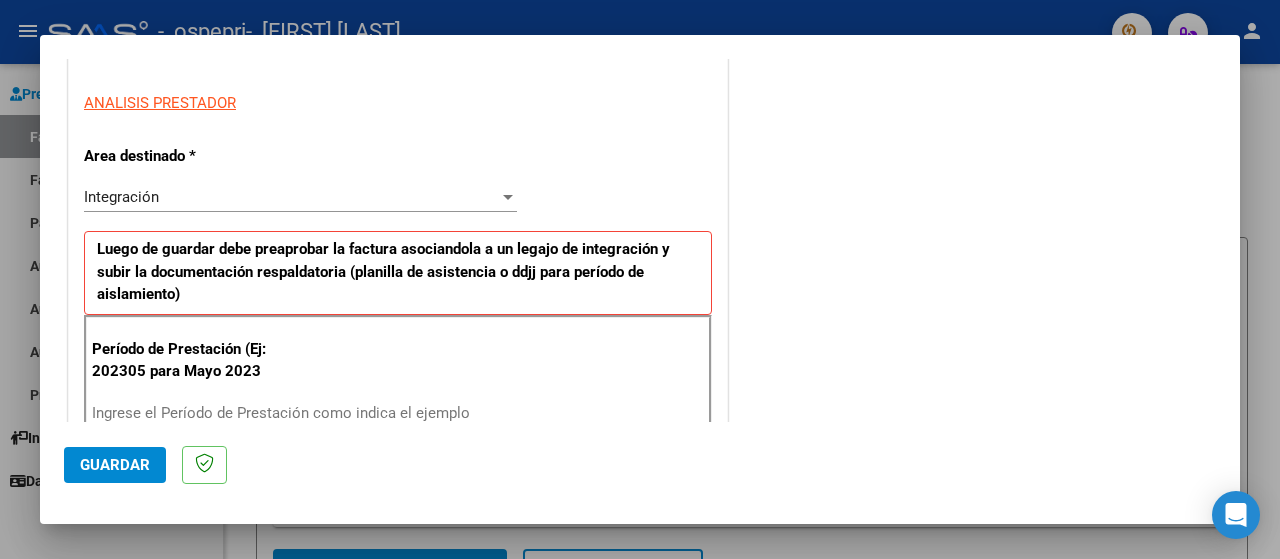 scroll, scrollTop: 352, scrollLeft: 0, axis: vertical 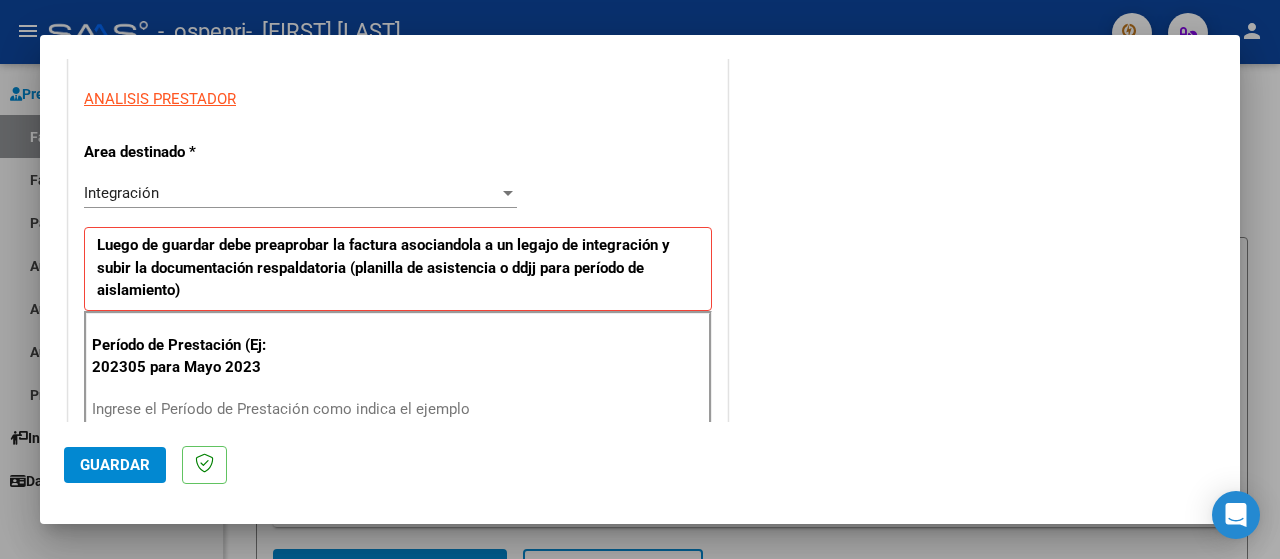 click on "Ingrese el Período de Prestación como indica el ejemplo" at bounding box center (303, 409) 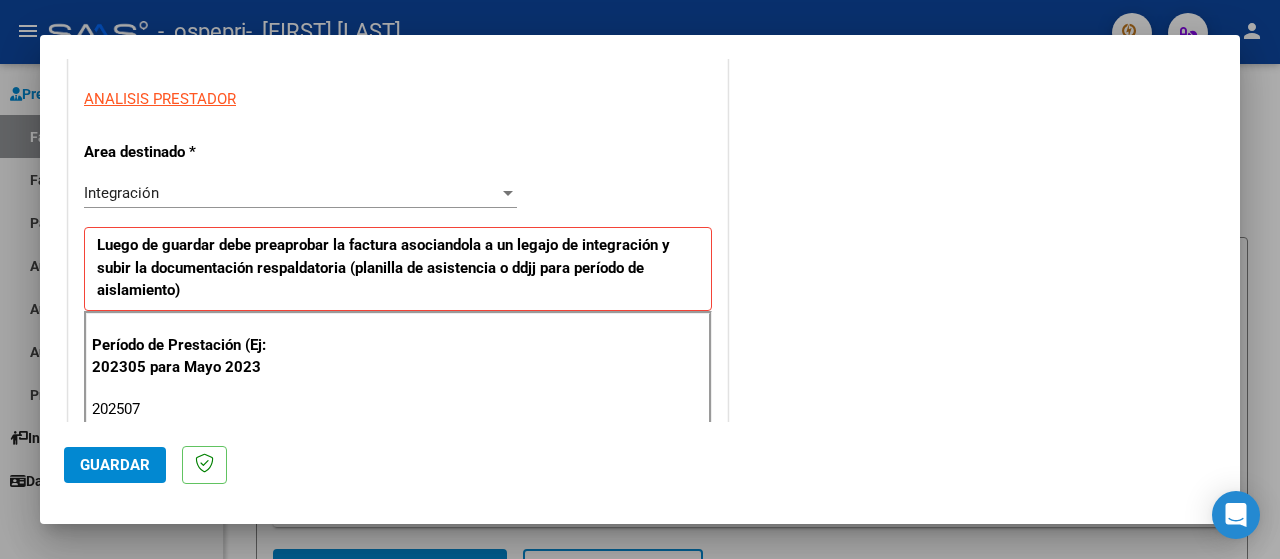 type on "202507" 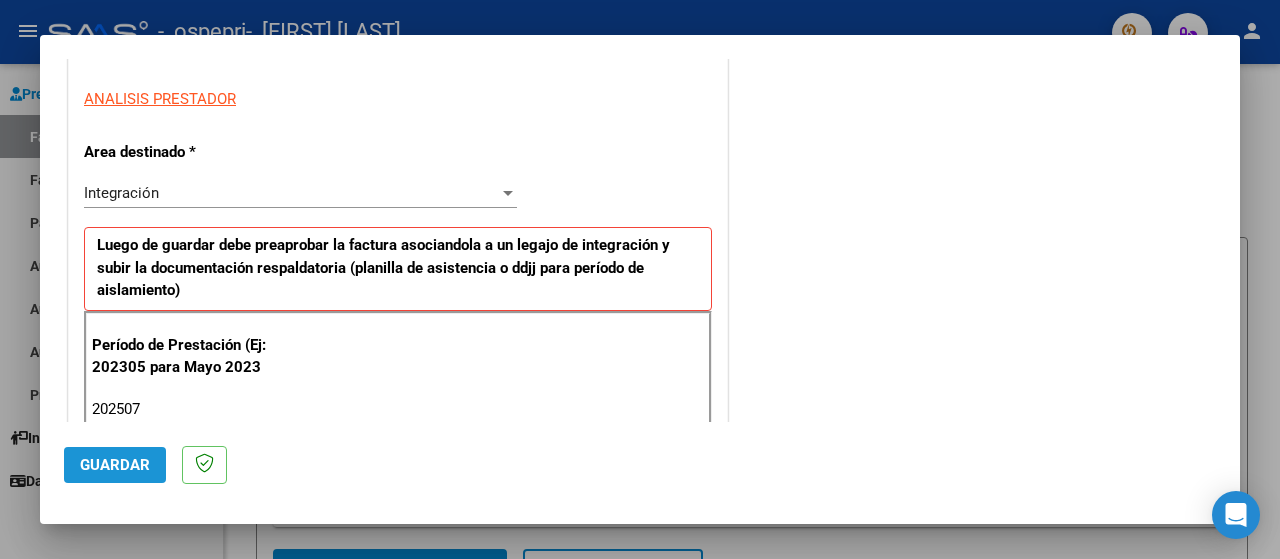 click on "Guardar" 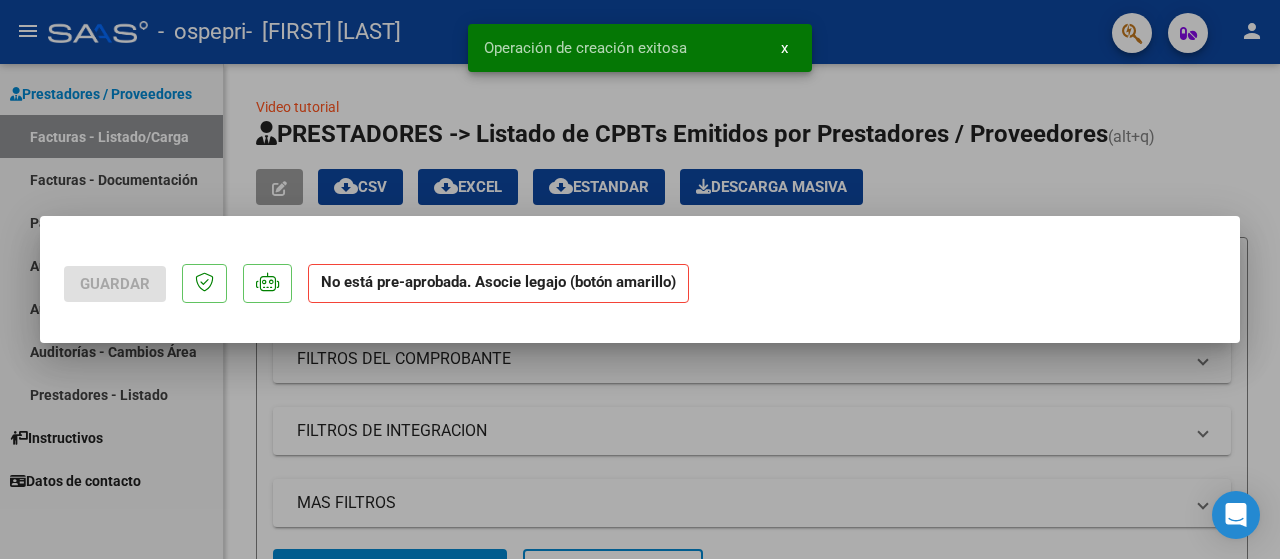 scroll, scrollTop: 0, scrollLeft: 0, axis: both 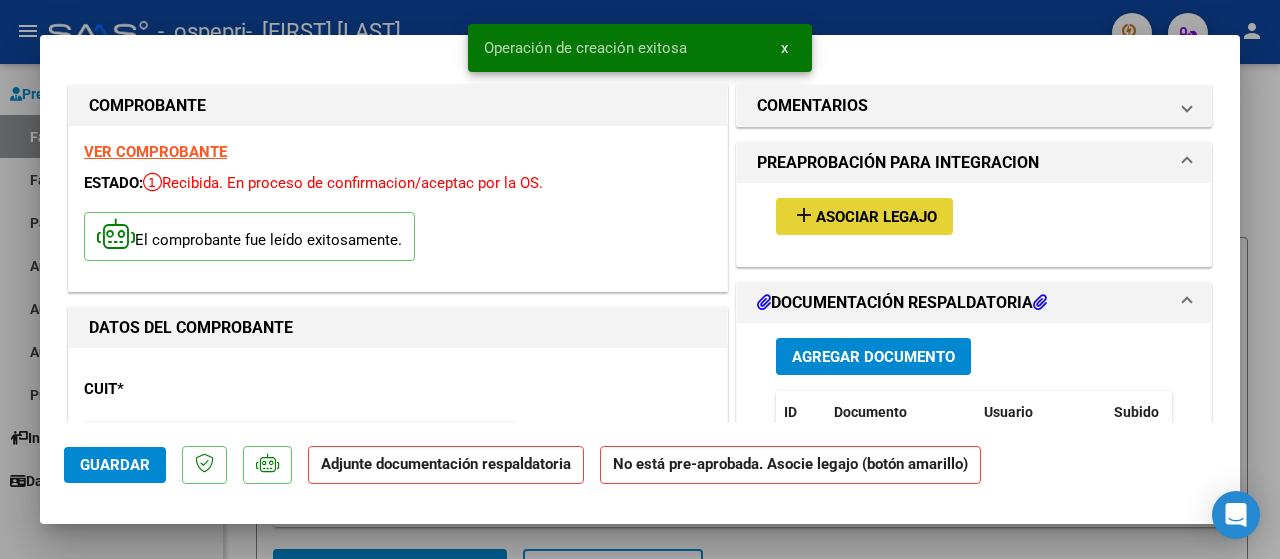 click on "Asociar Legajo" at bounding box center [876, 217] 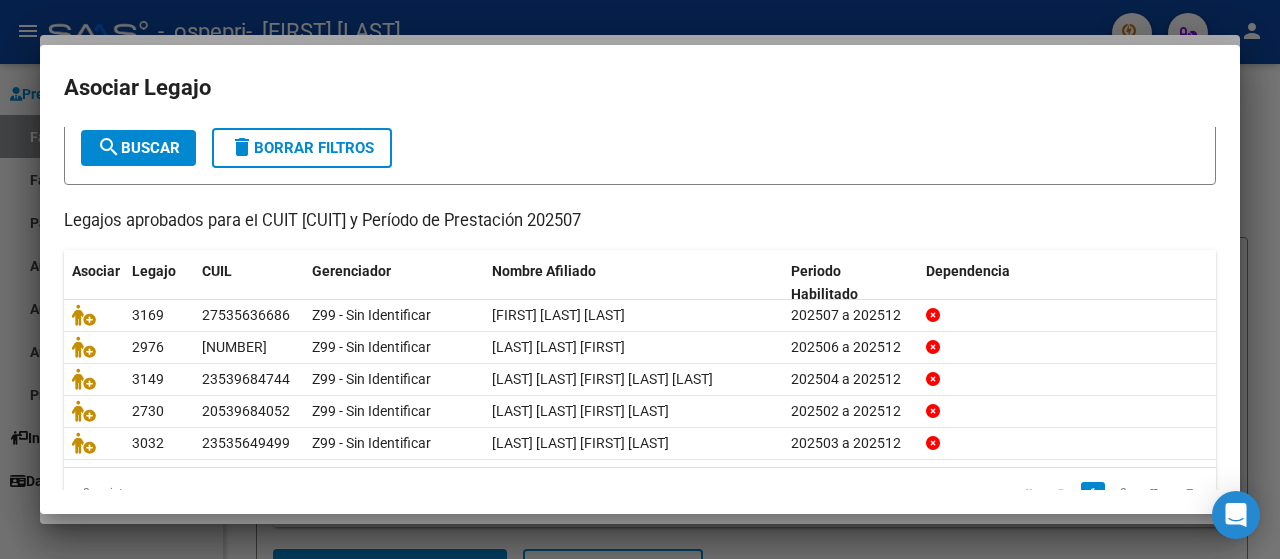 scroll, scrollTop: 115, scrollLeft: 0, axis: vertical 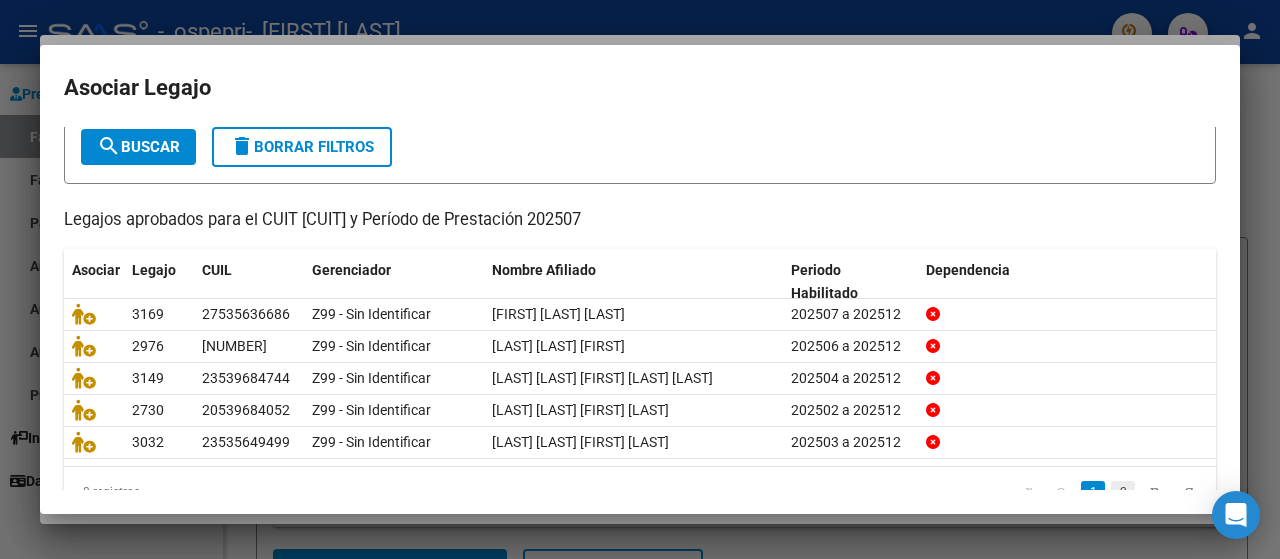 click on "2" 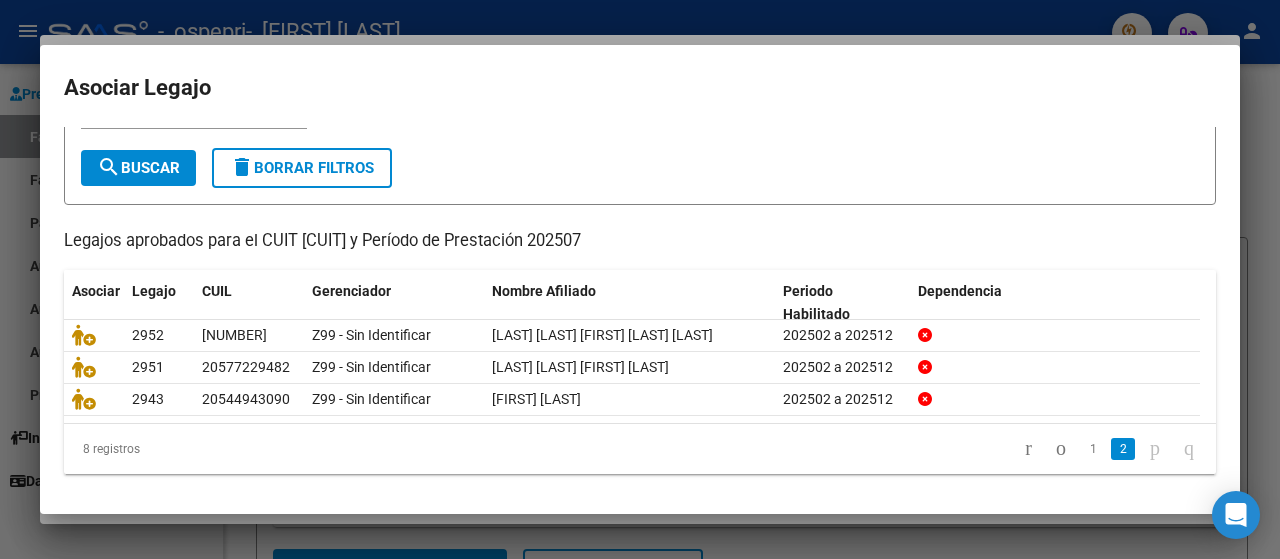 scroll, scrollTop: 90, scrollLeft: 0, axis: vertical 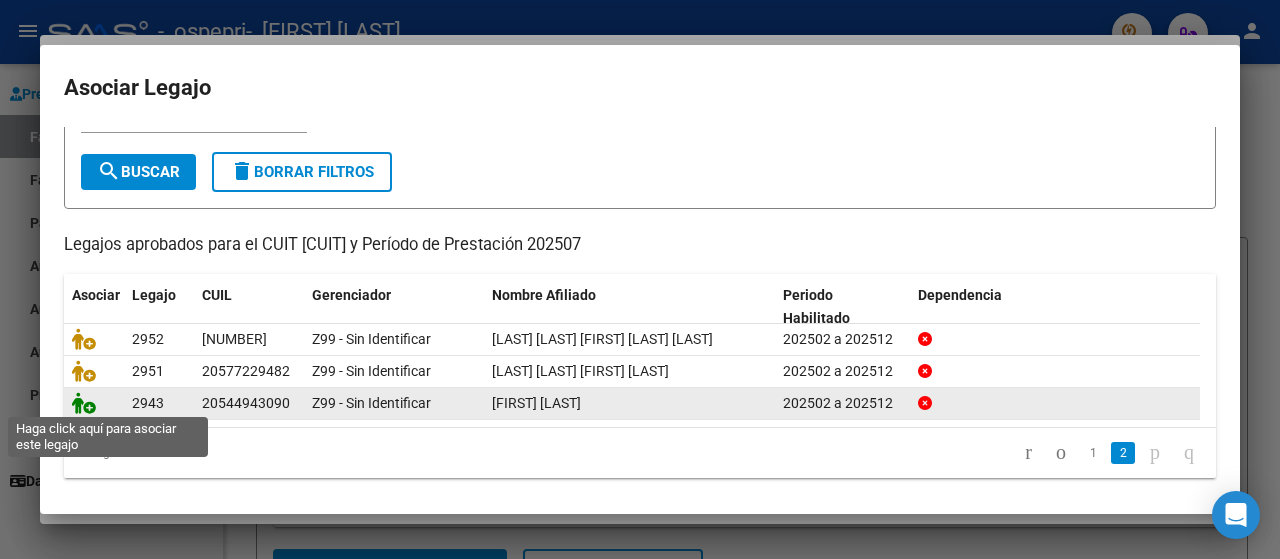 click 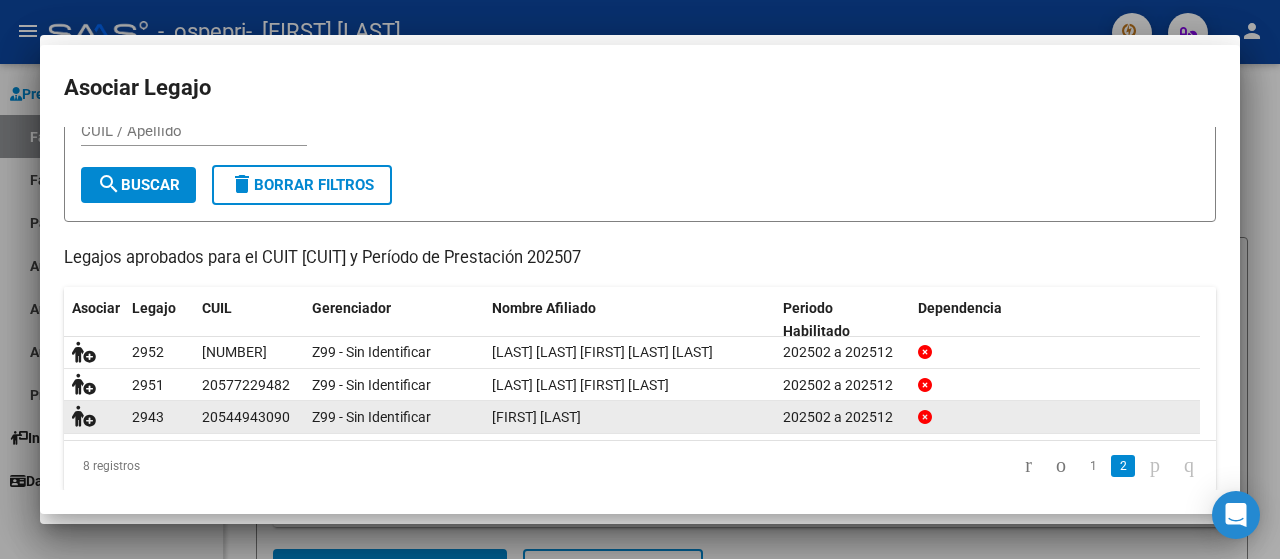 scroll, scrollTop: 0, scrollLeft: 0, axis: both 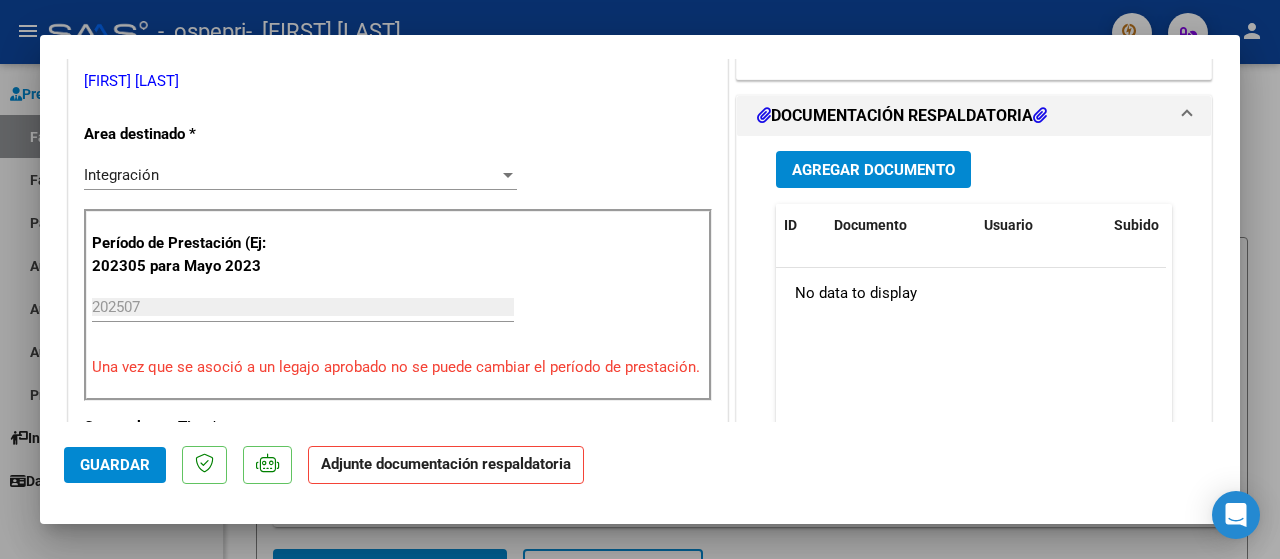 click on "Agregar Documento" at bounding box center (873, 170) 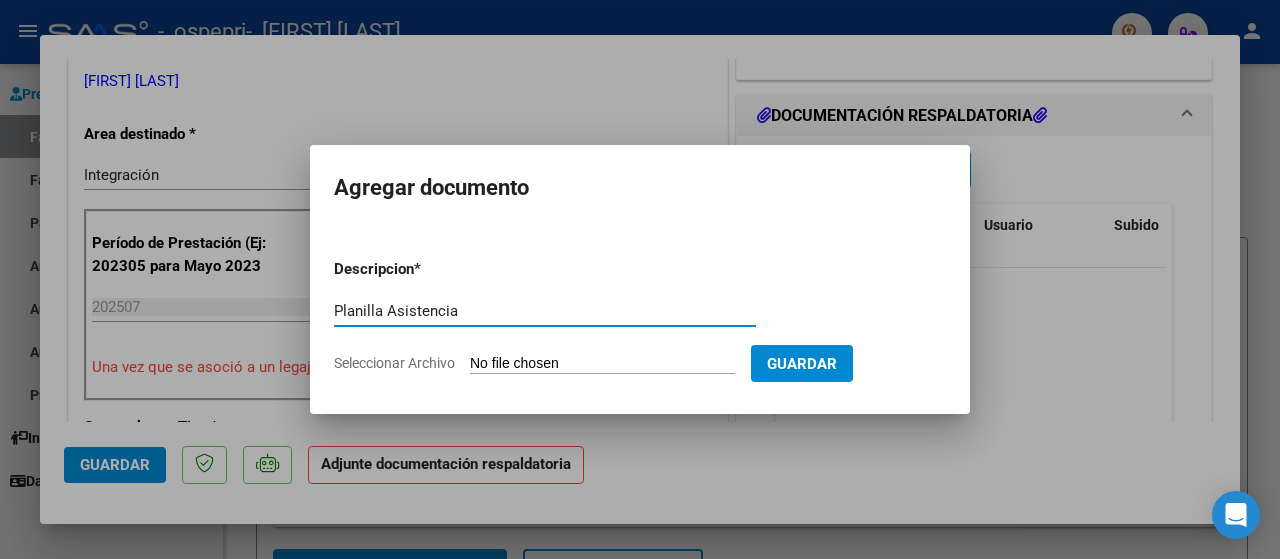 type on "Planilla Asistencia" 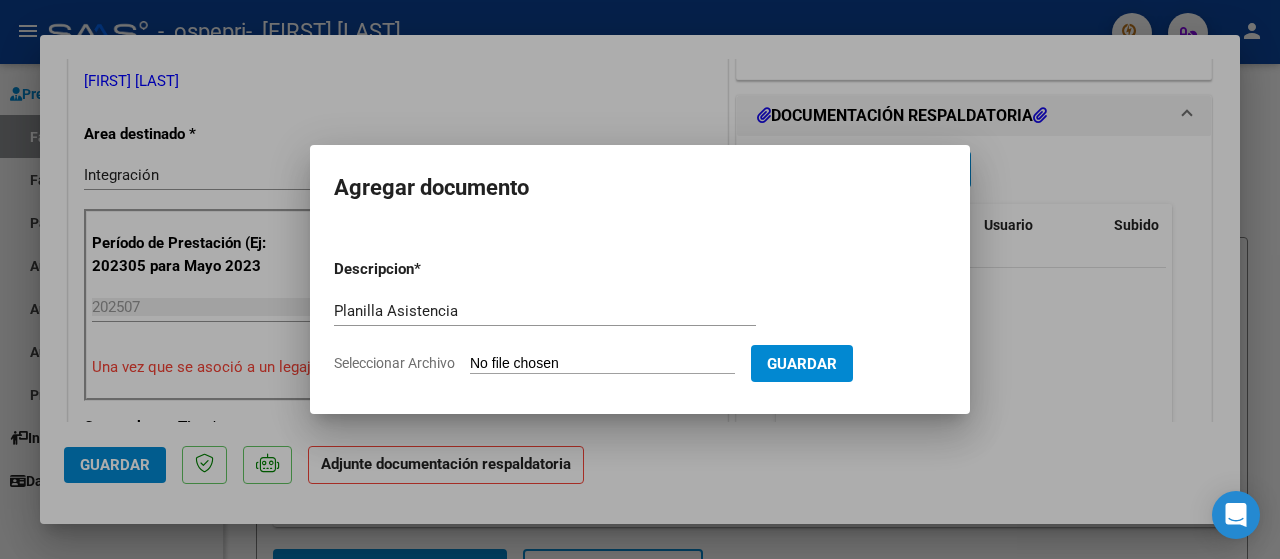 type on "C:\fakepath\img596.pdf" 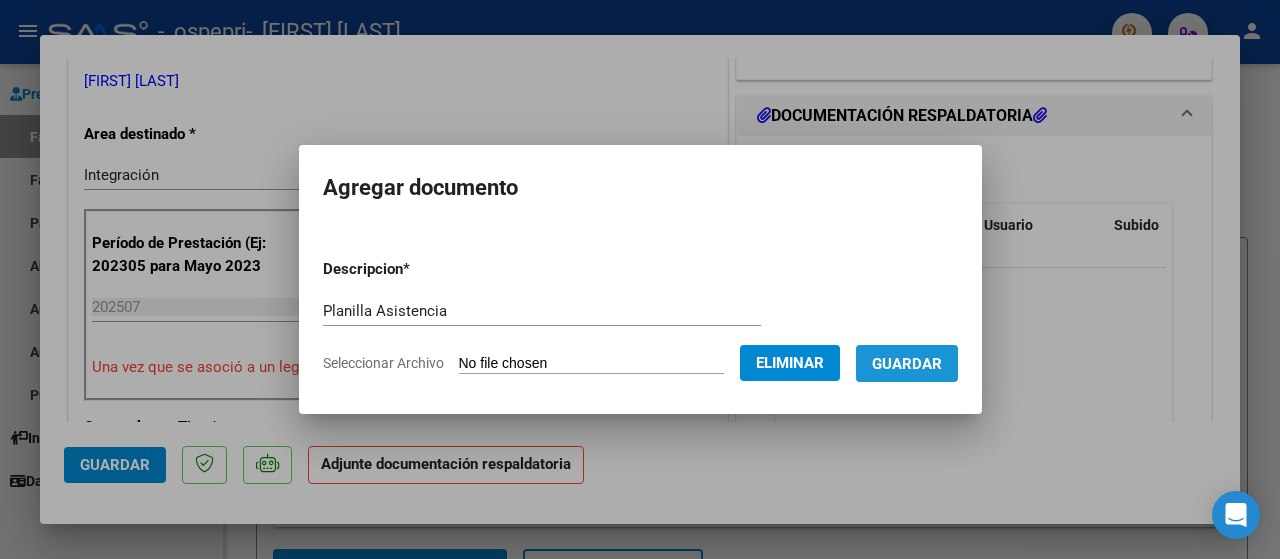 click on "Guardar" at bounding box center [907, 364] 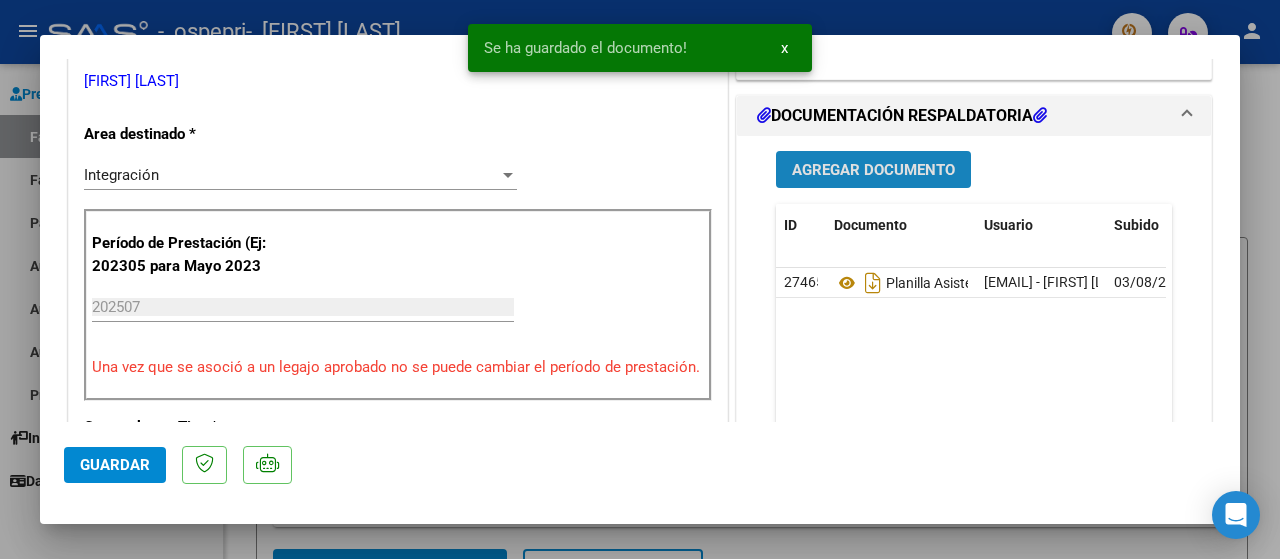 click on "Agregar Documento" at bounding box center (873, 170) 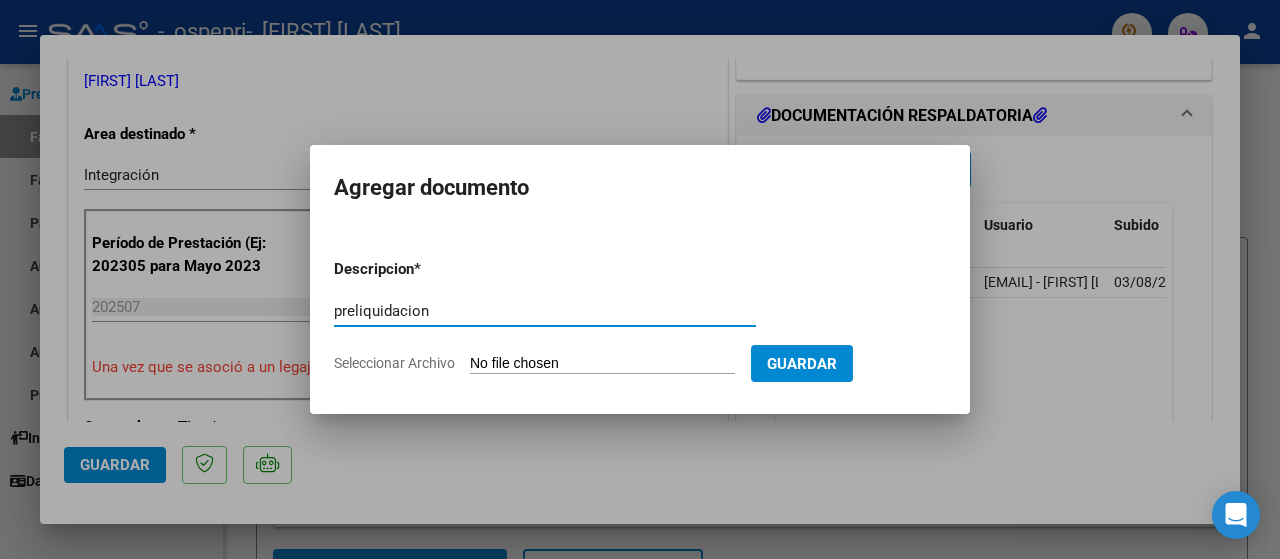 click on "preliquidacion" at bounding box center [545, 311] 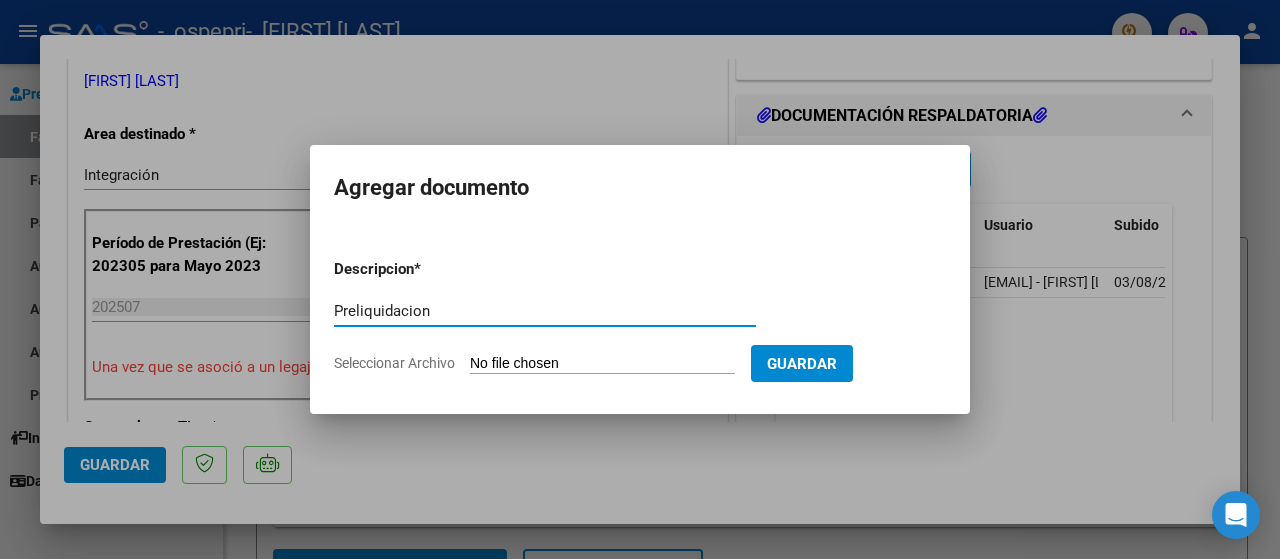 type on "Preliquidacion" 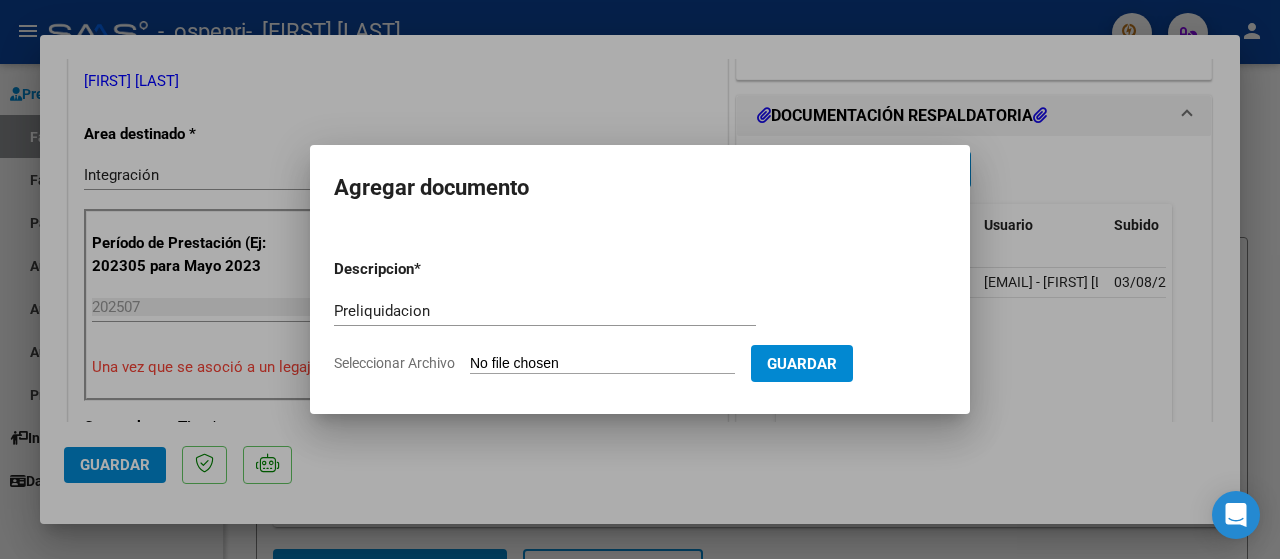 type on "C:\fakepath\apfmimpresionpreliq.pdf" 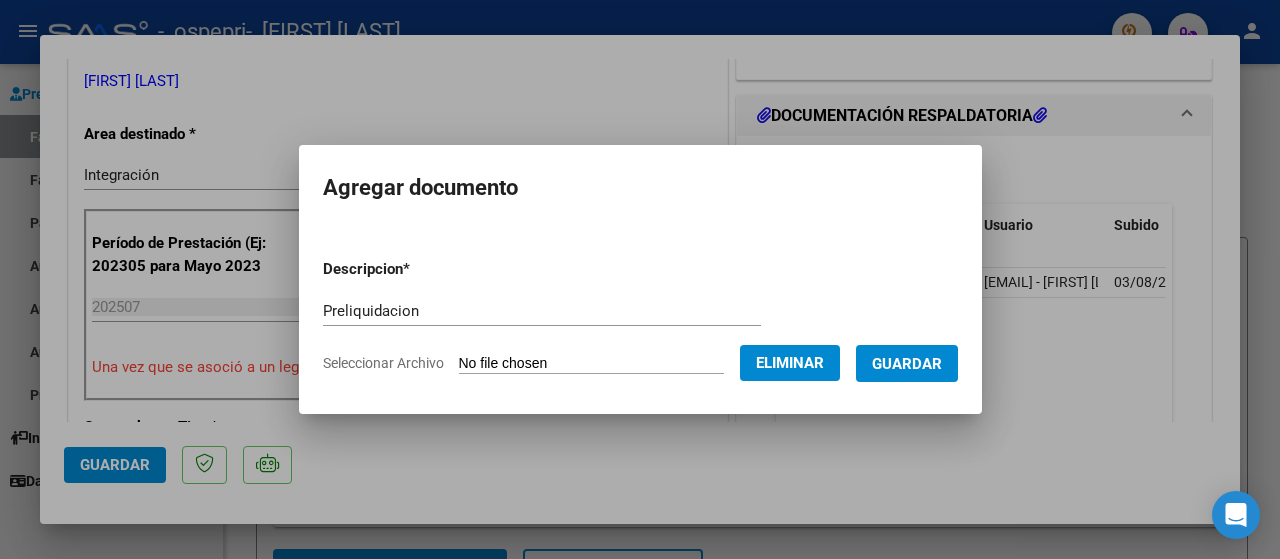 click on "Guardar" at bounding box center [907, 364] 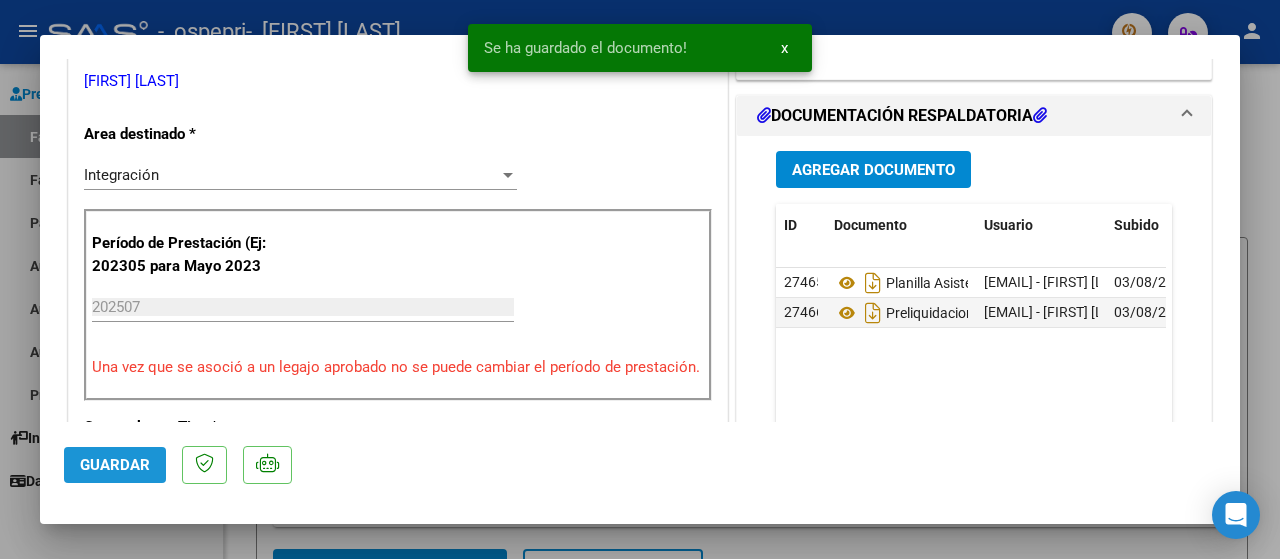 click on "Guardar" 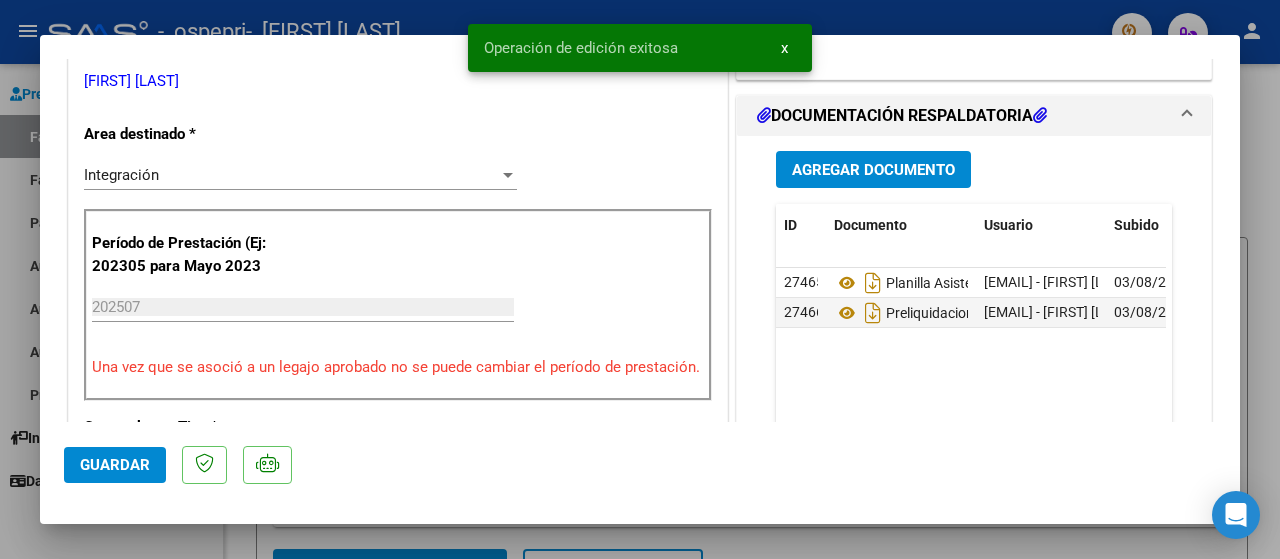 click at bounding box center [640, 279] 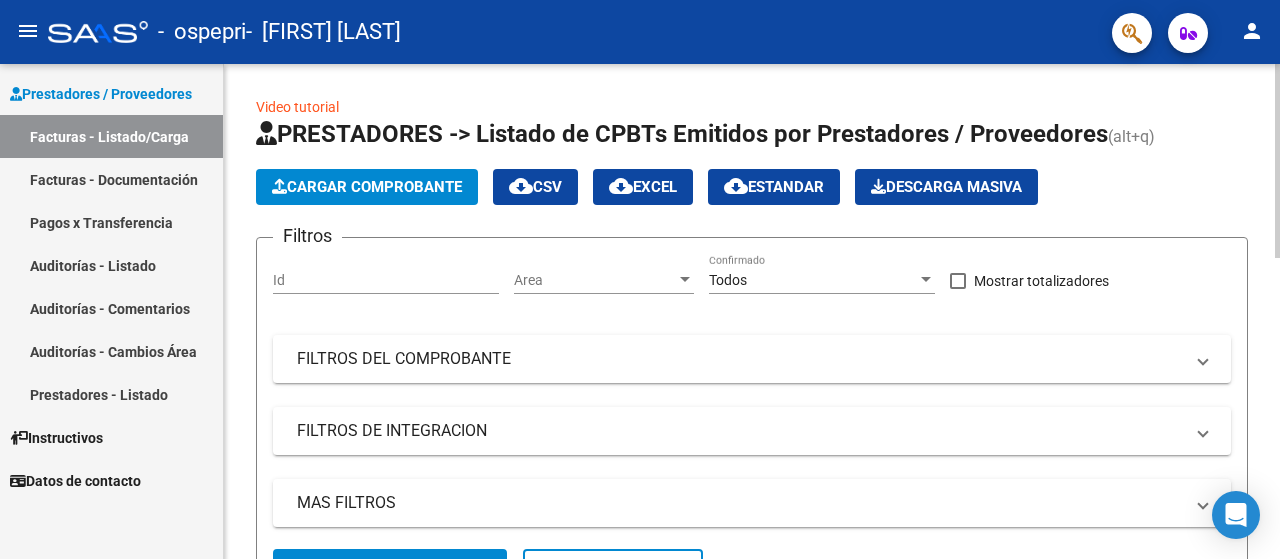 click on "Cargar Comprobante" 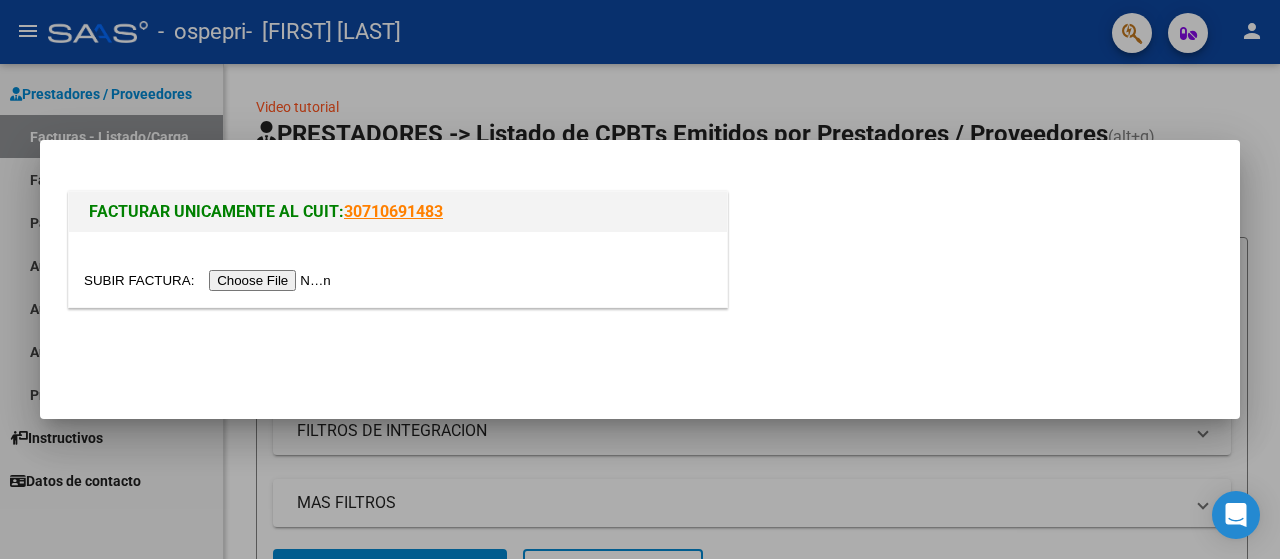 click at bounding box center [210, 280] 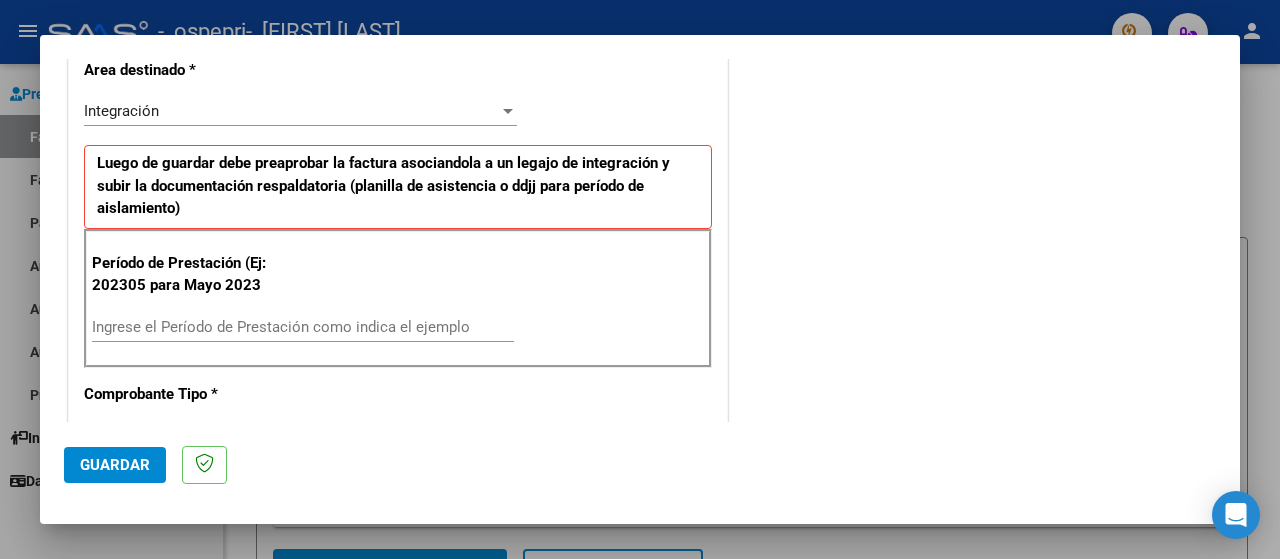 scroll, scrollTop: 445, scrollLeft: 0, axis: vertical 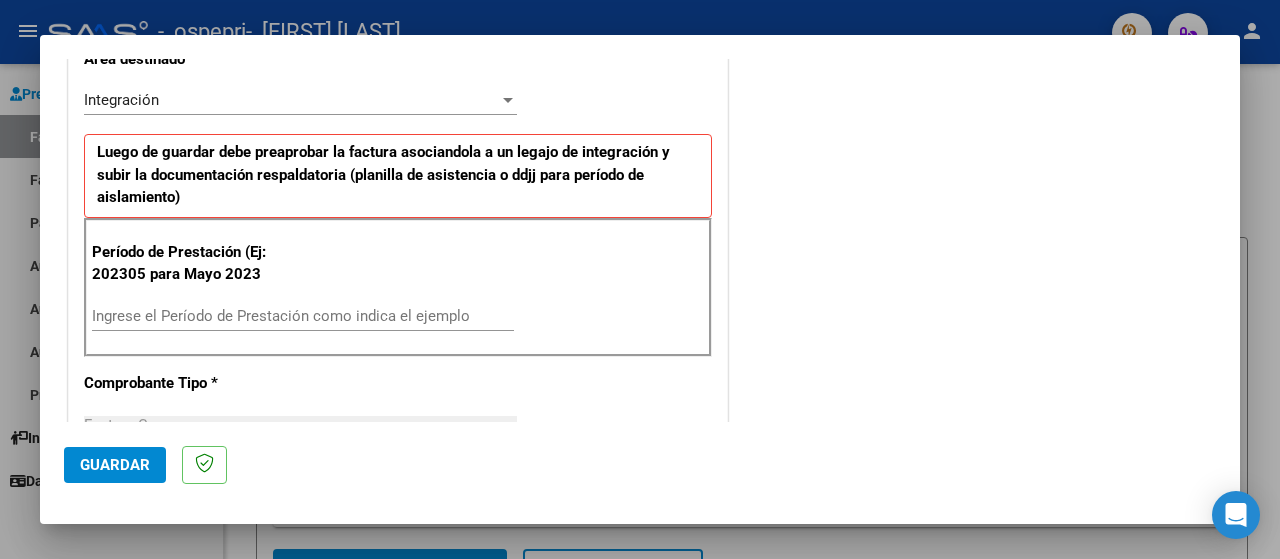 click on "Ingrese el Período de Prestación como indica el ejemplo" at bounding box center (303, 316) 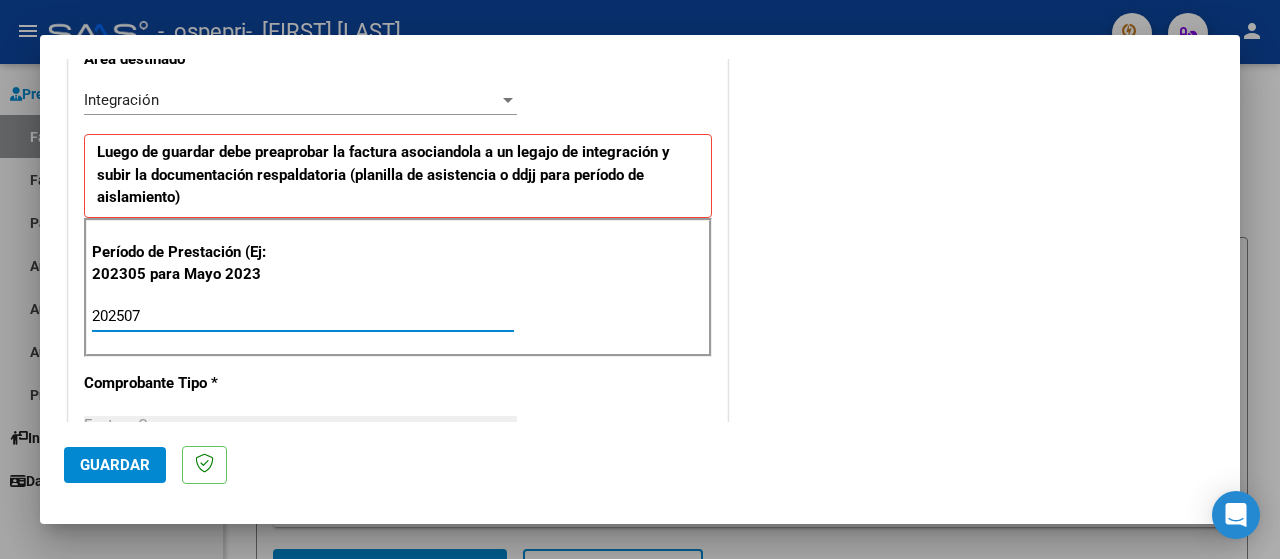 type on "202507" 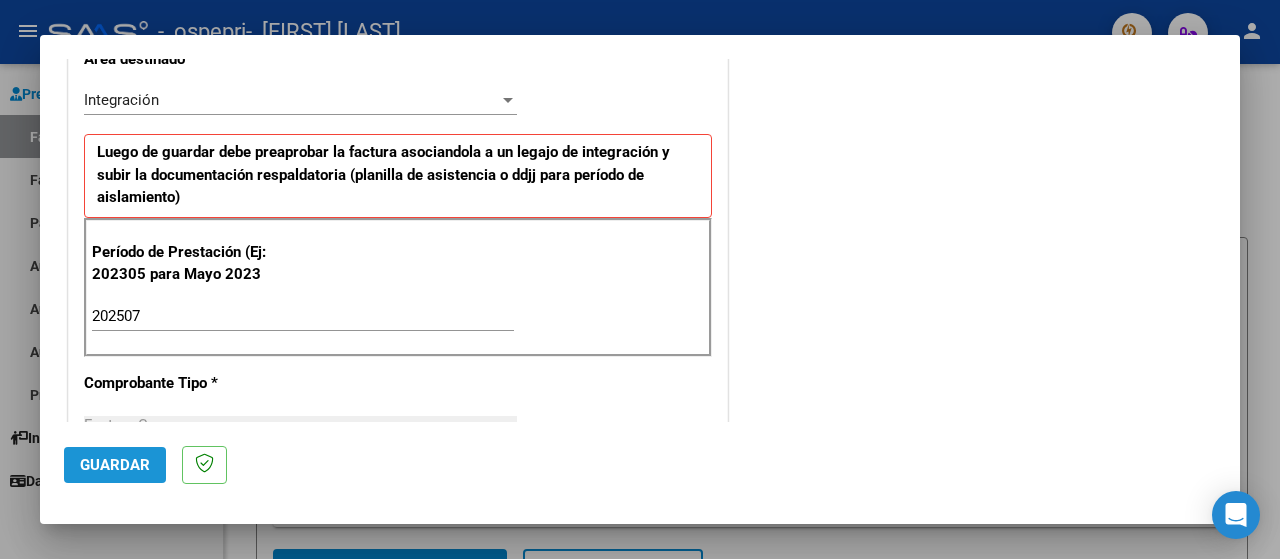 click on "Guardar" 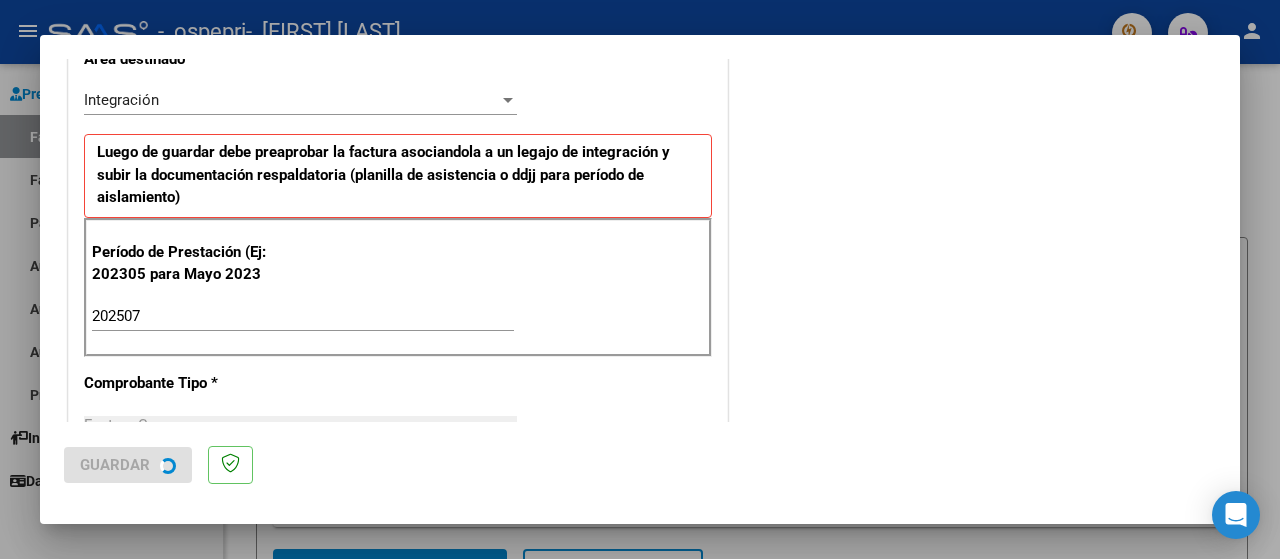 scroll, scrollTop: 0, scrollLeft: 0, axis: both 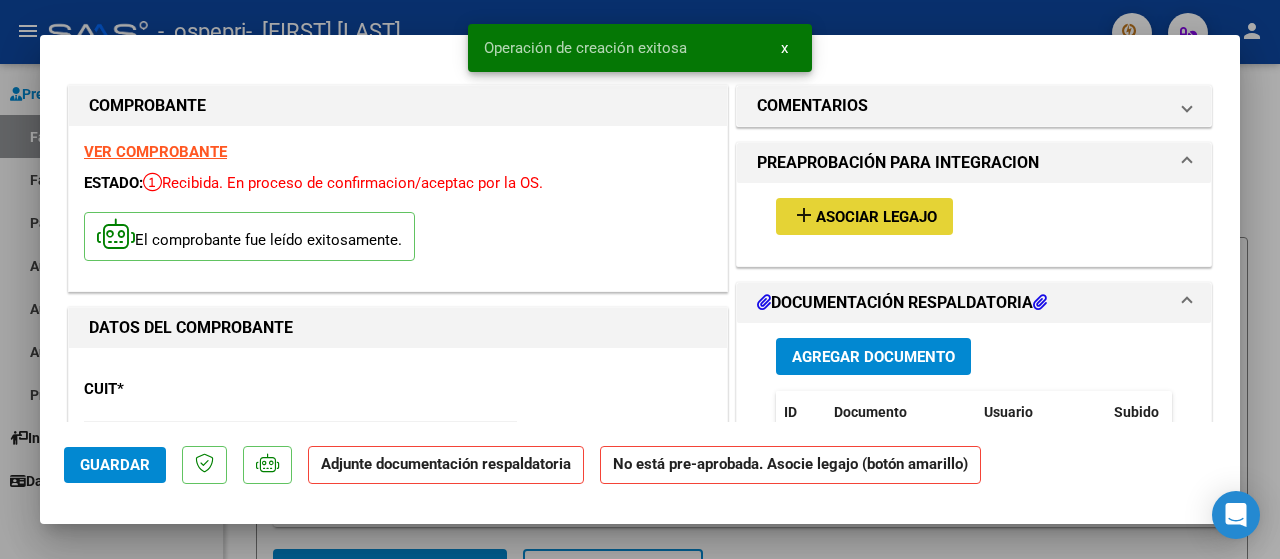 click on "Asociar Legajo" at bounding box center [876, 217] 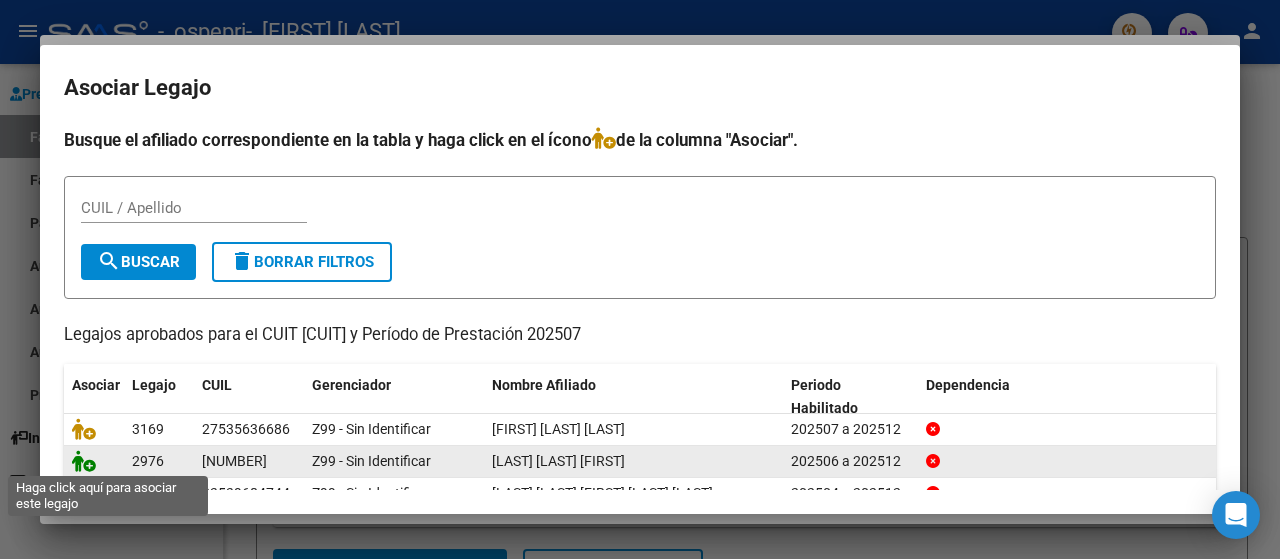 click 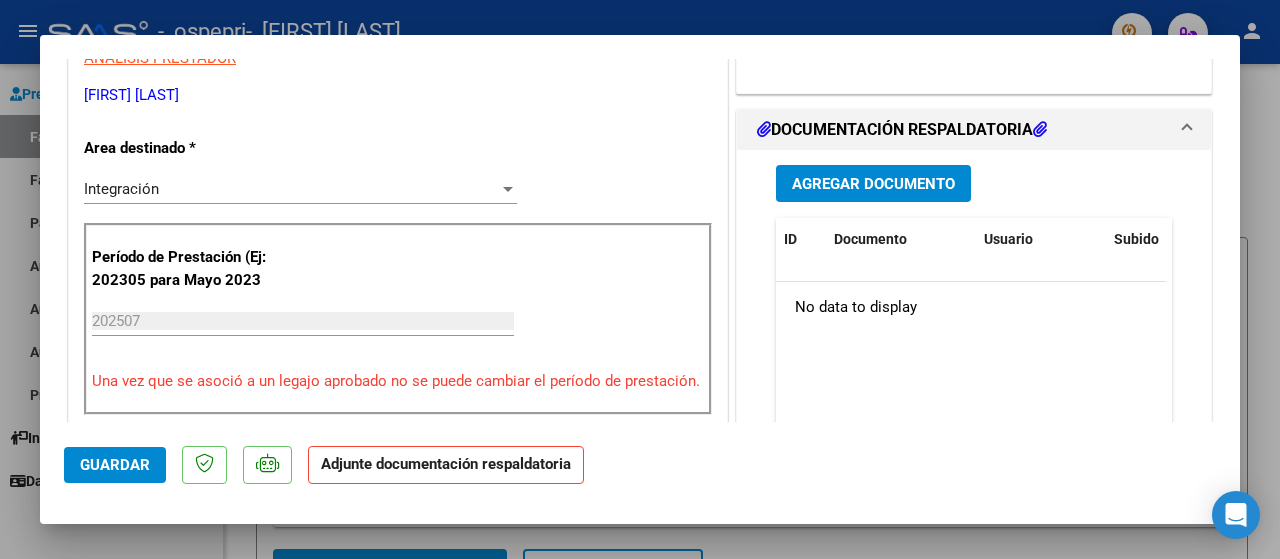 scroll, scrollTop: 442, scrollLeft: 0, axis: vertical 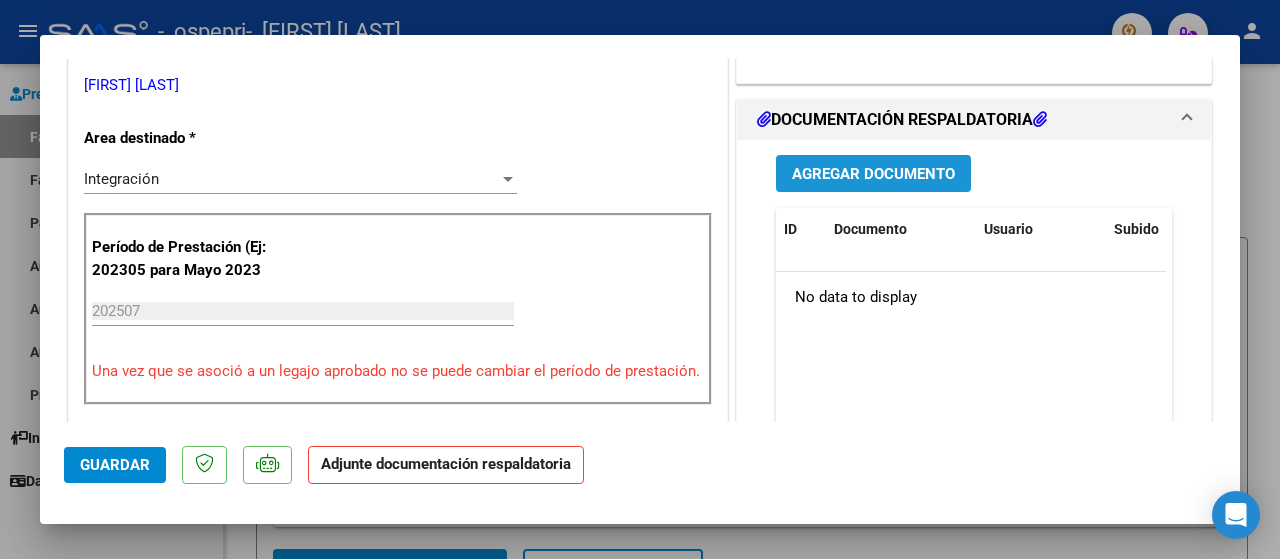 click on "Agregar Documento" at bounding box center [873, 174] 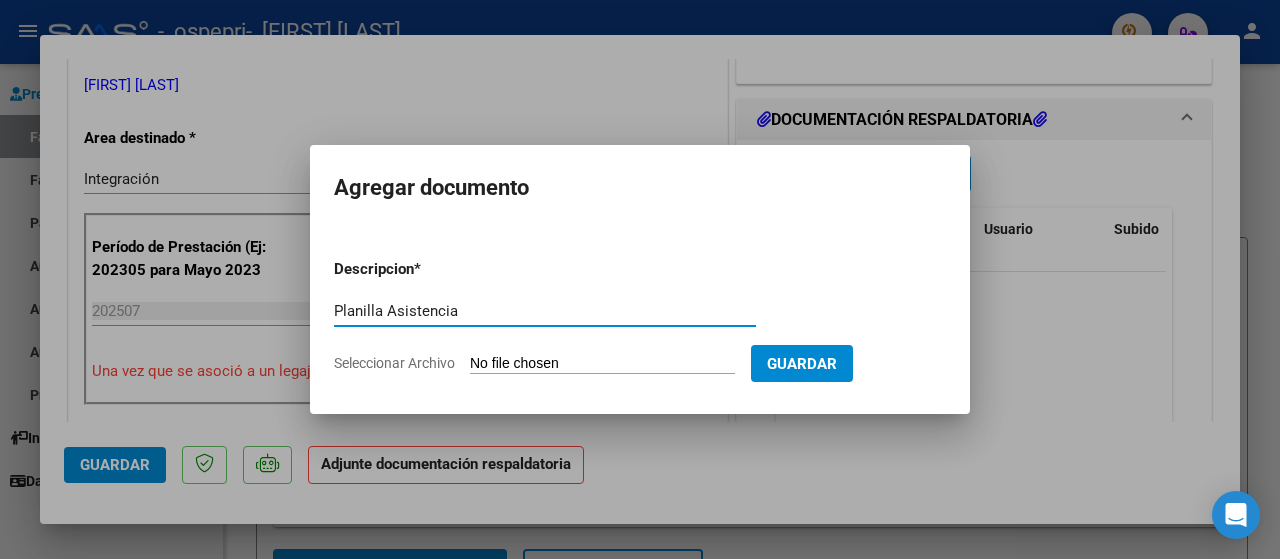 type on "Planilla Asistencia" 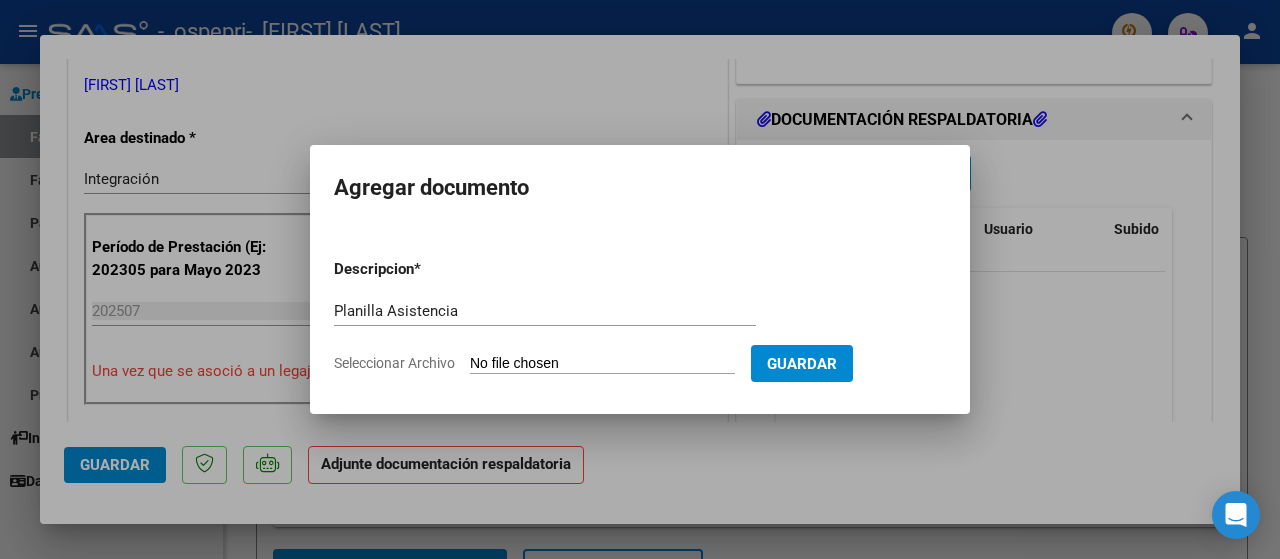 type on "C:\fakepath\img595.pdf" 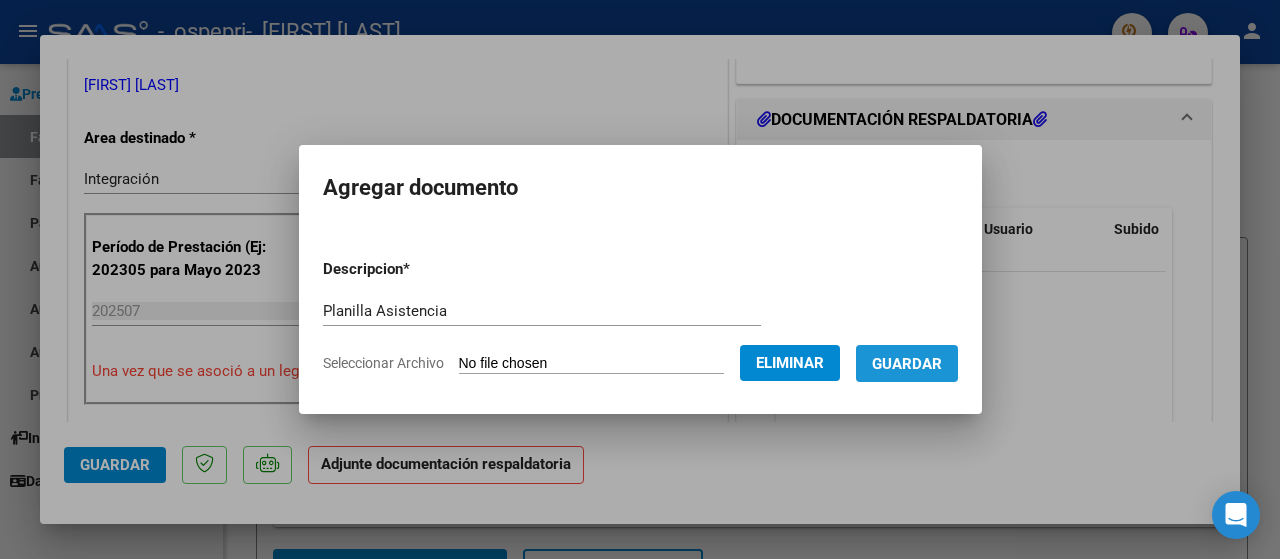 click on "Guardar" at bounding box center [907, 364] 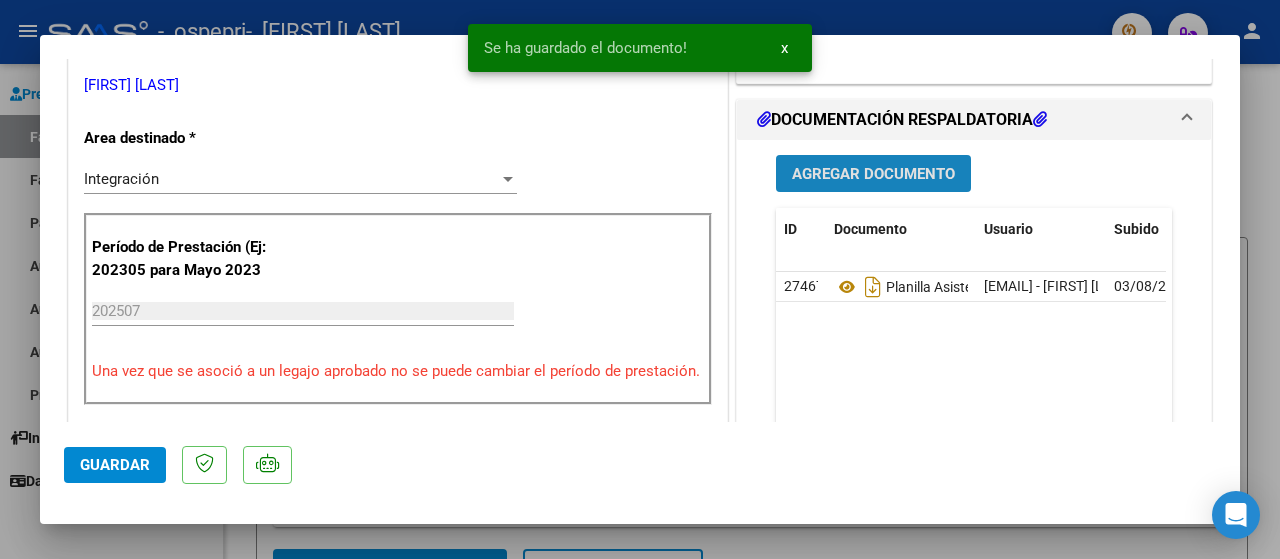 click on "Agregar Documento" at bounding box center [873, 174] 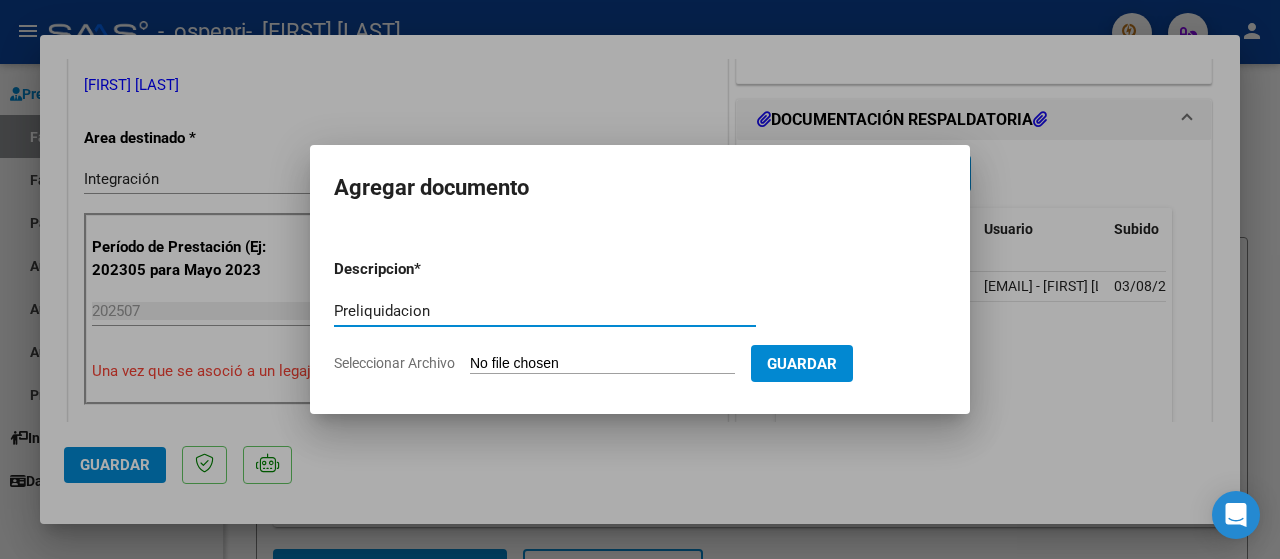 type on "Preliquidacion" 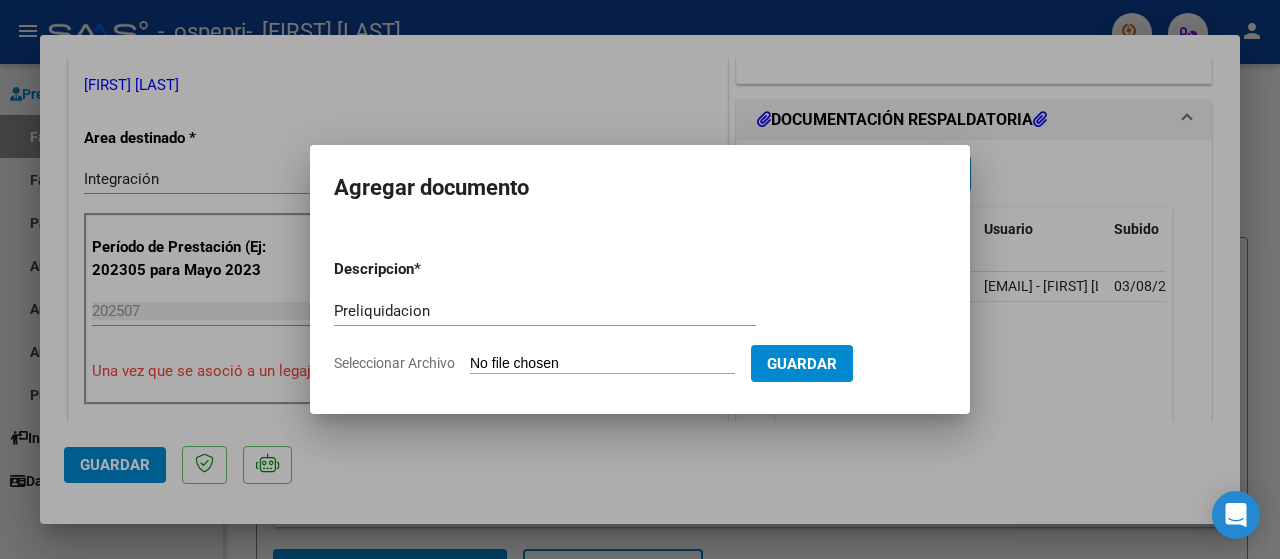 click on "Seleccionar Archivo" 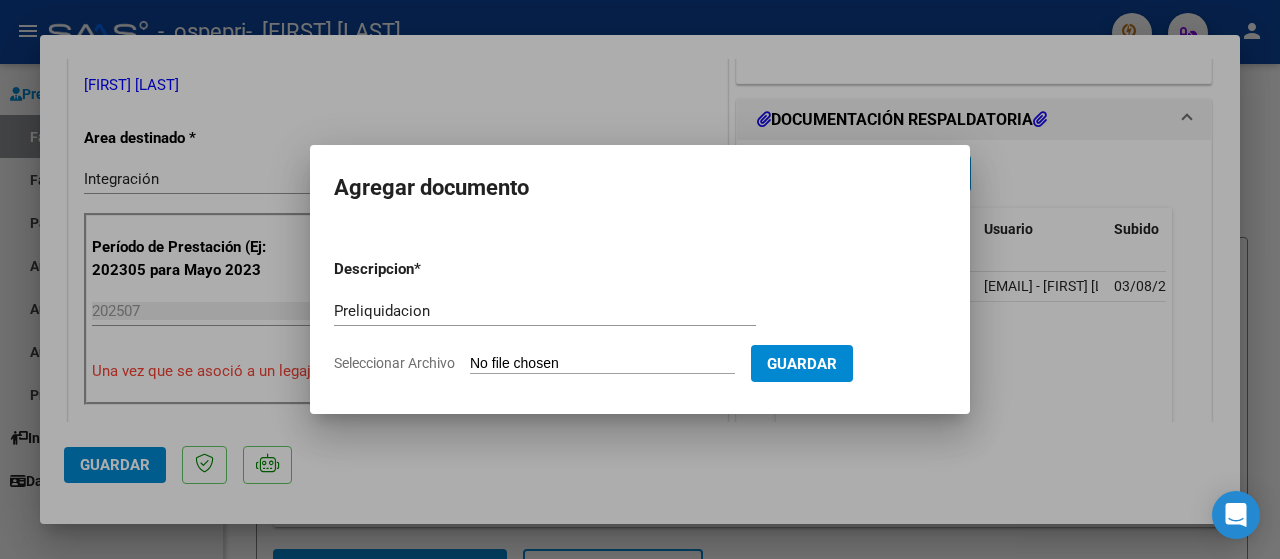type on "C:\fakepath\apfmimpresionpreliq.pdf" 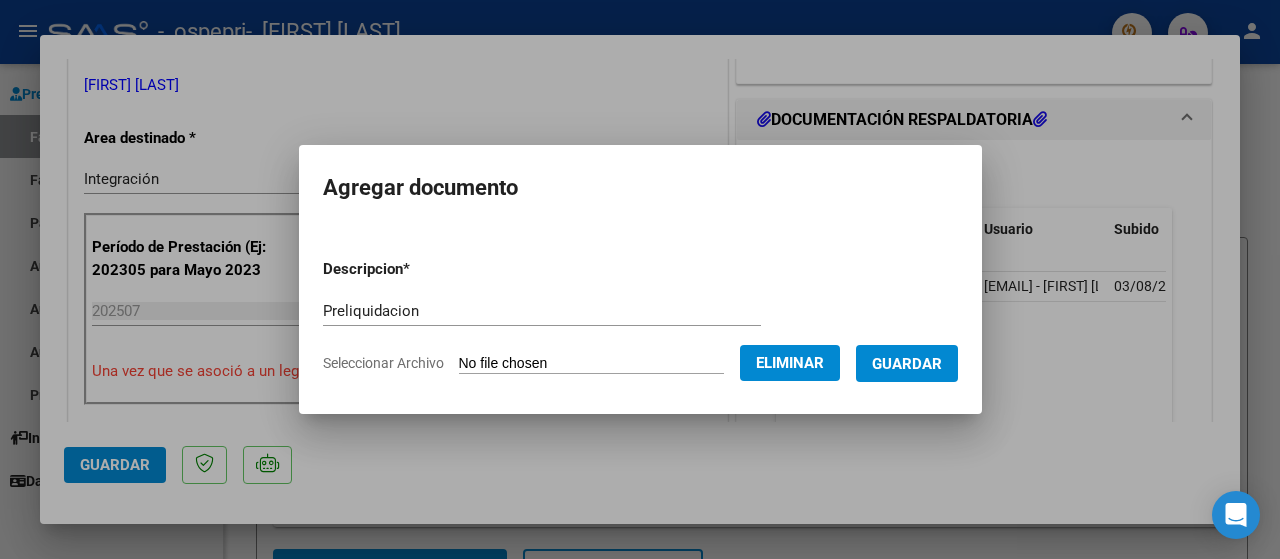 click on "Guardar" at bounding box center (907, 364) 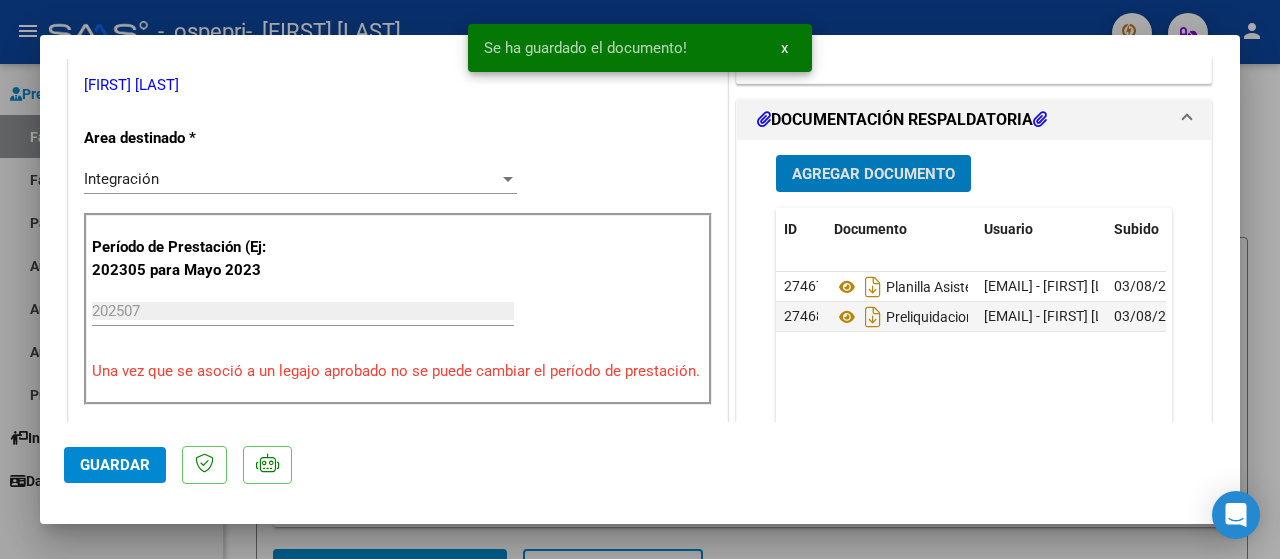 click on "Guardar" 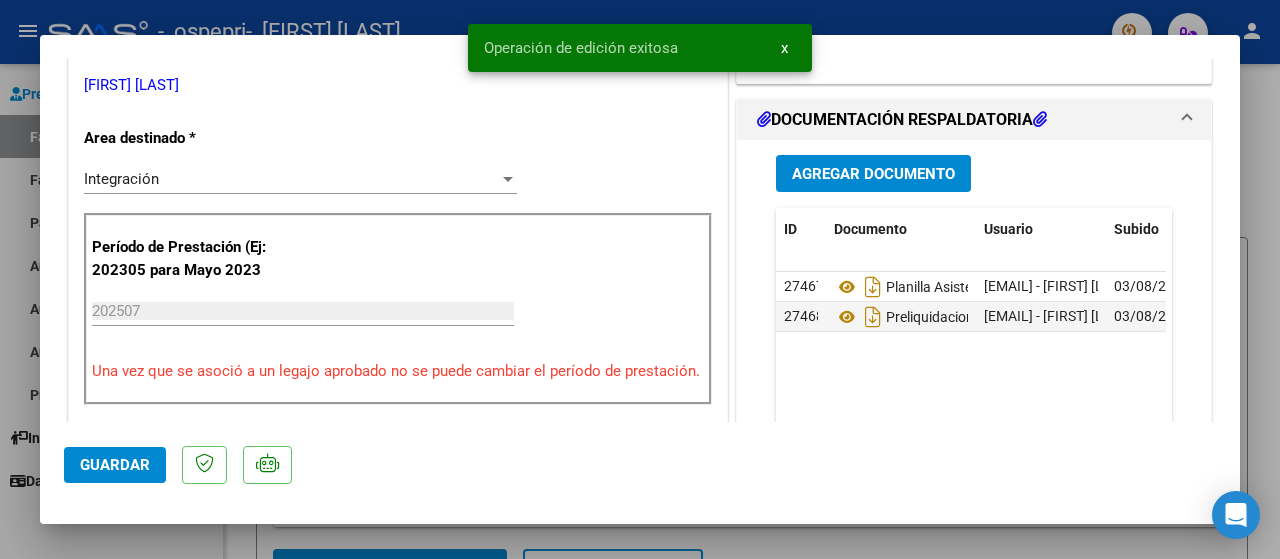 click at bounding box center [640, 279] 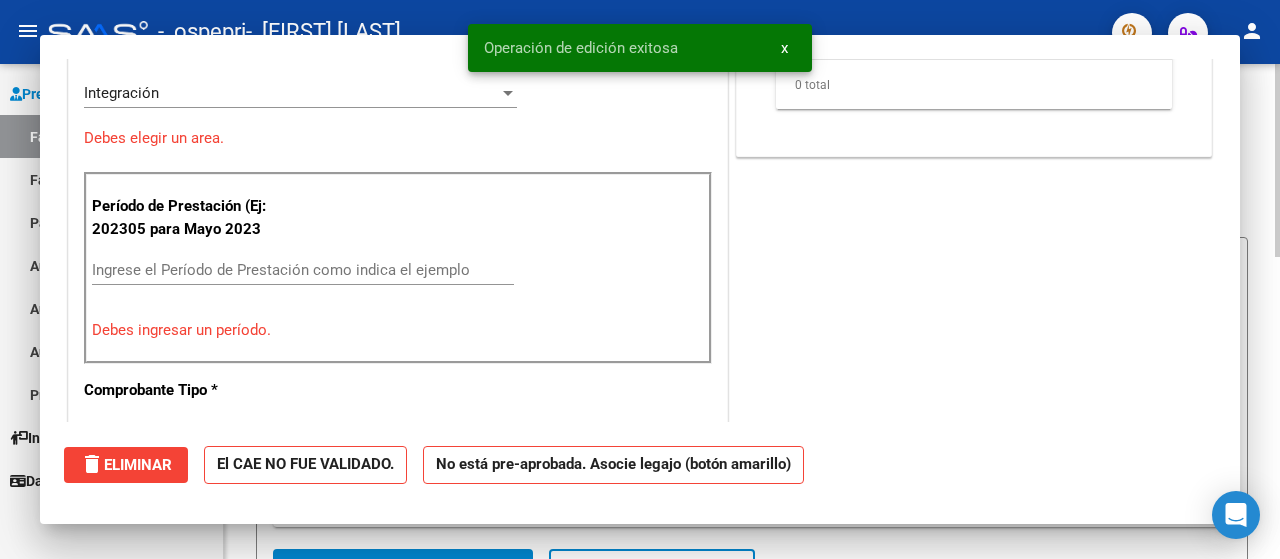 scroll, scrollTop: 0, scrollLeft: 0, axis: both 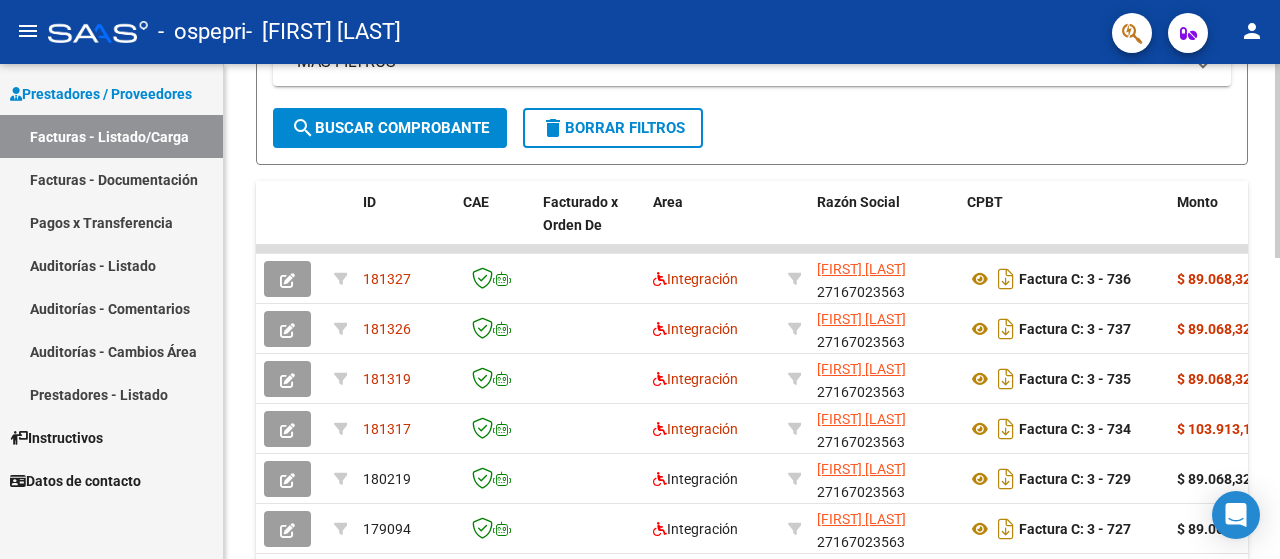 click 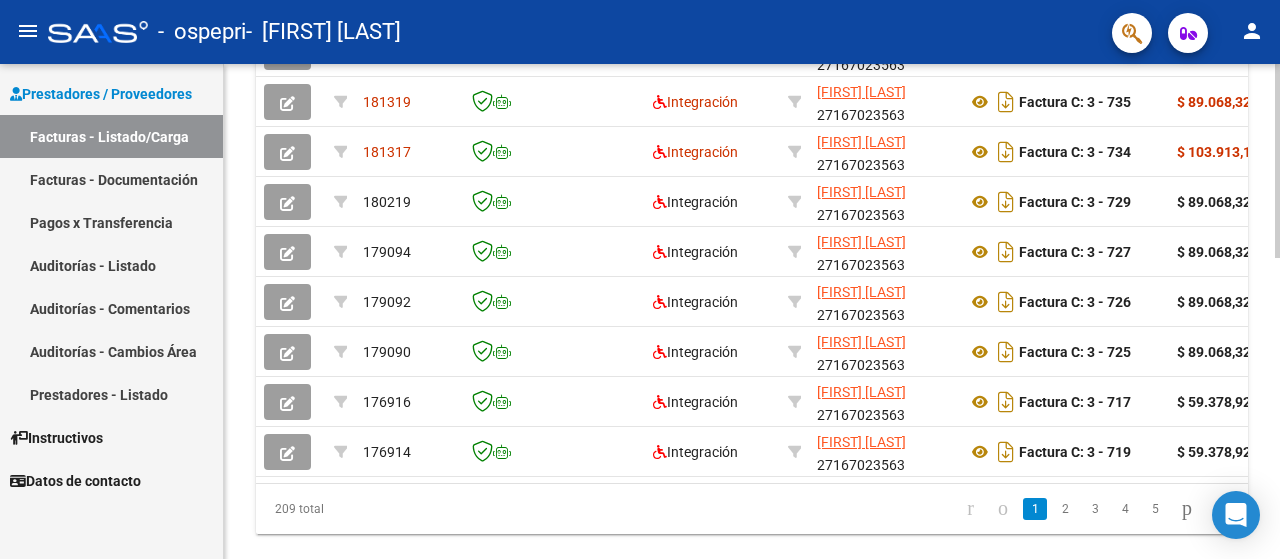 click 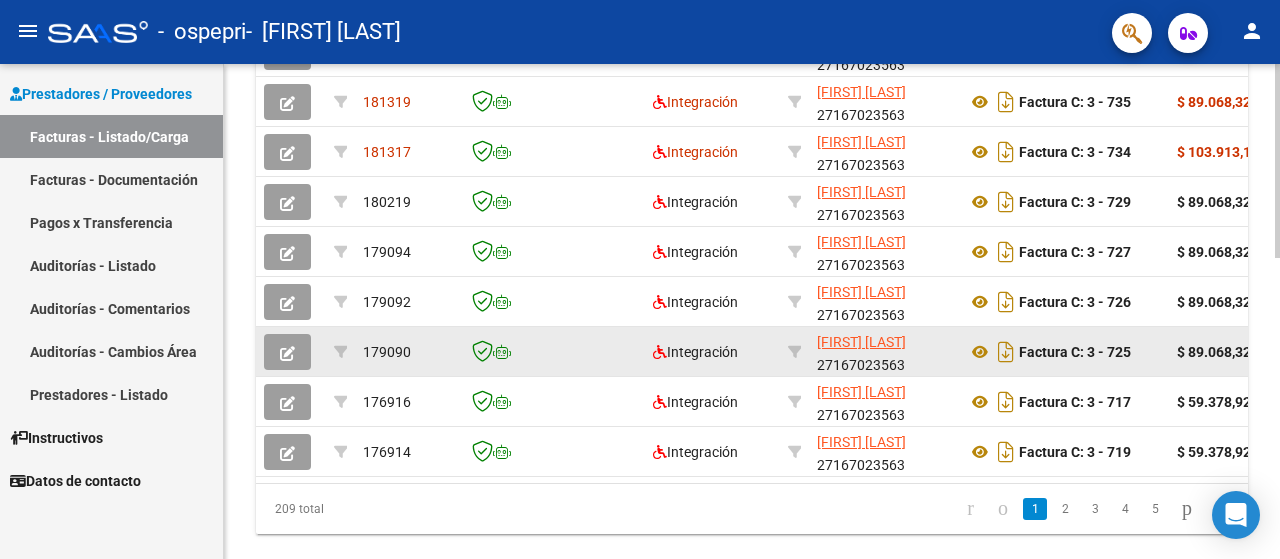 scroll, scrollTop: 710, scrollLeft: 0, axis: vertical 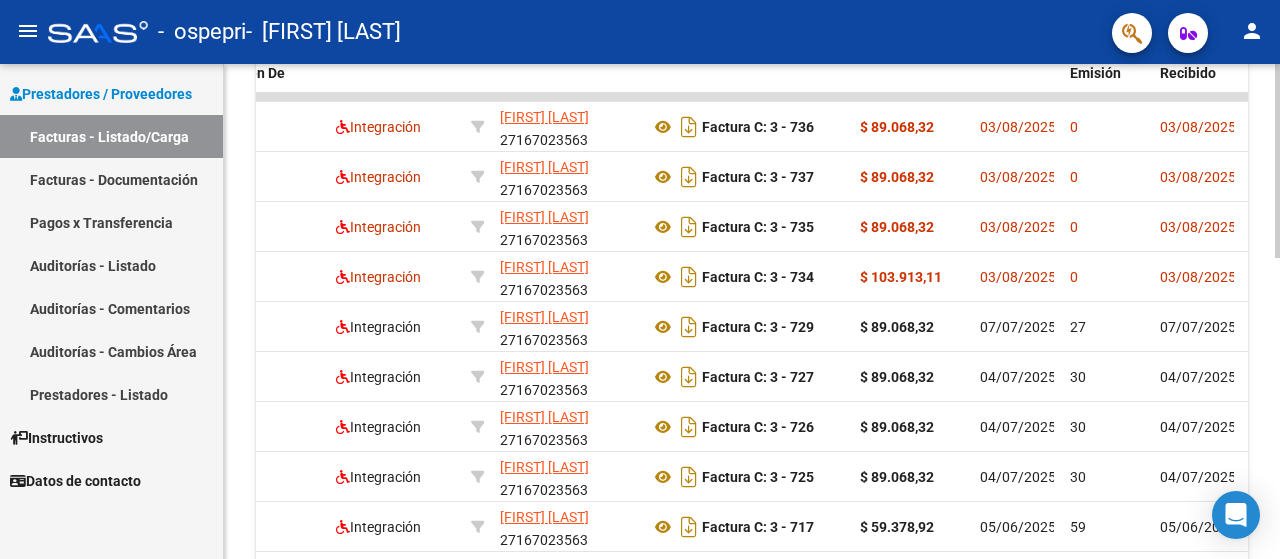 click on "Video tutorial   PRESTADORES -> Listado de CPBTs Emitidos por Prestadores / Proveedores (alt+q)   Cargar Comprobante
cloud_download  CSV  cloud_download  EXCEL  cloud_download  Estandar   Descarga Masiva
Filtros Id Area Area Todos Confirmado   Mostrar totalizadores   FILTROS DEL COMPROBANTE  Comprobante Tipo Comprobante Tipo Start date – End date Fec. Comprobante Desde / Hasta Días Emisión Desde(cant. días) Días Emisión Hasta(cant. días) CUIT / Razón Social Pto. Venta Nro. Comprobante Código SSS CAE Válido CAE Válido Todos Cargado Módulo Hosp. Todos Tiene facturacion Apócrifa Hospital Refes  FILTROS DE INTEGRACION  Período De Prestación Campos del Archivo de Rendición Devuelto x SSS (dr_envio) Todos Rendido x SSS (dr_envio) Tipo de Registro Tipo de Registro Período Presentación Período Presentación Campos del Legajo Asociado (preaprobación) Afiliado Legajo (cuil/nombre) Todos Solo facturas preaprobadas  MAS FILTROS  Todos Con Doc. Respaldatoria Todos Con Trazabilidad Todos – – 0" 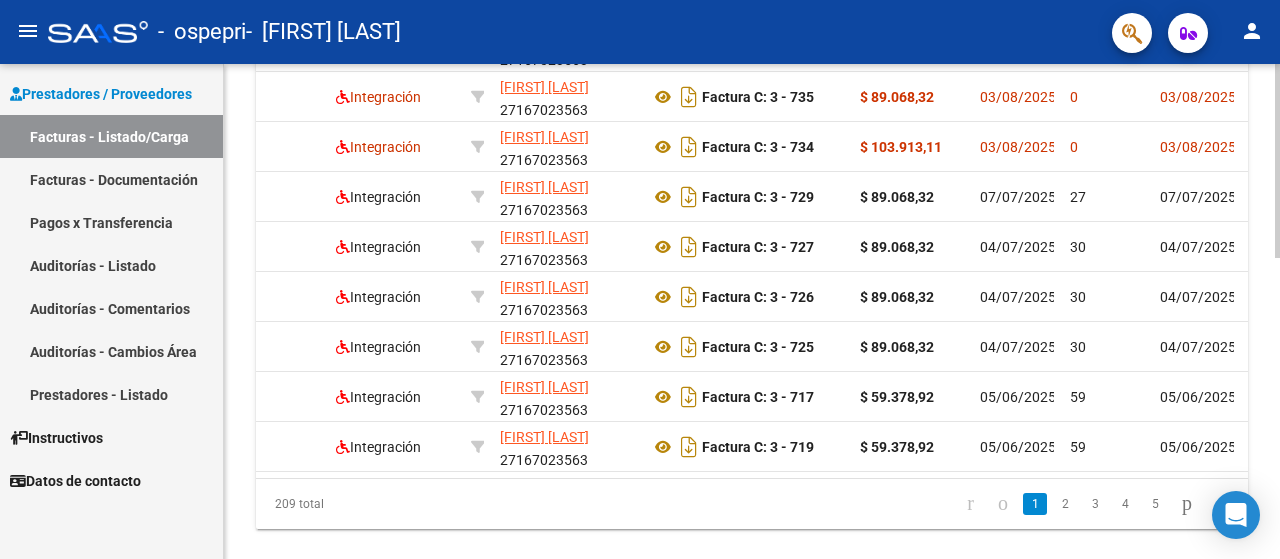 click on "Video tutorial   PRESTADORES -> Listado de CPBTs Emitidos por Prestadores / Proveedores (alt+q)   Cargar Comprobante
cloud_download  CSV  cloud_download  EXCEL  cloud_download  Estandar   Descarga Masiva
Filtros Id Area Area Todos Confirmado   Mostrar totalizadores   FILTROS DEL COMPROBANTE  Comprobante Tipo Comprobante Tipo Start date – End date Fec. Comprobante Desde / Hasta Días Emisión Desde(cant. días) Días Emisión Hasta(cant. días) CUIT / Razón Social Pto. Venta Nro. Comprobante Código SSS CAE Válido CAE Válido Todos Cargado Módulo Hosp. Todos Tiene facturacion Apócrifa Hospital Refes  FILTROS DE INTEGRACION  Período De Prestación Campos del Archivo de Rendición Devuelto x SSS (dr_envio) Todos Rendido x SSS (dr_envio) Tipo de Registro Tipo de Registro Período Presentación Período Presentación Campos del Legajo Asociado (preaprobación) Afiliado Legajo (cuil/nombre) Todos Solo facturas preaprobadas  MAS FILTROS  Todos Con Doc. Respaldatoria Todos Con Trazabilidad Todos – – 0" 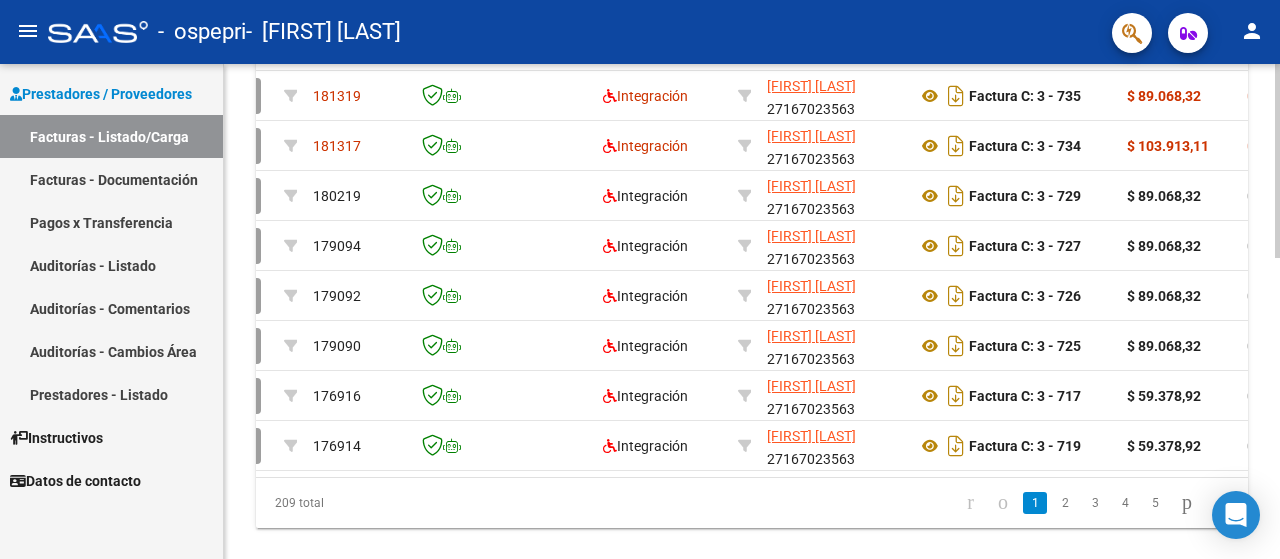 scroll, scrollTop: 0, scrollLeft: 0, axis: both 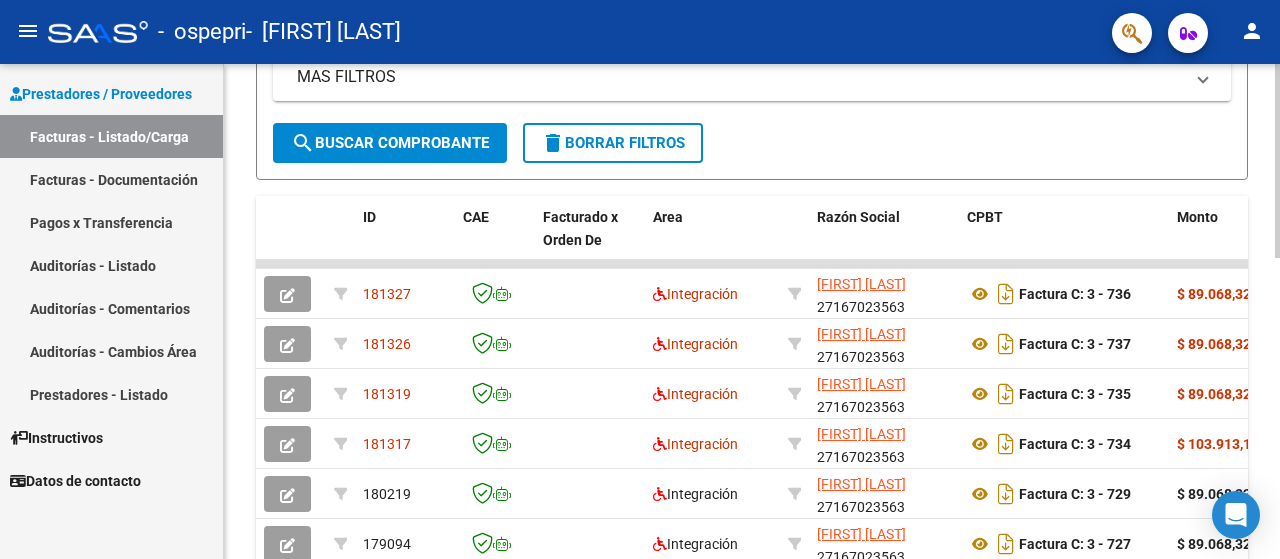 click on "Video tutorial   PRESTADORES -> Listado de CPBTs Emitidos por Prestadores / Proveedores (alt+q)   Cargar Comprobante
cloud_download  CSV  cloud_download  EXCEL  cloud_download  Estandar   Descarga Masiva
Filtros Id Area Area Todos Confirmado   Mostrar totalizadores   FILTROS DEL COMPROBANTE  Comprobante Tipo Comprobante Tipo Start date – End date Fec. Comprobante Desde / Hasta Días Emisión Desde(cant. días) Días Emisión Hasta(cant. días) CUIT / Razón Social Pto. Venta Nro. Comprobante Código SSS CAE Válido CAE Válido Todos Cargado Módulo Hosp. Todos Tiene facturacion Apócrifa Hospital Refes  FILTROS DE INTEGRACION  Período De Prestación Campos del Archivo de Rendición Devuelto x SSS (dr_envio) Todos Rendido x SSS (dr_envio) Tipo de Registro Tipo de Registro Período Presentación Período Presentación Campos del Legajo Asociado (preaprobación) Afiliado Legajo (cuil/nombre) Todos Solo facturas preaprobadas  MAS FILTROS  Todos Con Doc. Respaldatoria Todos Con Trazabilidad Todos – – 0" 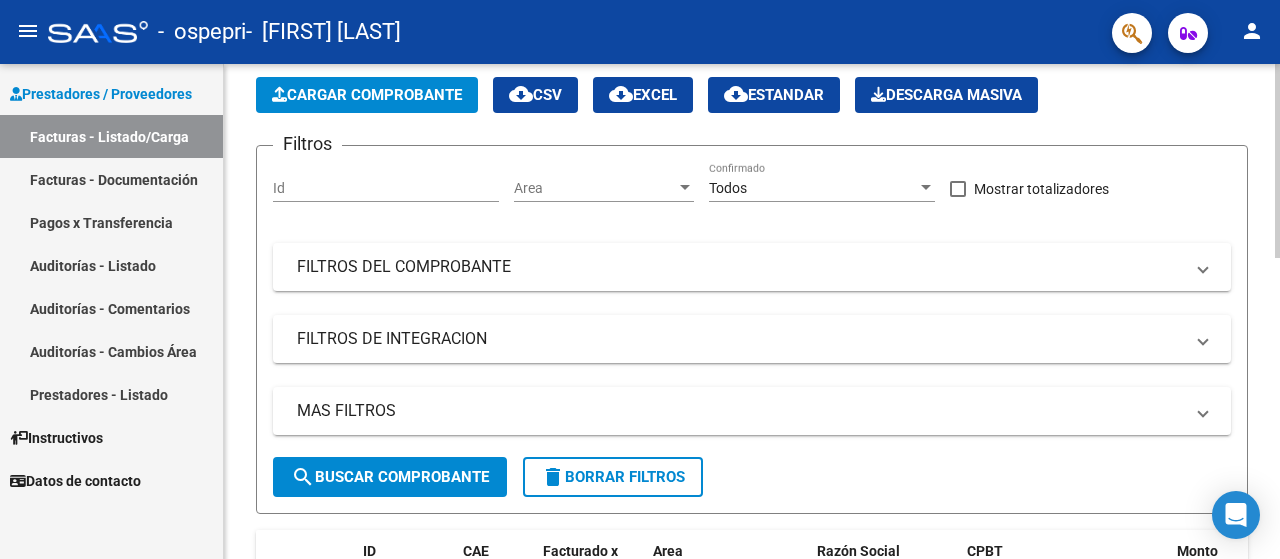 scroll, scrollTop: 16, scrollLeft: 0, axis: vertical 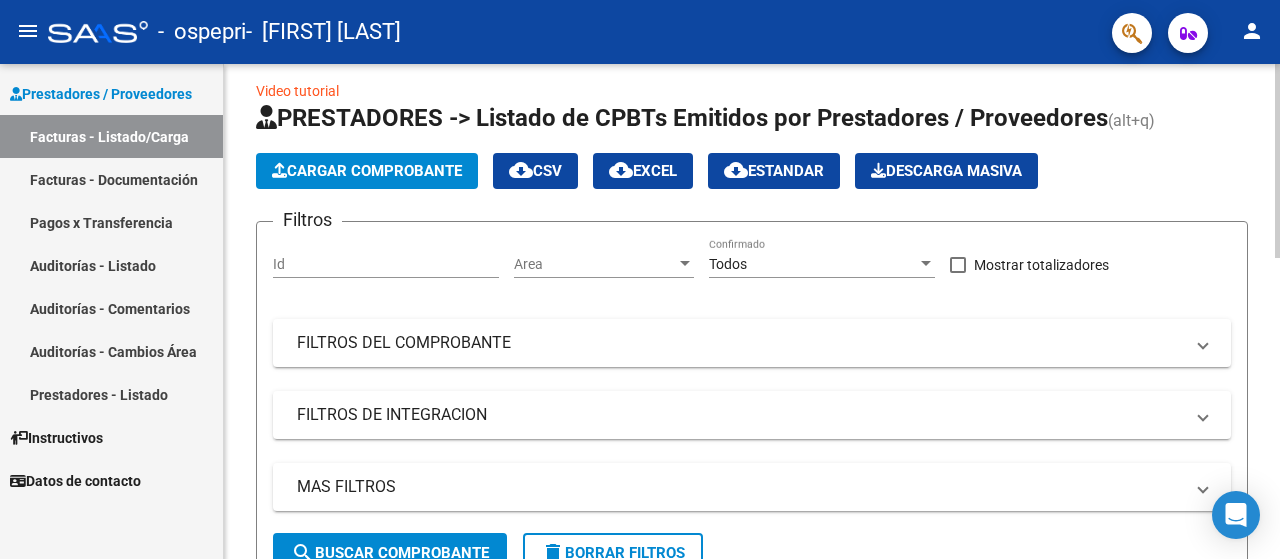 click 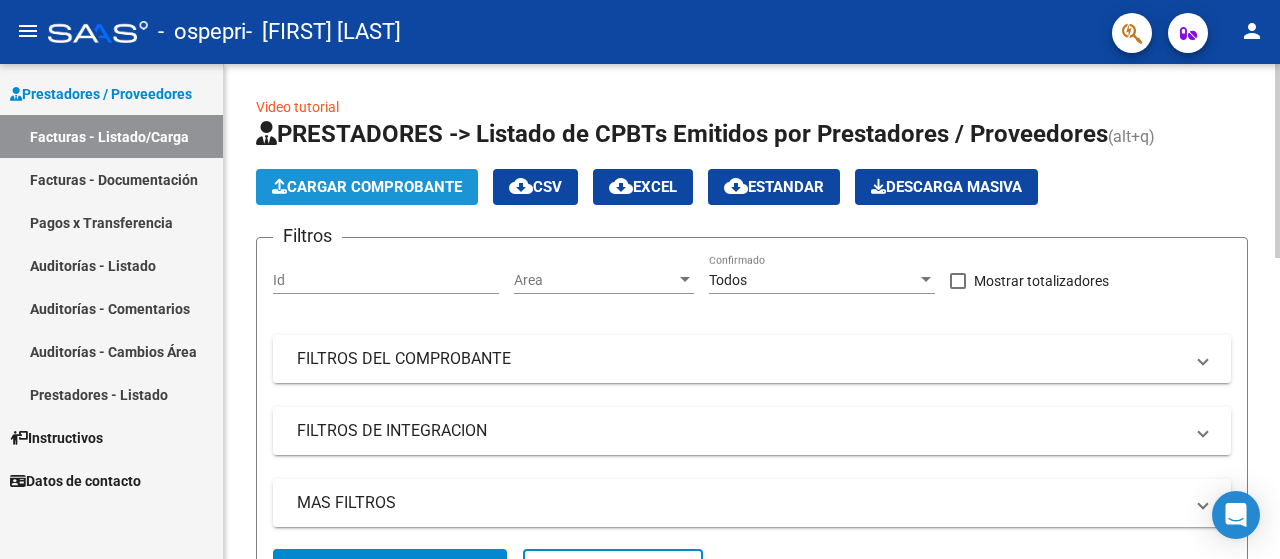 click on "Cargar Comprobante" 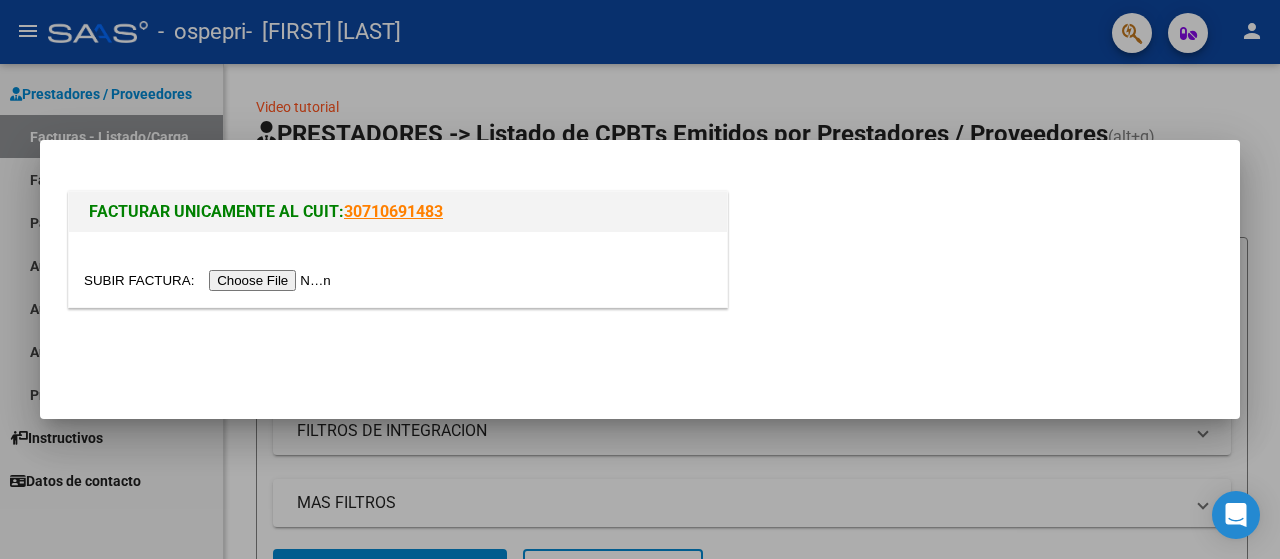click at bounding box center [210, 280] 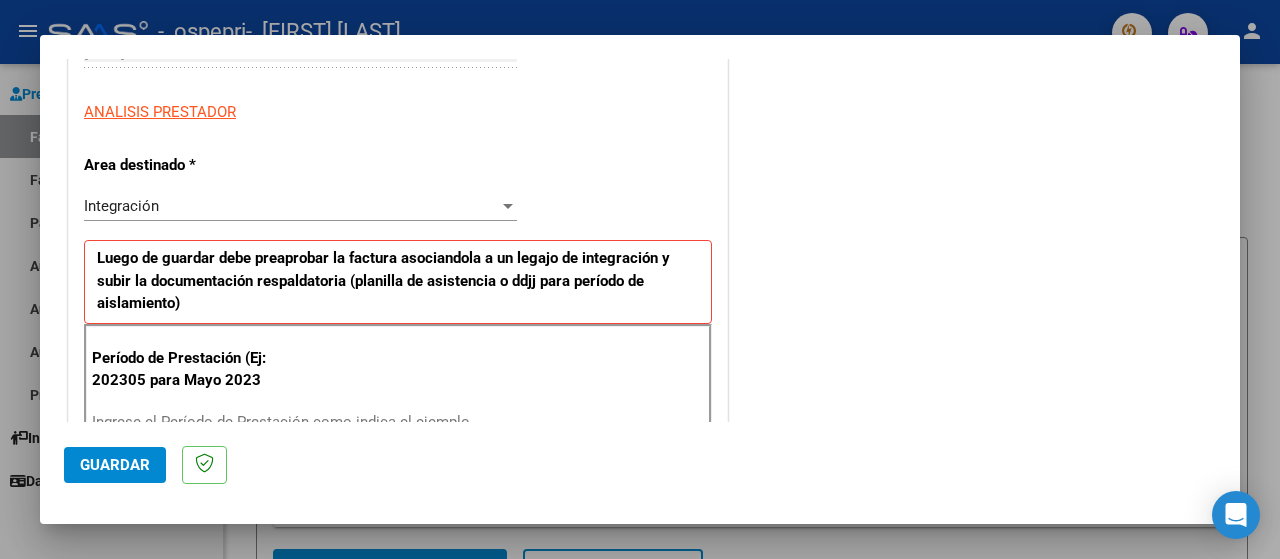 scroll, scrollTop: 360, scrollLeft: 0, axis: vertical 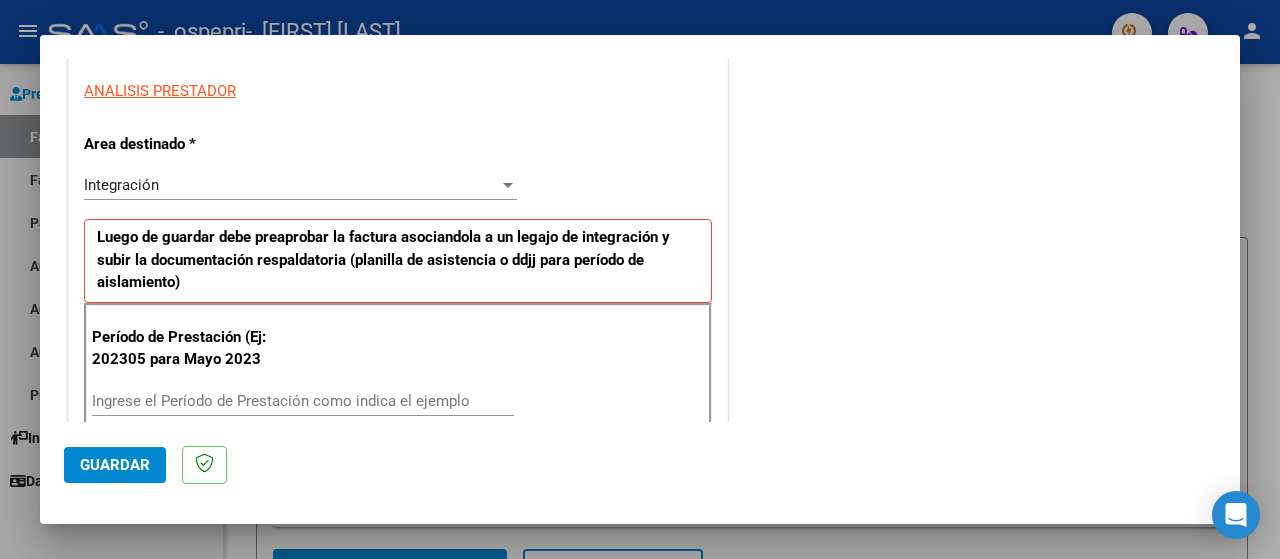 click on "Ingrese el Período de Prestación como indica el ejemplo" at bounding box center (303, 401) 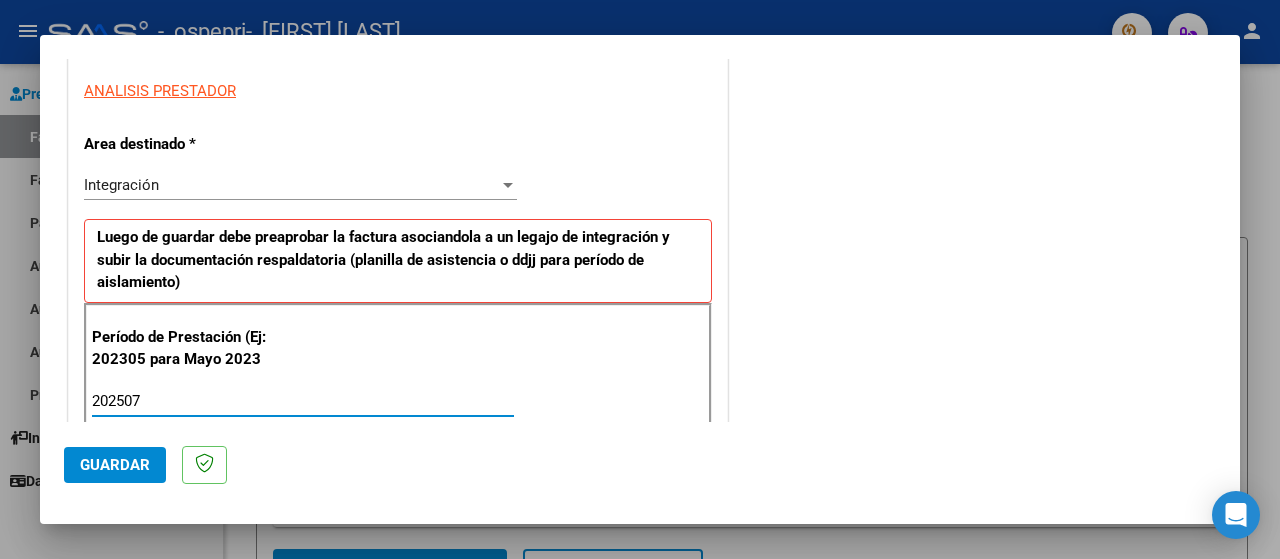 type on "202507" 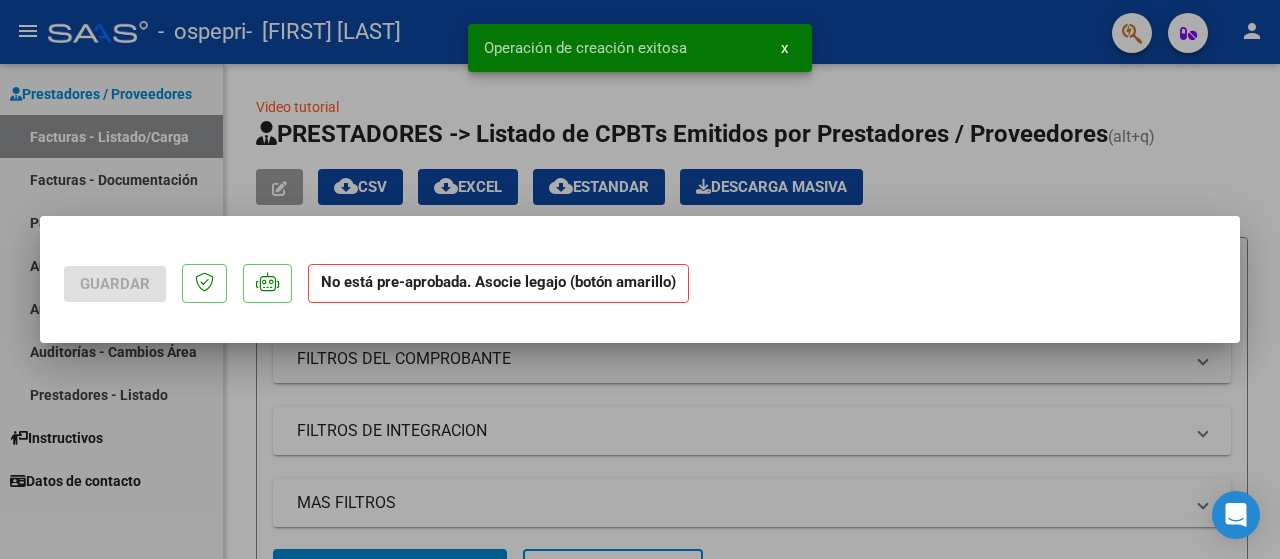scroll, scrollTop: 0, scrollLeft: 0, axis: both 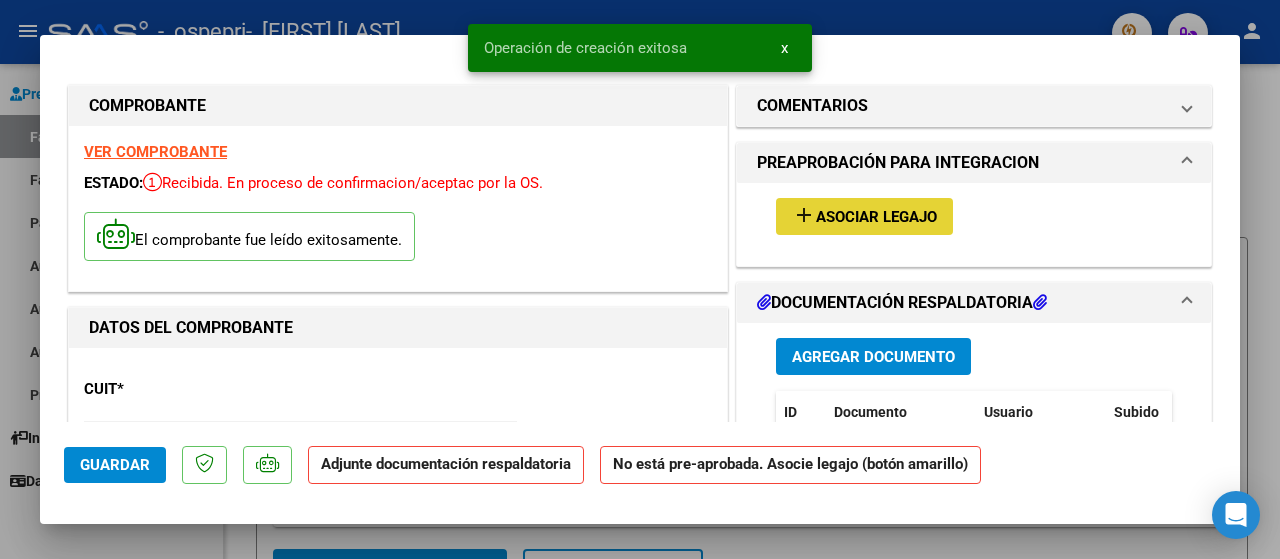 click on "Asociar Legajo" at bounding box center (876, 217) 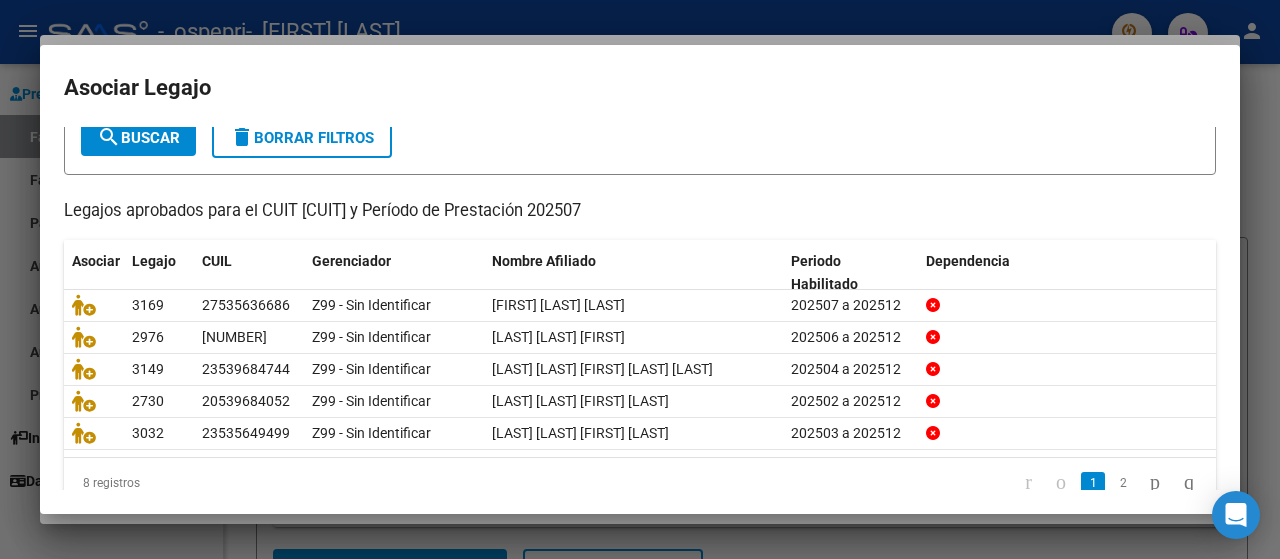 scroll, scrollTop: 127, scrollLeft: 0, axis: vertical 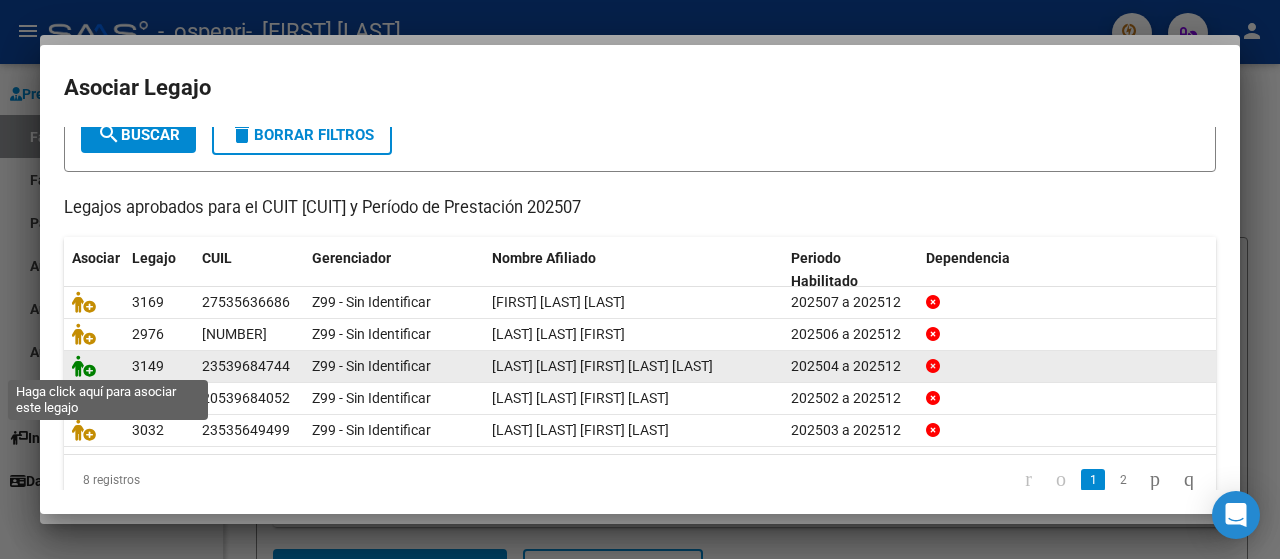 click 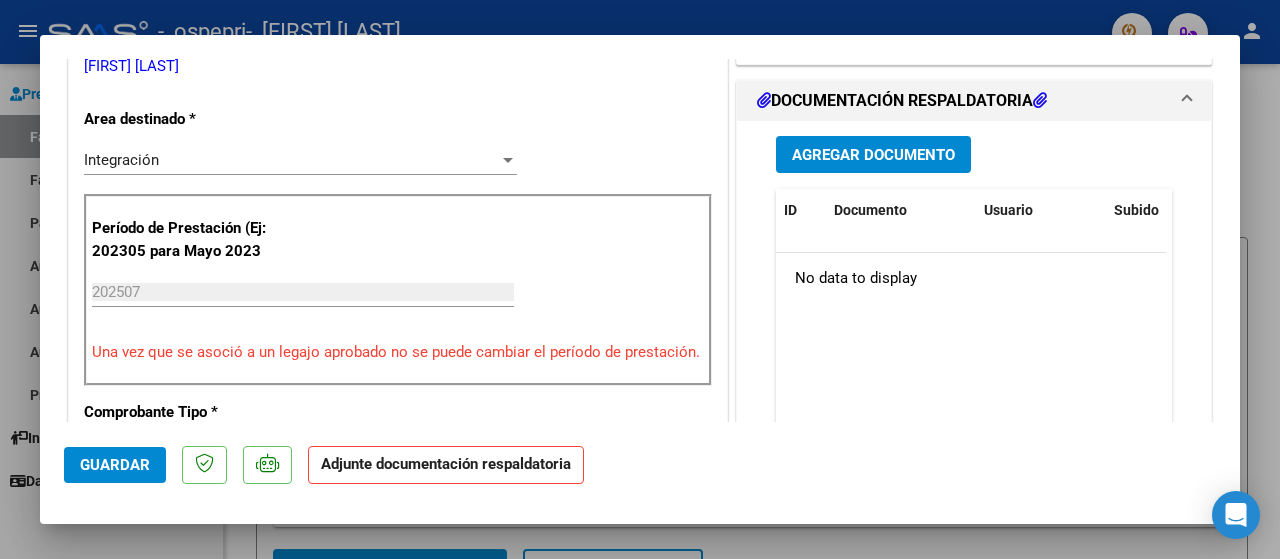 scroll, scrollTop: 465, scrollLeft: 0, axis: vertical 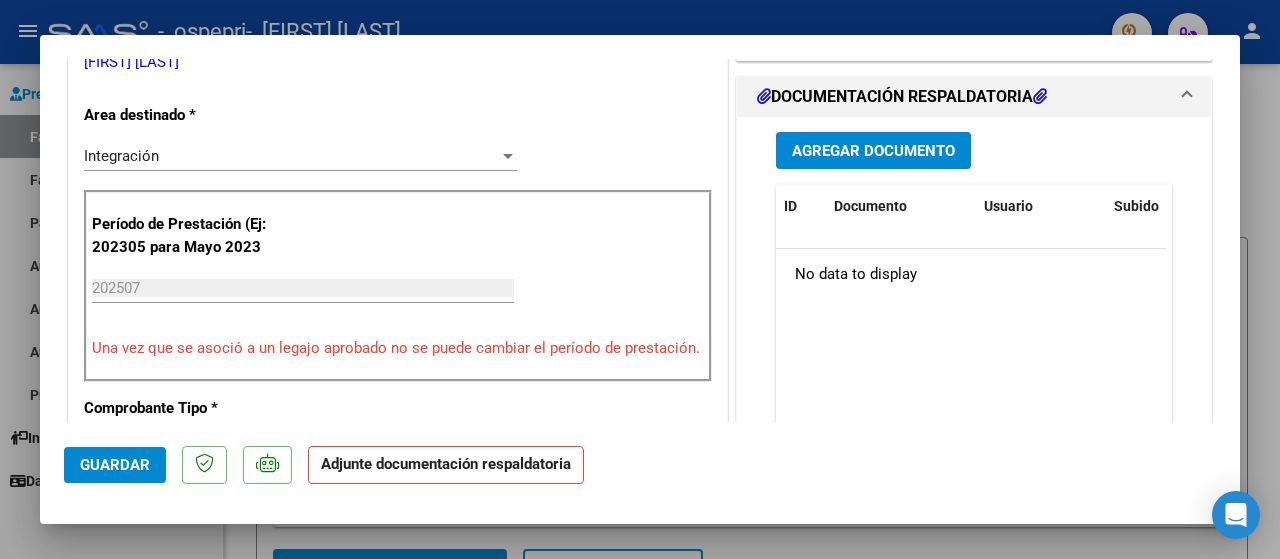 click on "Agregar Documento" at bounding box center [873, 151] 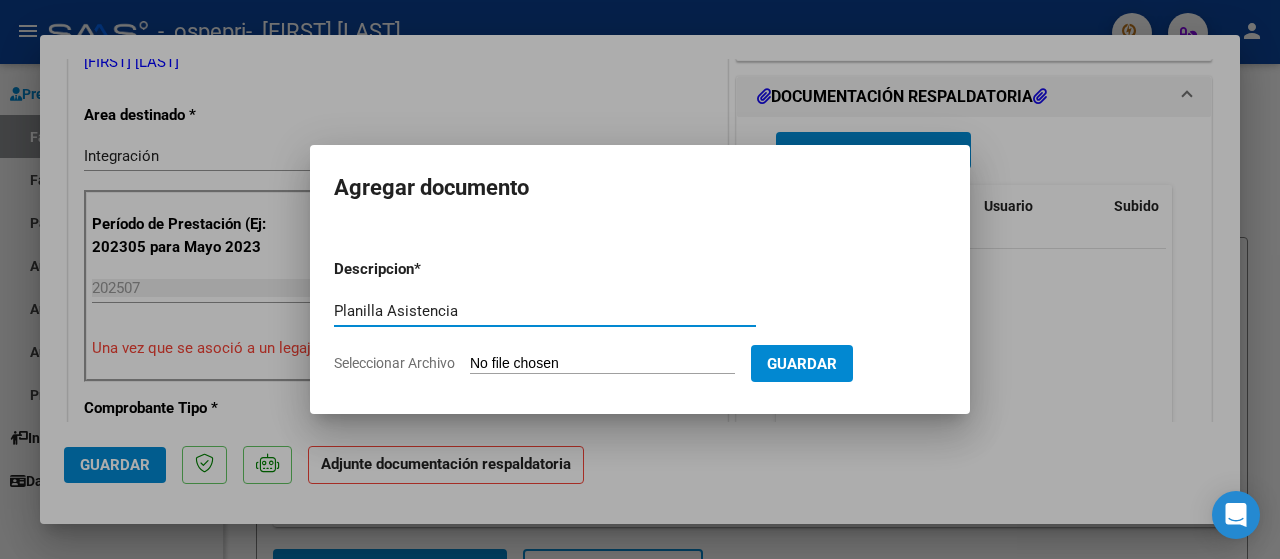 type on "Planilla Asistencia" 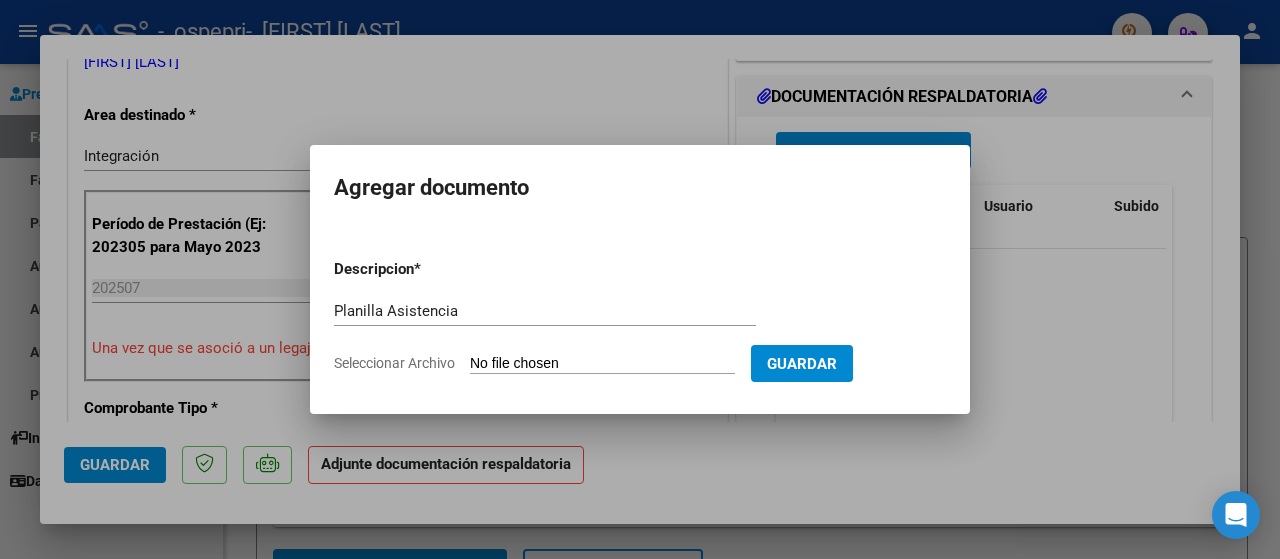 click on "Seleccionar Archivo" 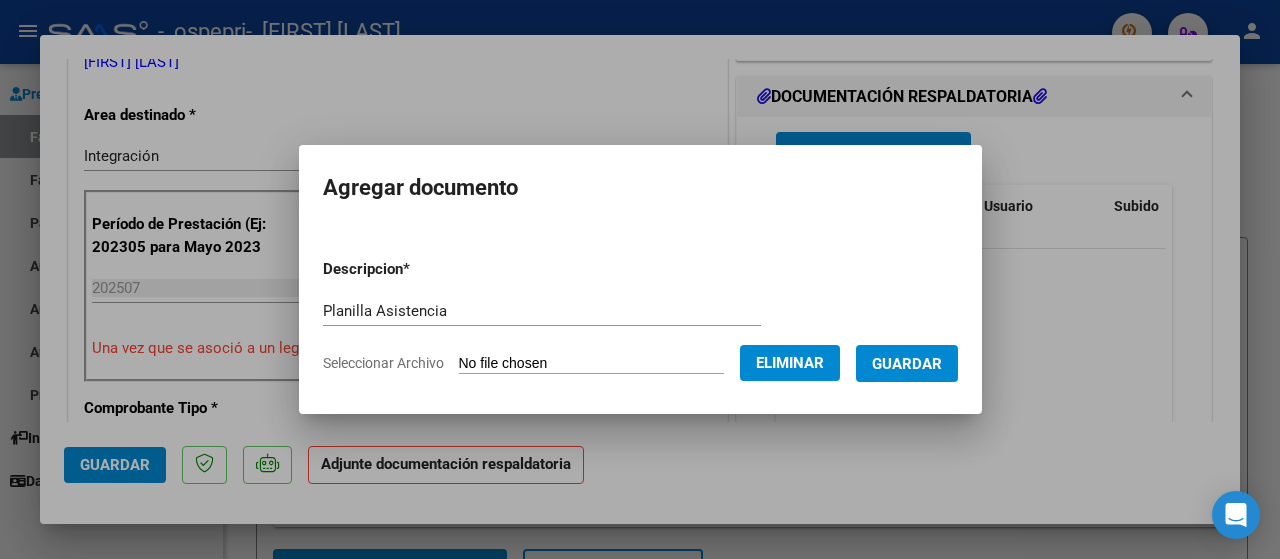 click on "Guardar" at bounding box center (907, 364) 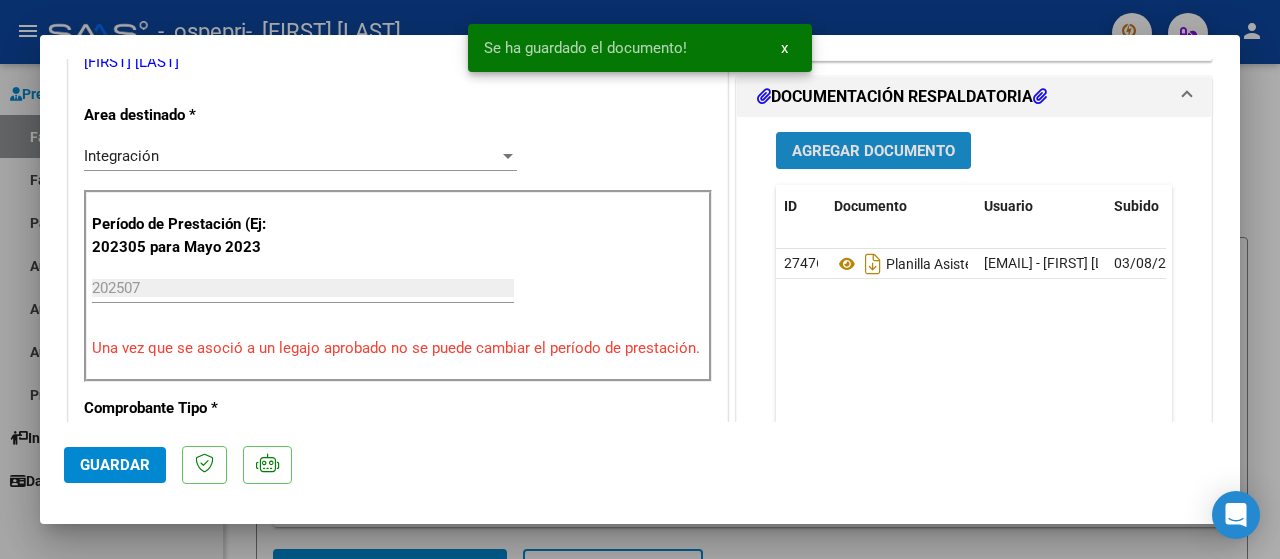 click on "Agregar Documento" at bounding box center [873, 151] 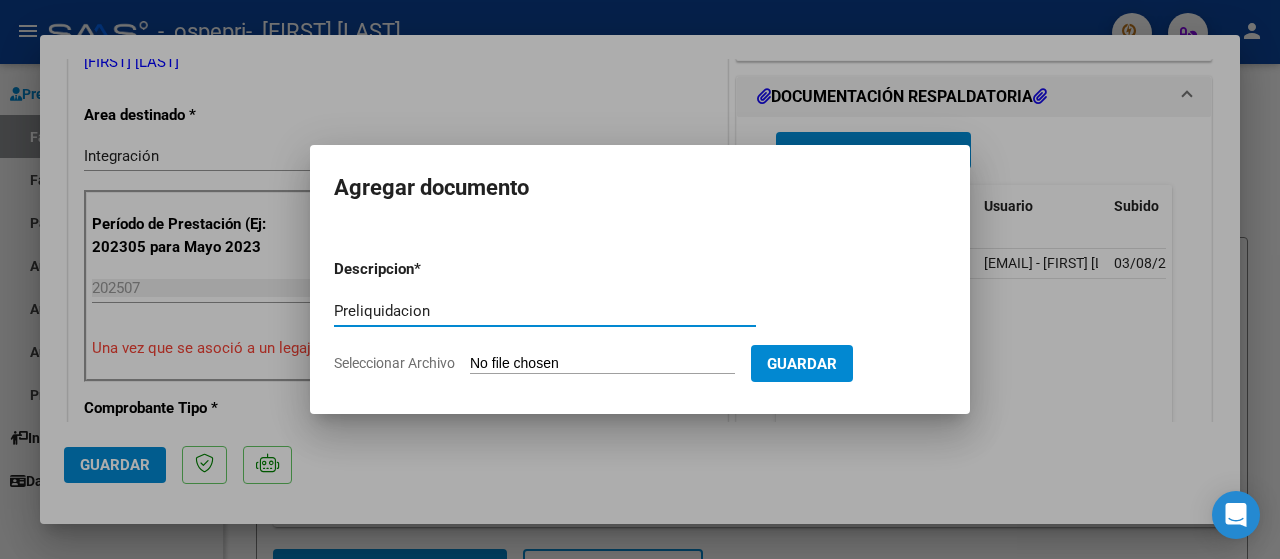 type on "Preliquidacion" 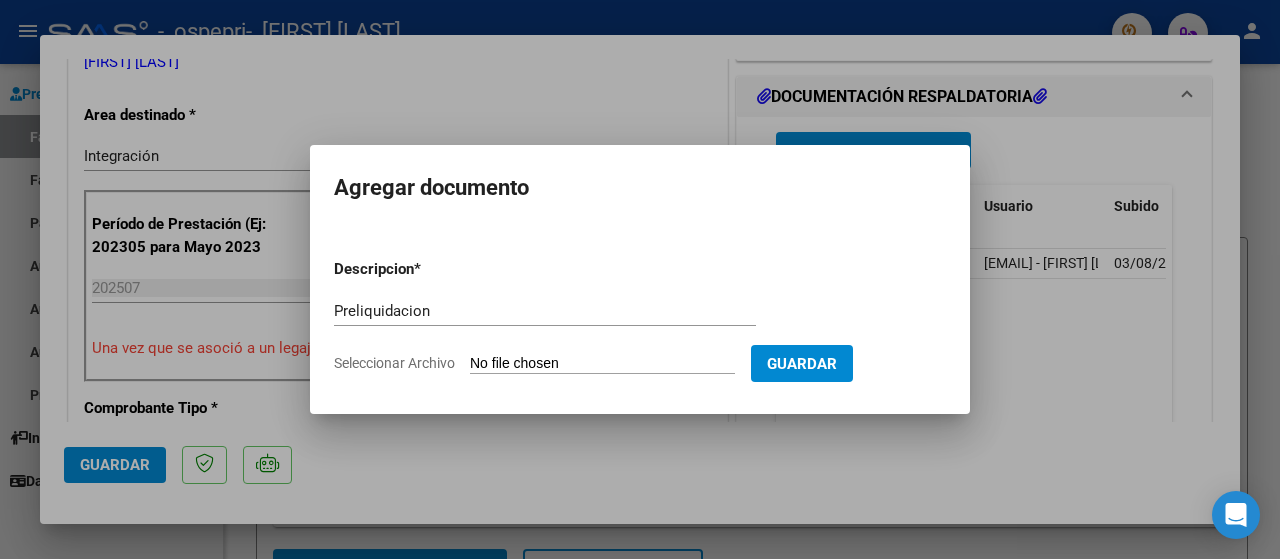 click on "Seleccionar Archivo" 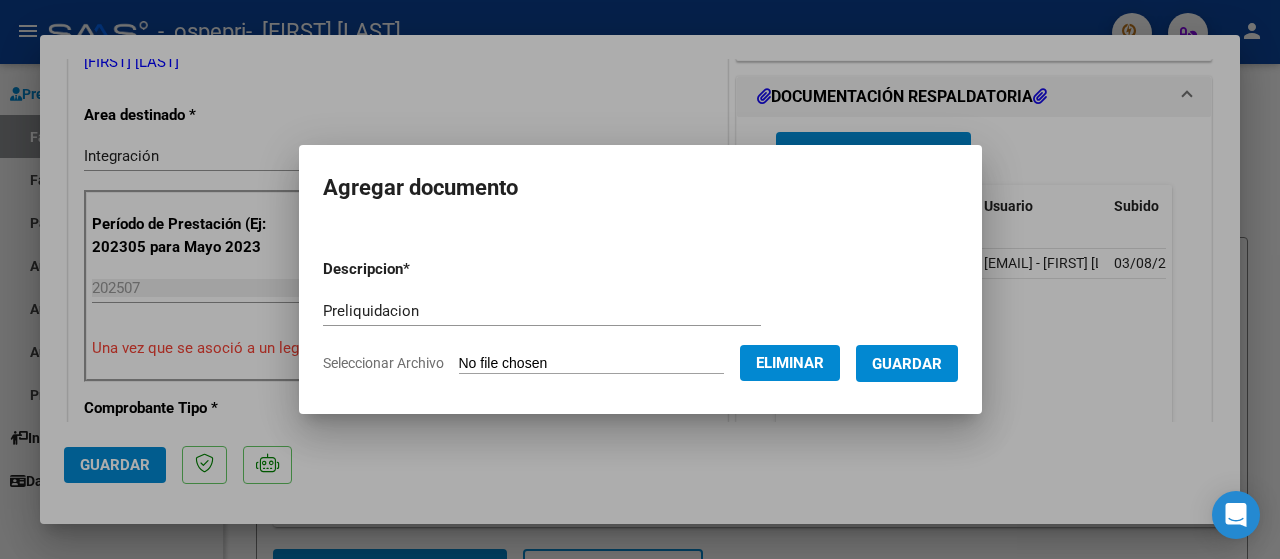 click on "Guardar" at bounding box center (907, 364) 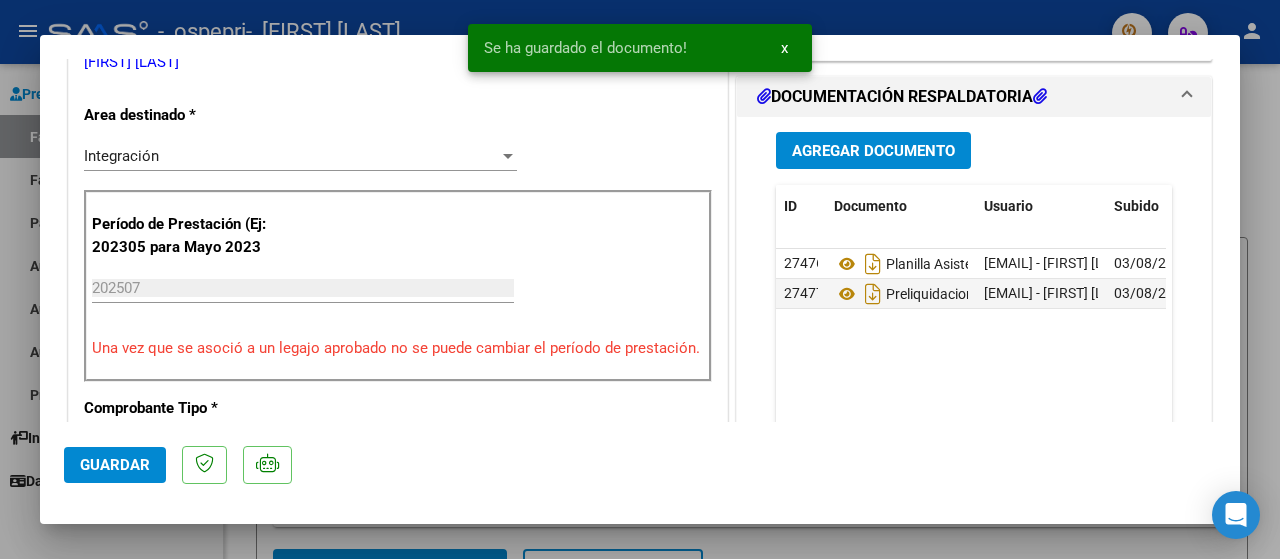 click at bounding box center [640, 279] 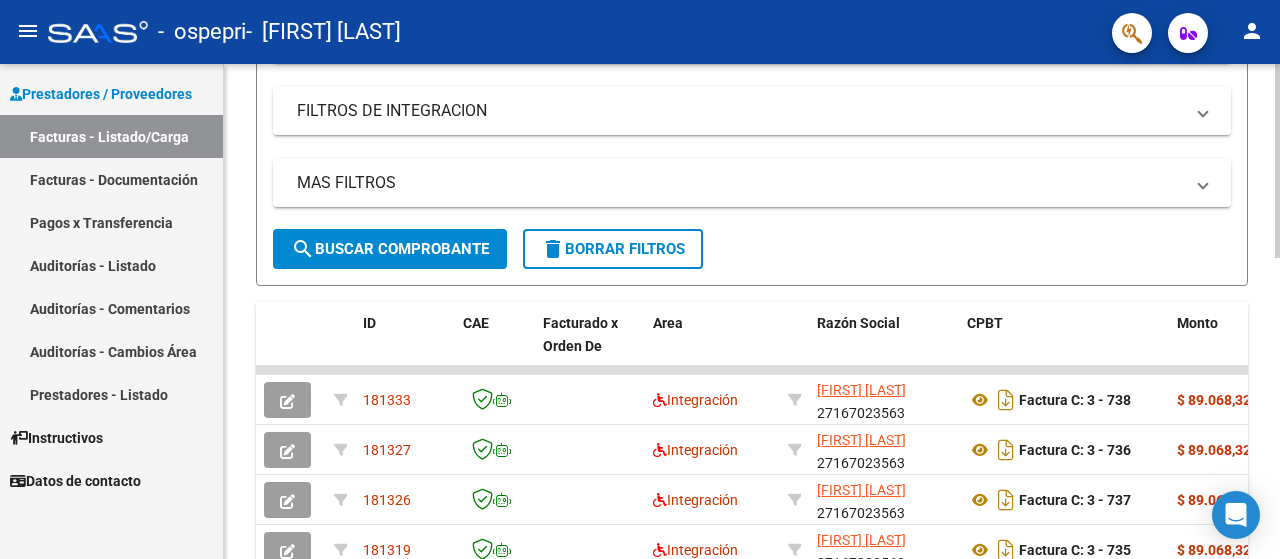 scroll, scrollTop: 322, scrollLeft: 0, axis: vertical 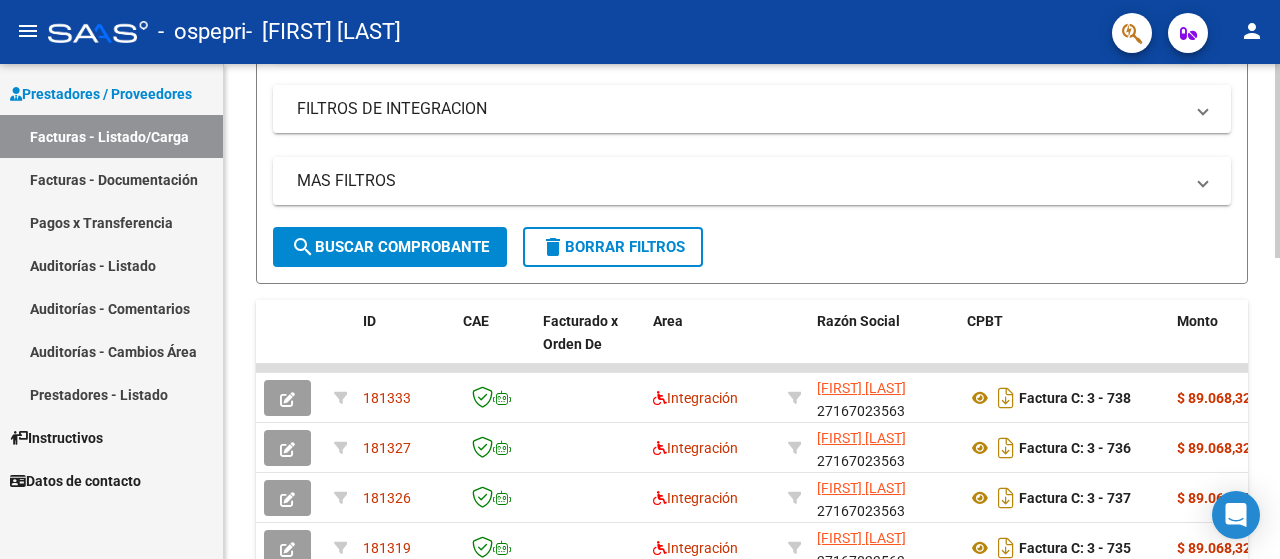 click 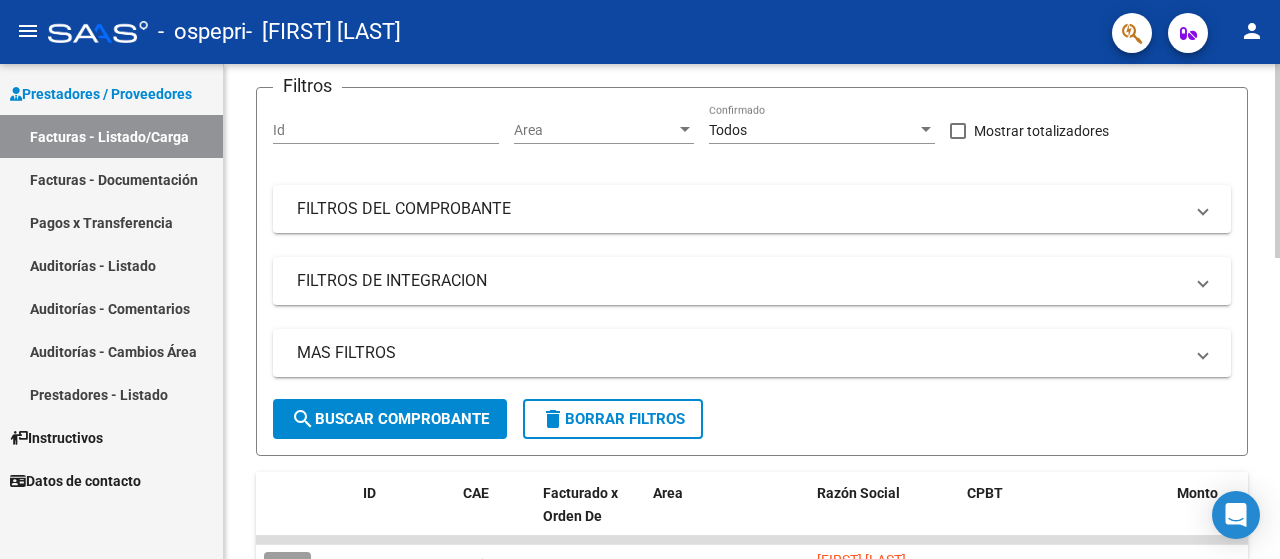 scroll, scrollTop: 0, scrollLeft: 0, axis: both 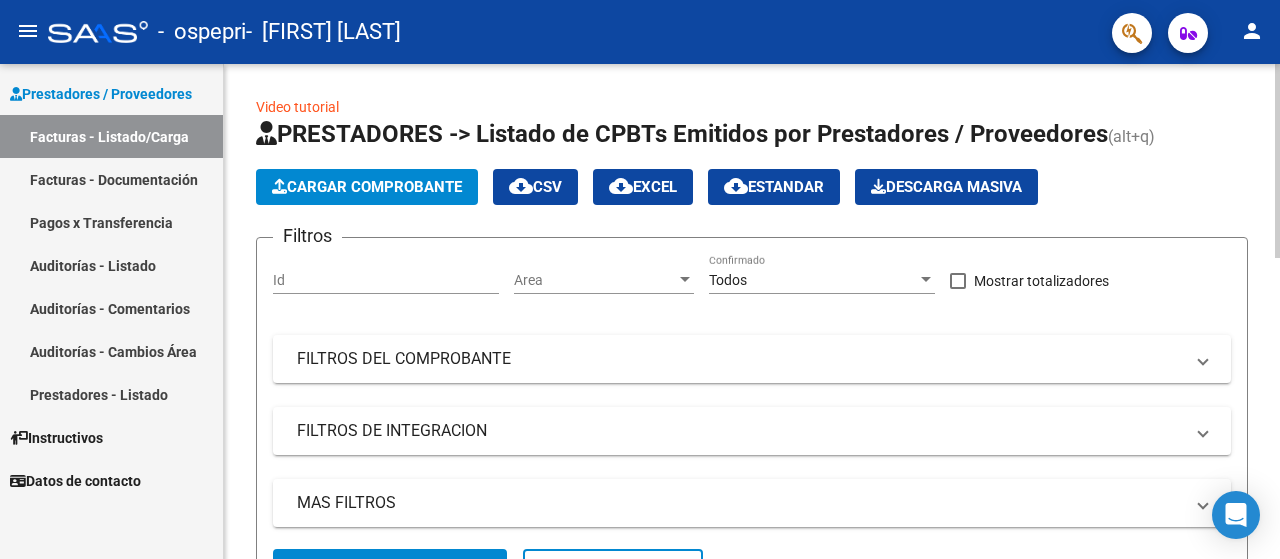 click 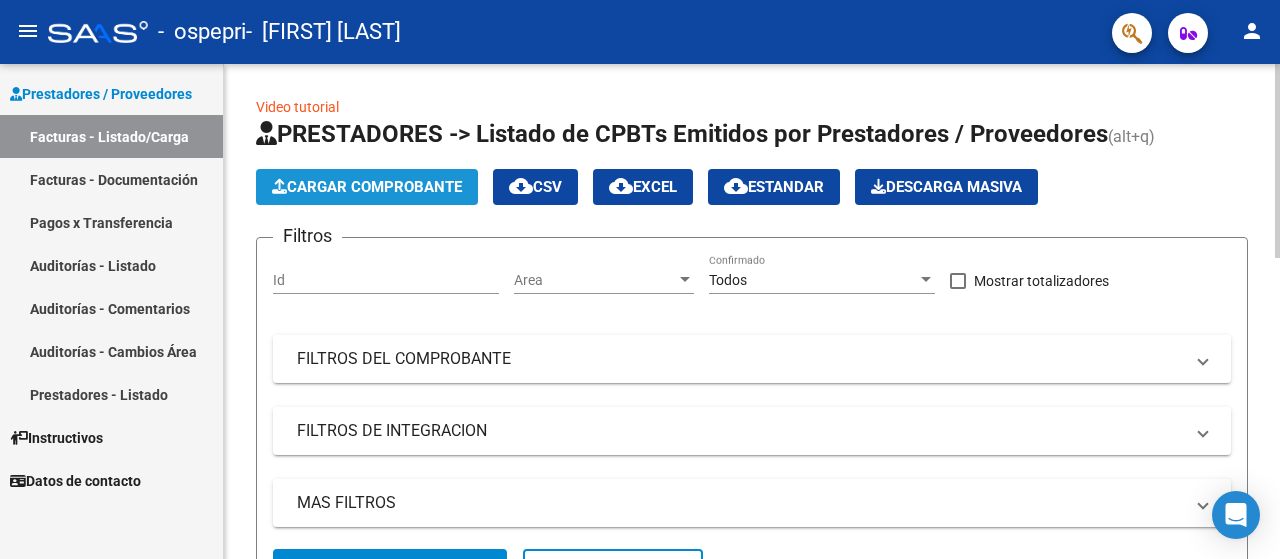 click on "Cargar Comprobante" 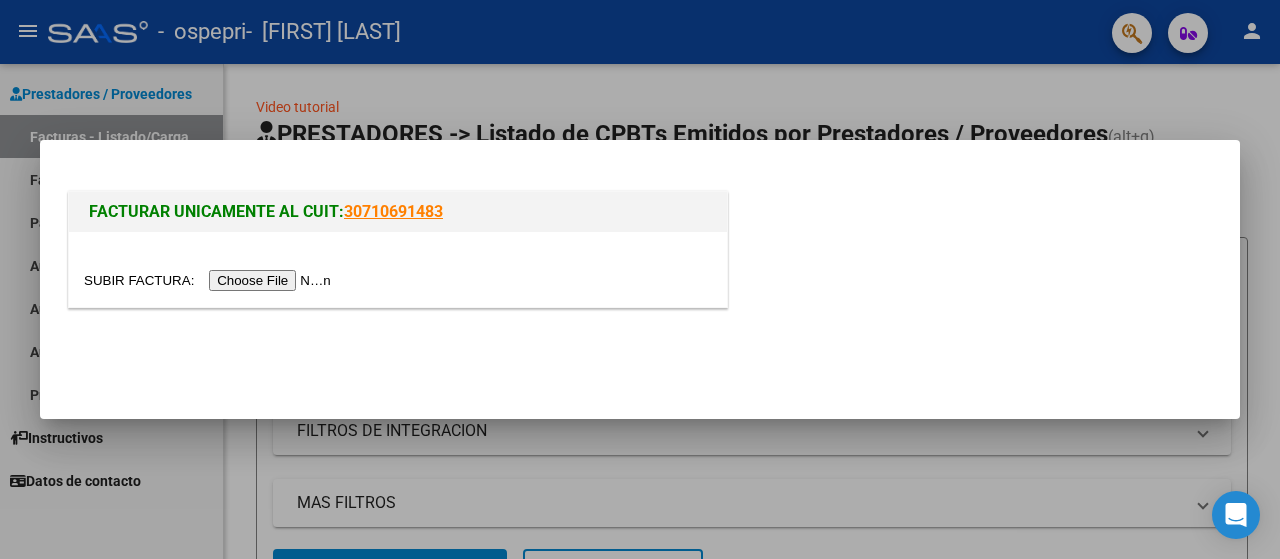 click at bounding box center (210, 280) 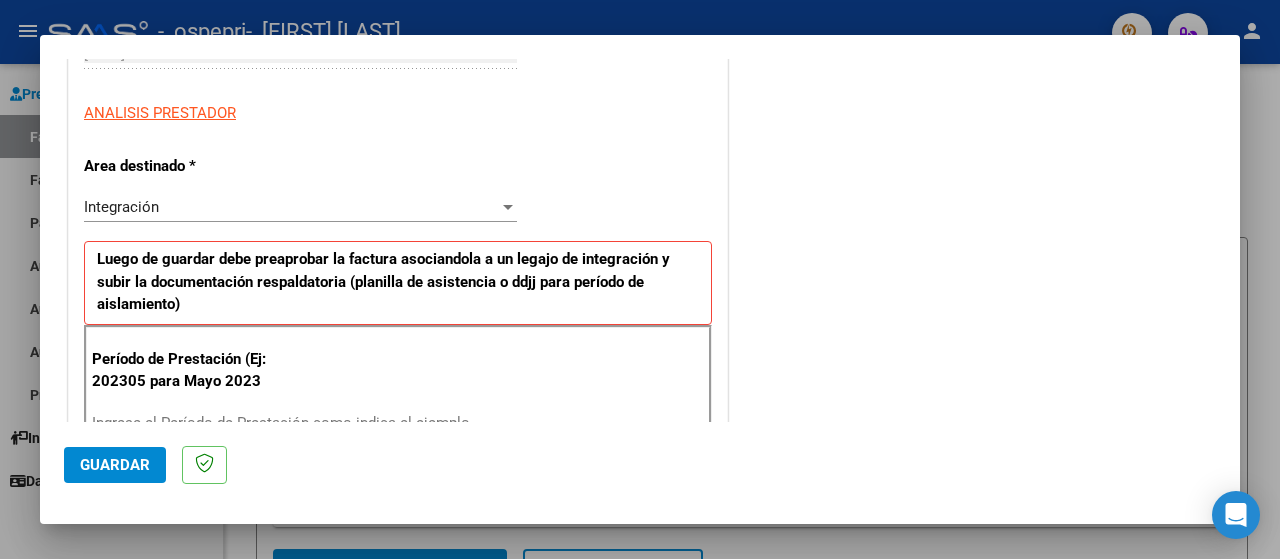scroll, scrollTop: 363, scrollLeft: 0, axis: vertical 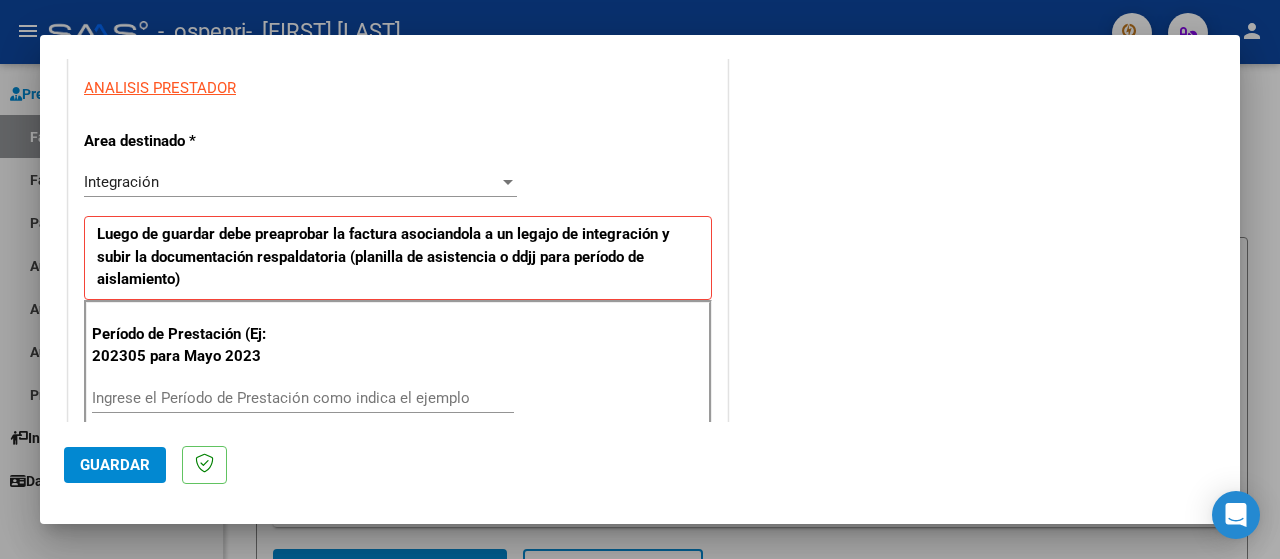 click on "Ingrese el Período de Prestación como indica el ejemplo" at bounding box center (303, 398) 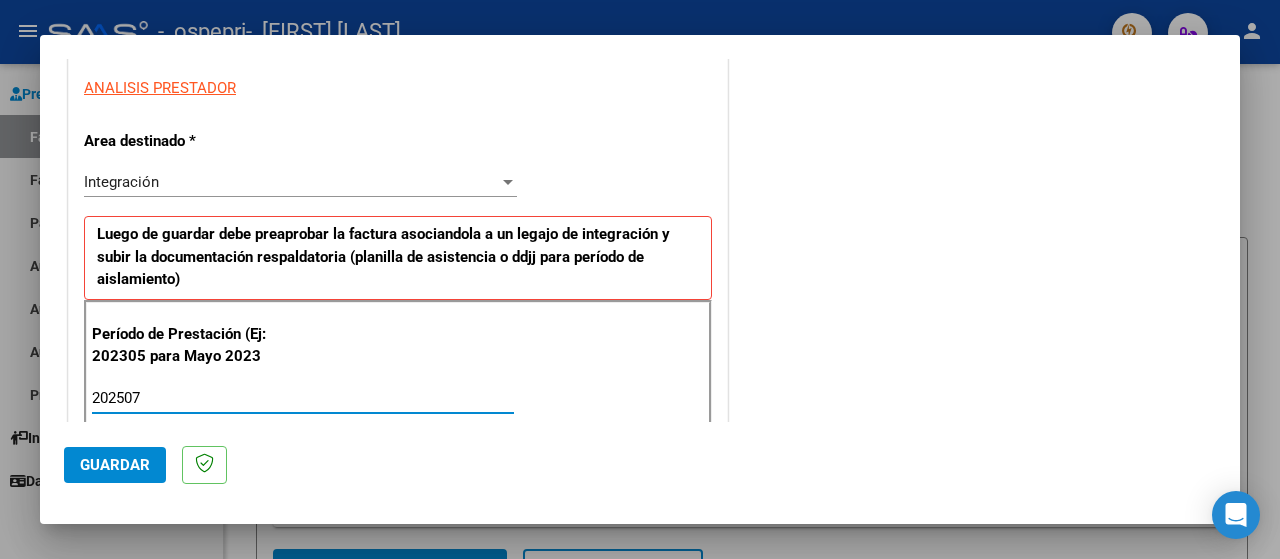 type on "202507" 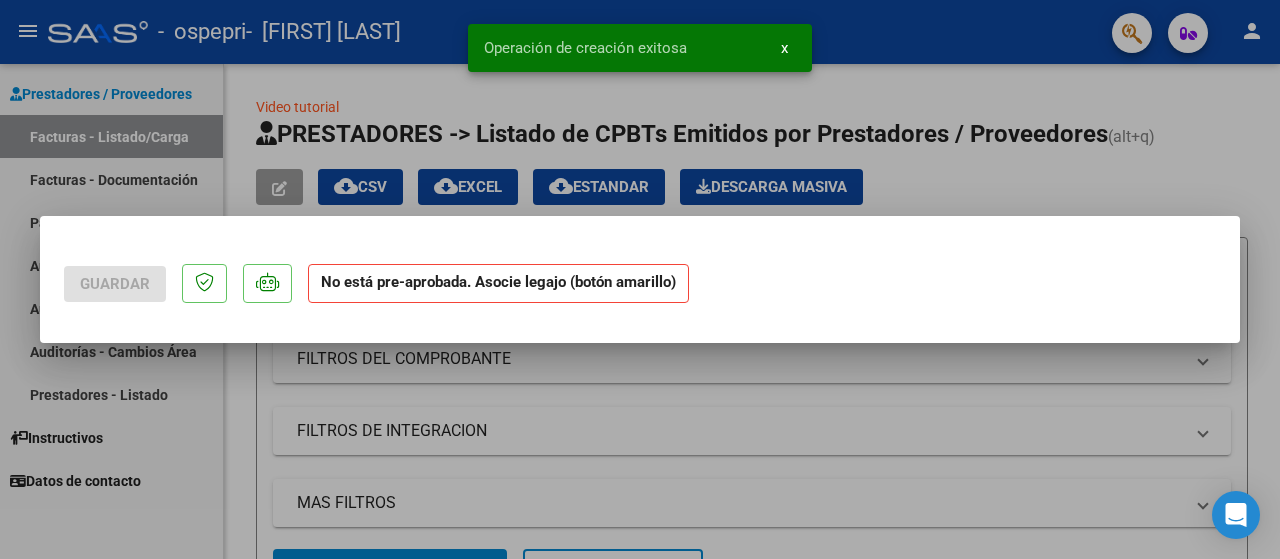scroll, scrollTop: 0, scrollLeft: 0, axis: both 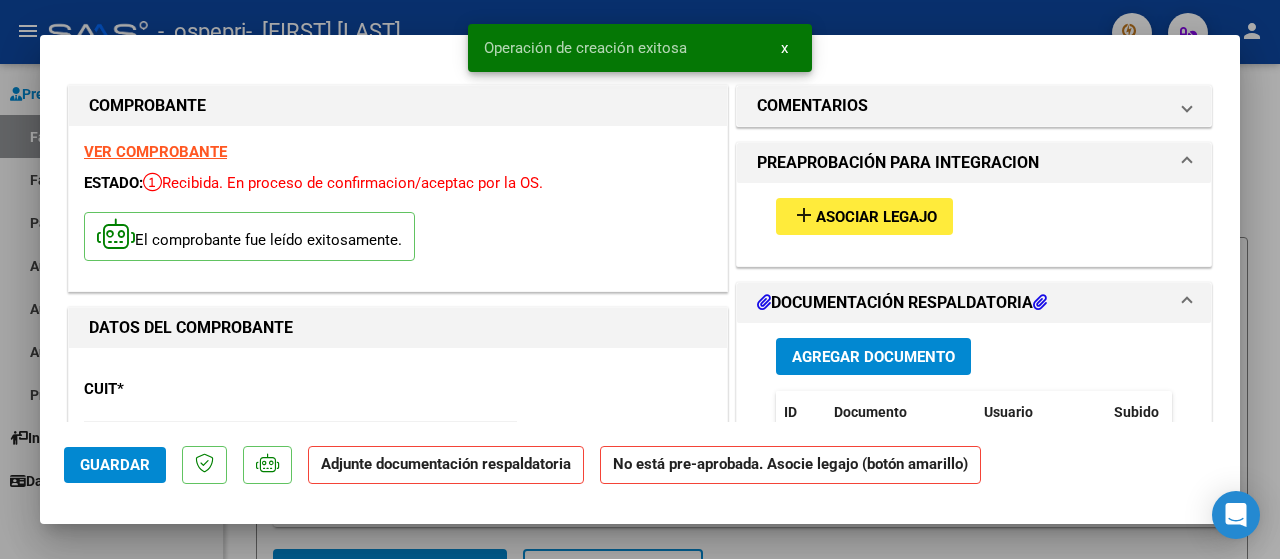 click on "Asociar Legajo" at bounding box center (876, 217) 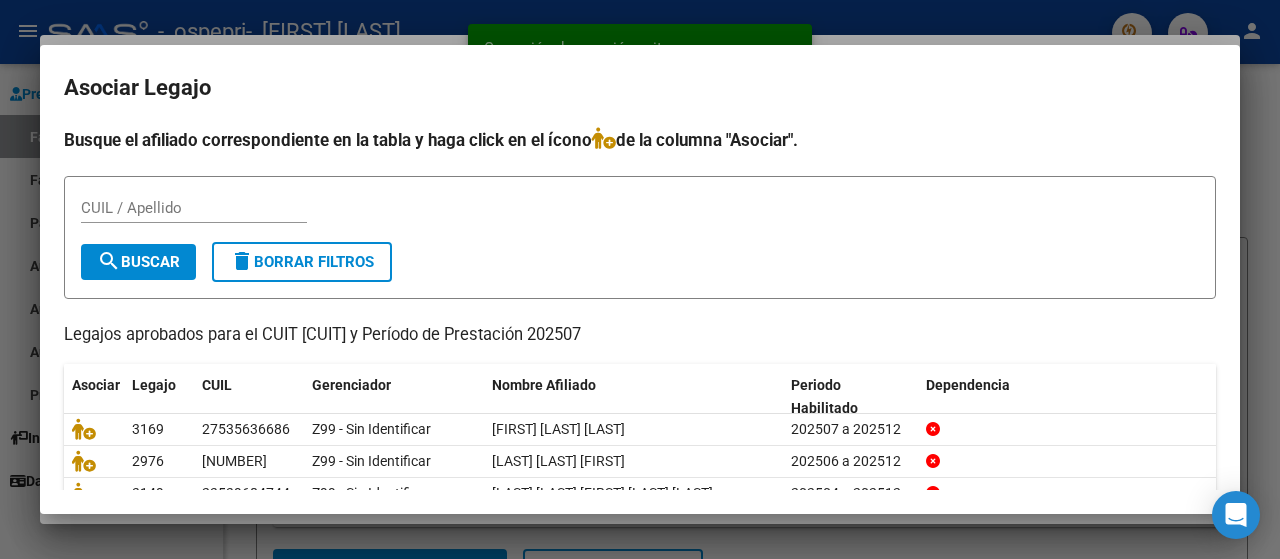 scroll, scrollTop: 152, scrollLeft: 0, axis: vertical 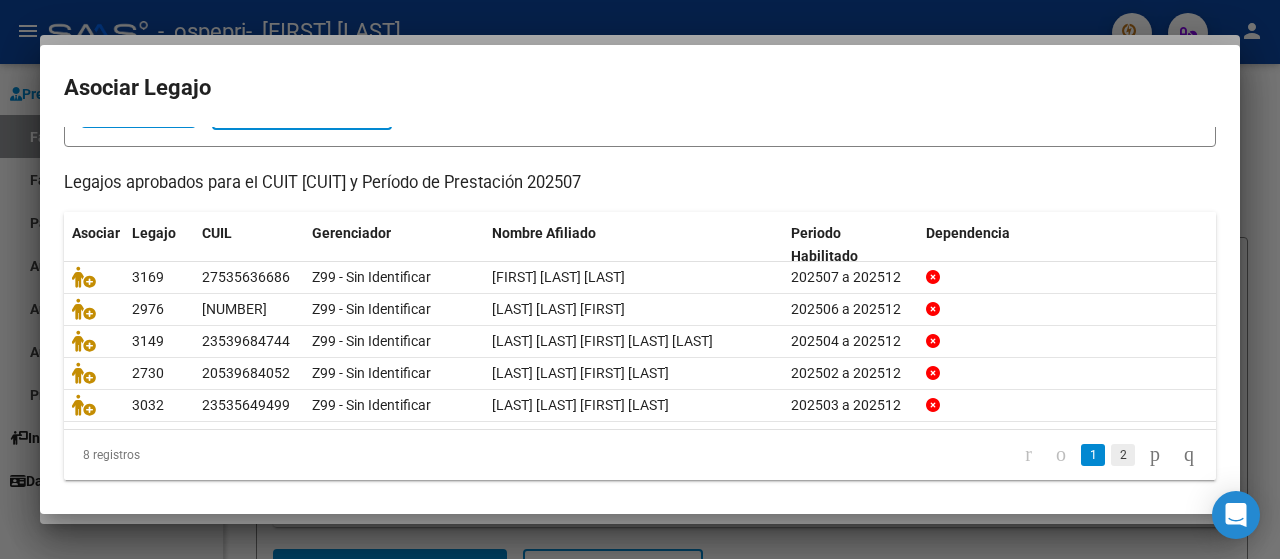 click on "2" 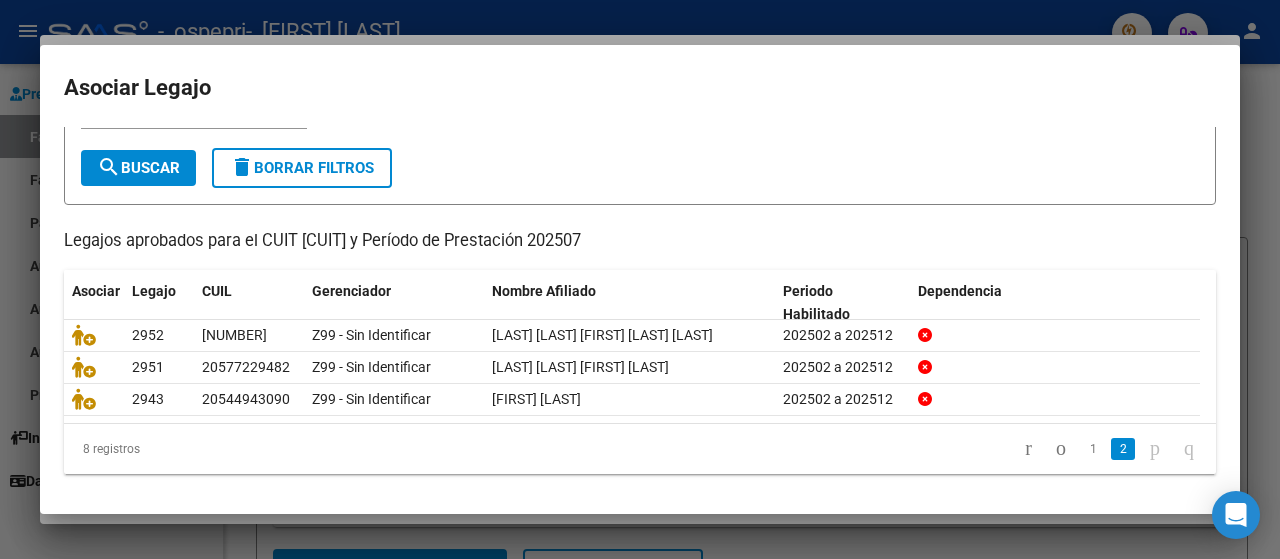 scroll, scrollTop: 90, scrollLeft: 0, axis: vertical 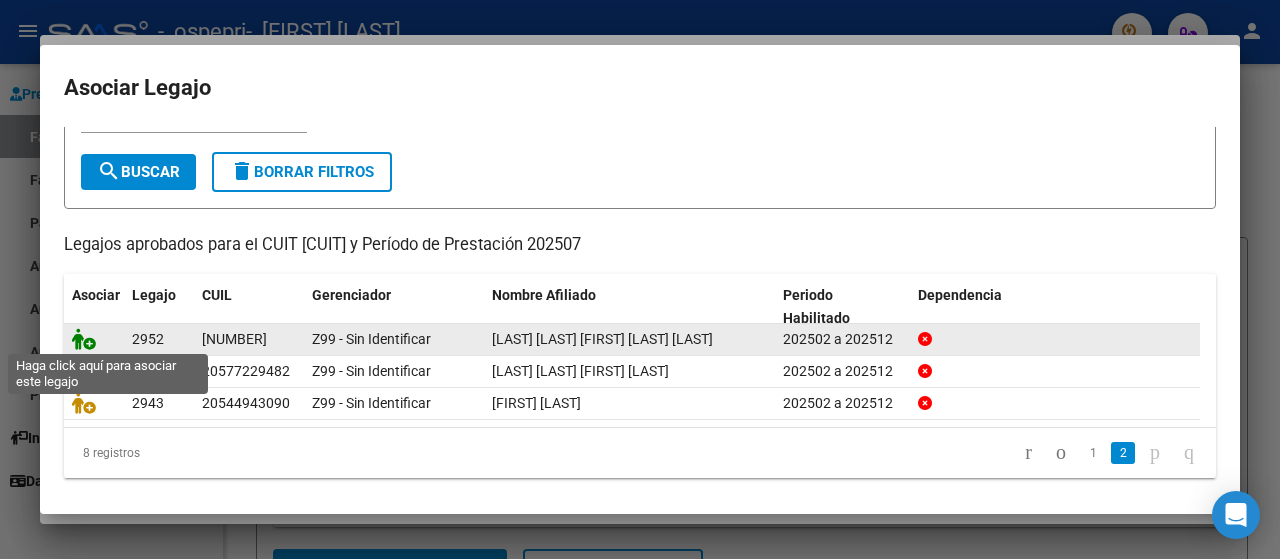 click 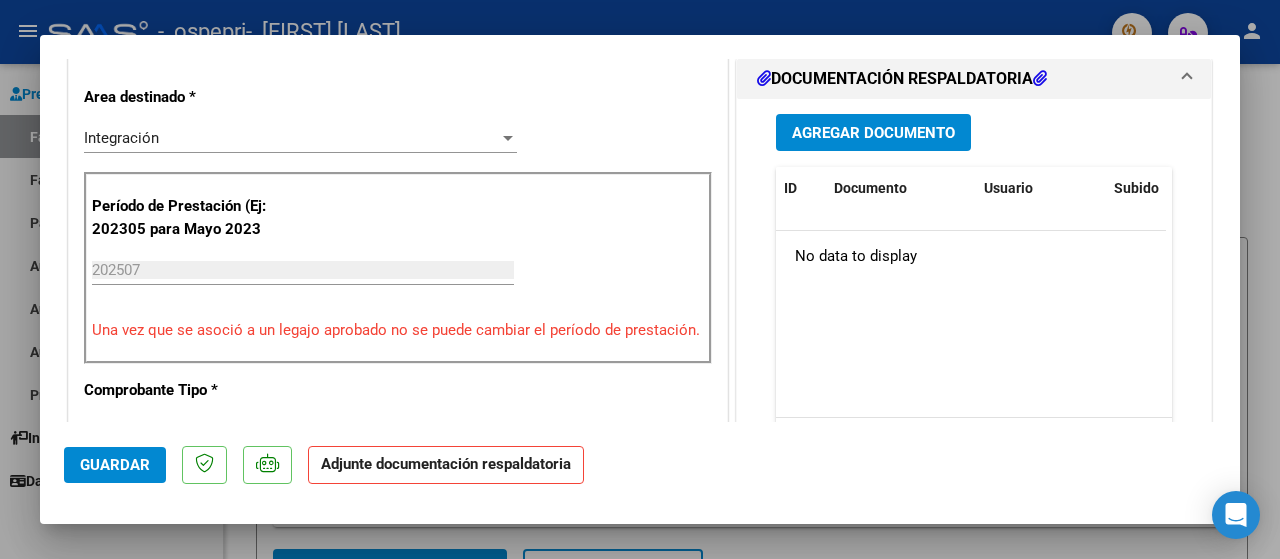 scroll, scrollTop: 490, scrollLeft: 0, axis: vertical 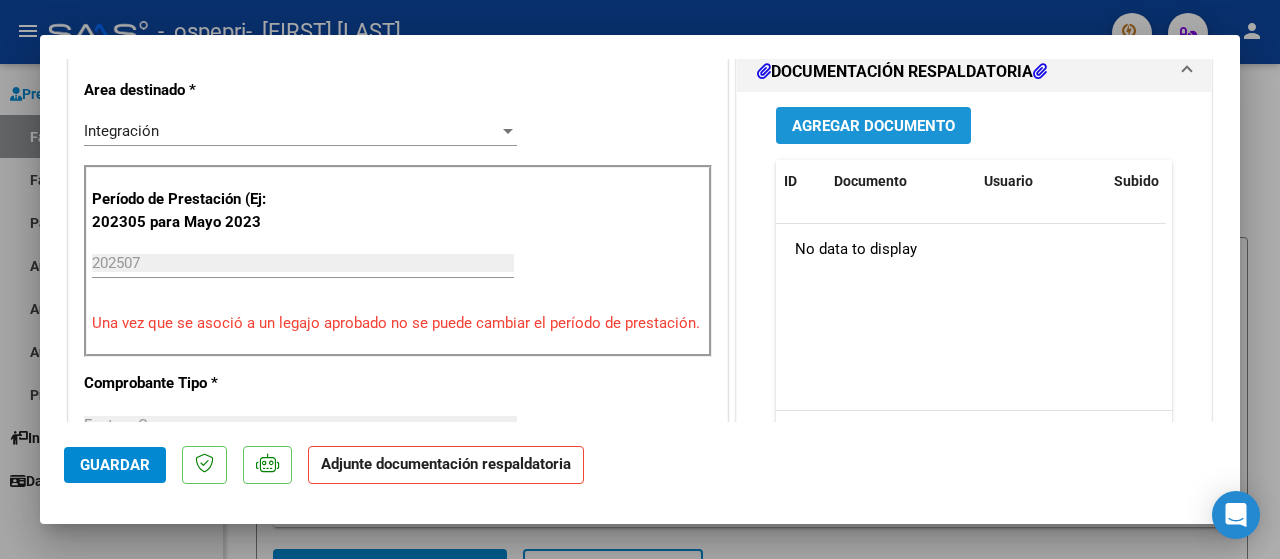 click on "Agregar Documento" at bounding box center [873, 126] 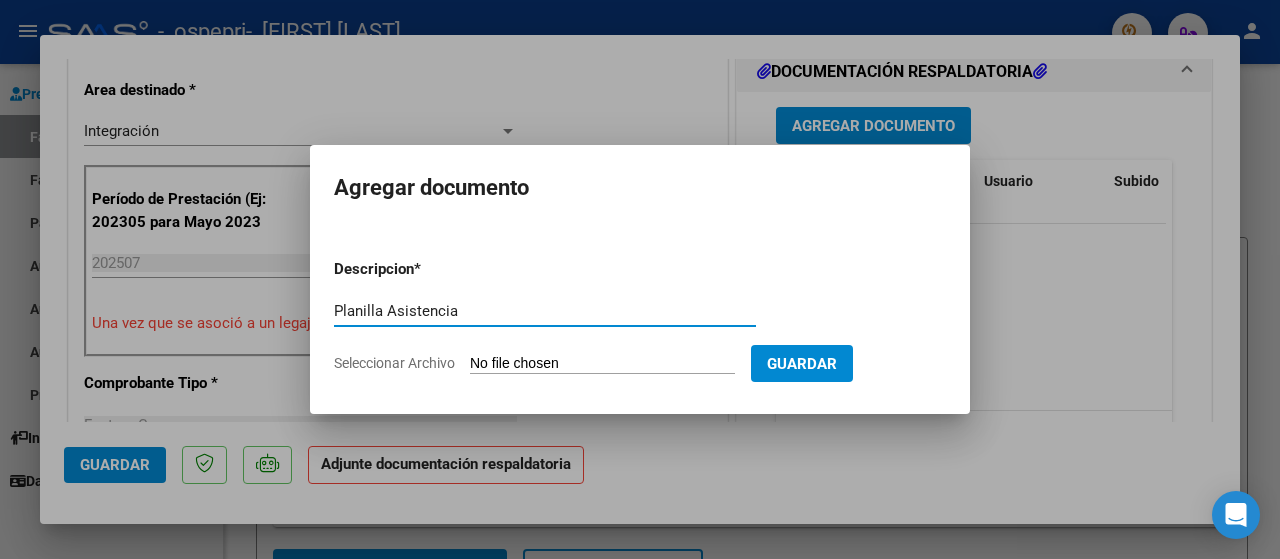 type on "Planilla Asistencia" 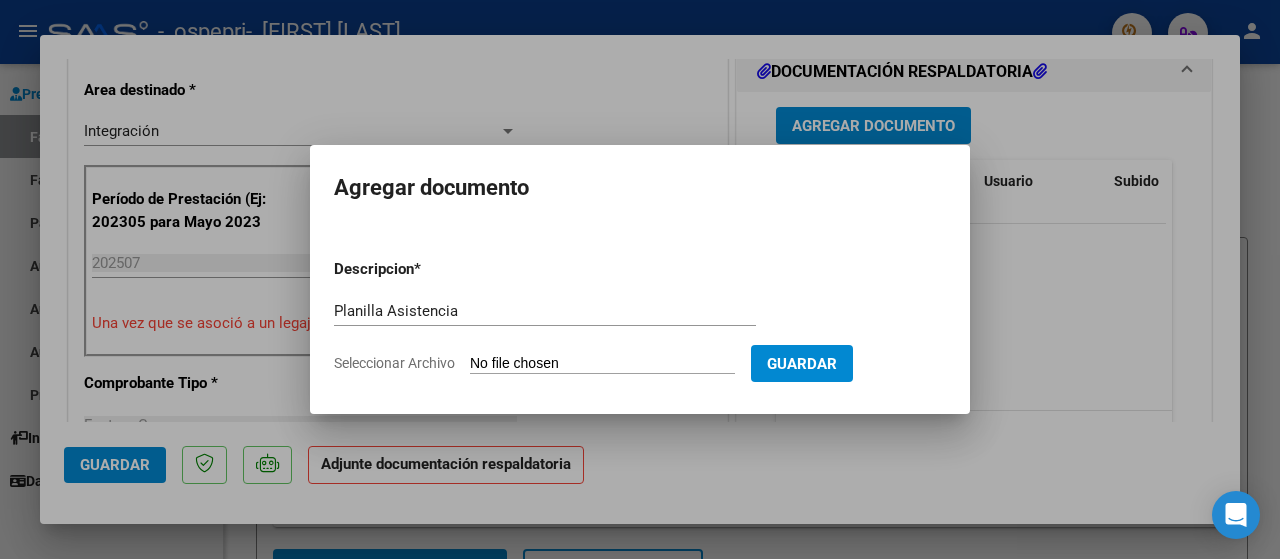 type on "C:\fakepath\img597.pdf" 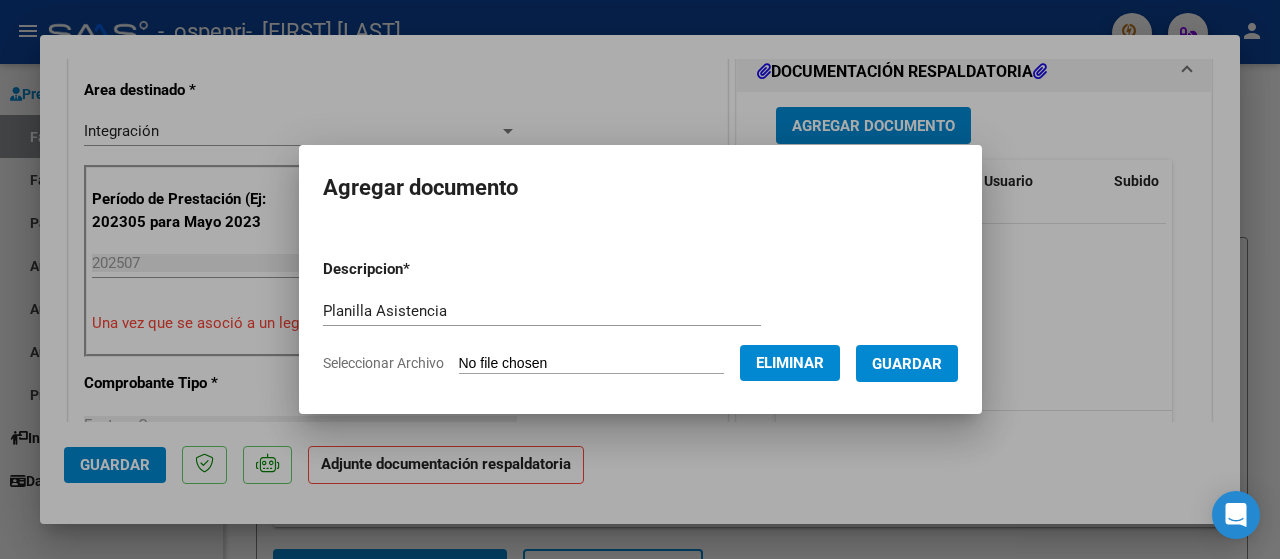 click on "Guardar" at bounding box center (907, 364) 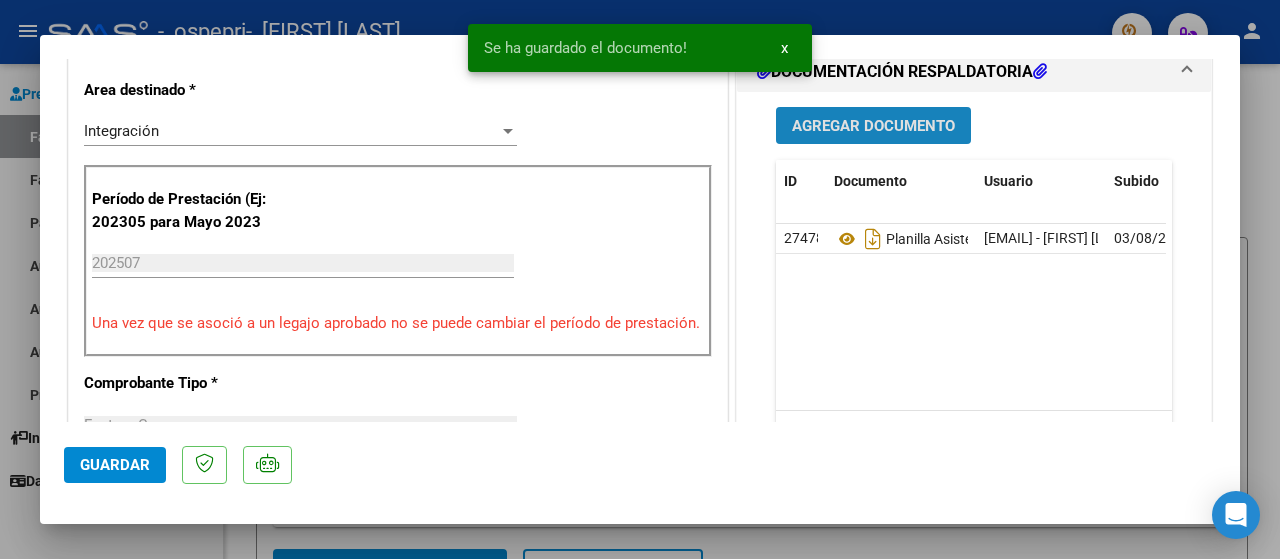 click on "Agregar Documento" at bounding box center (873, 126) 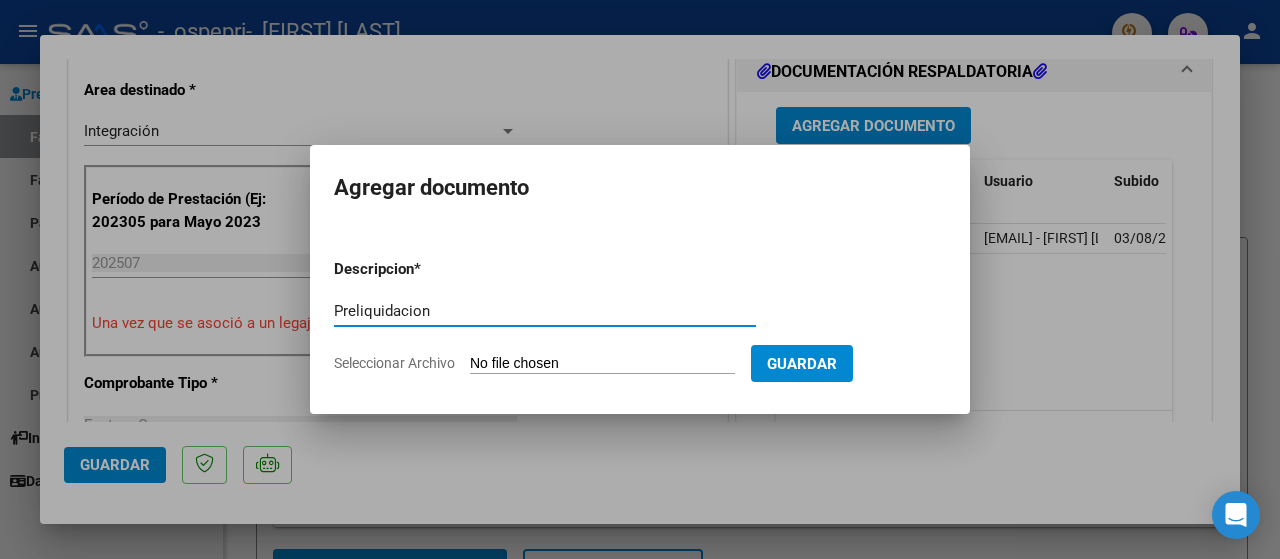 type on "Preliquidacion" 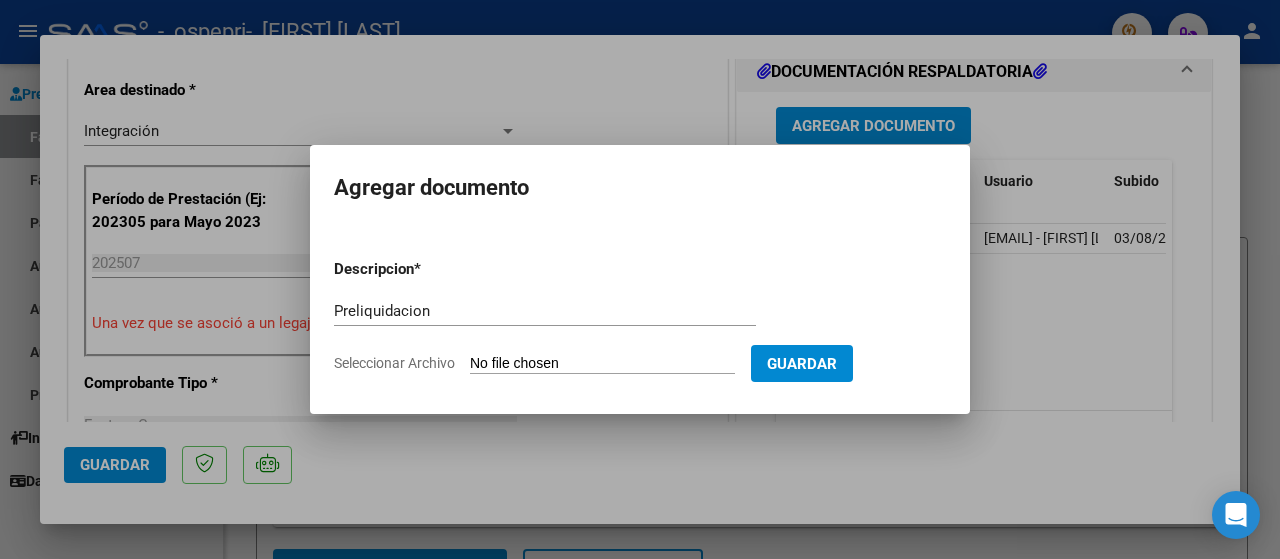 type on "C:\fakepath\apfmimpresionpreliq.pdf" 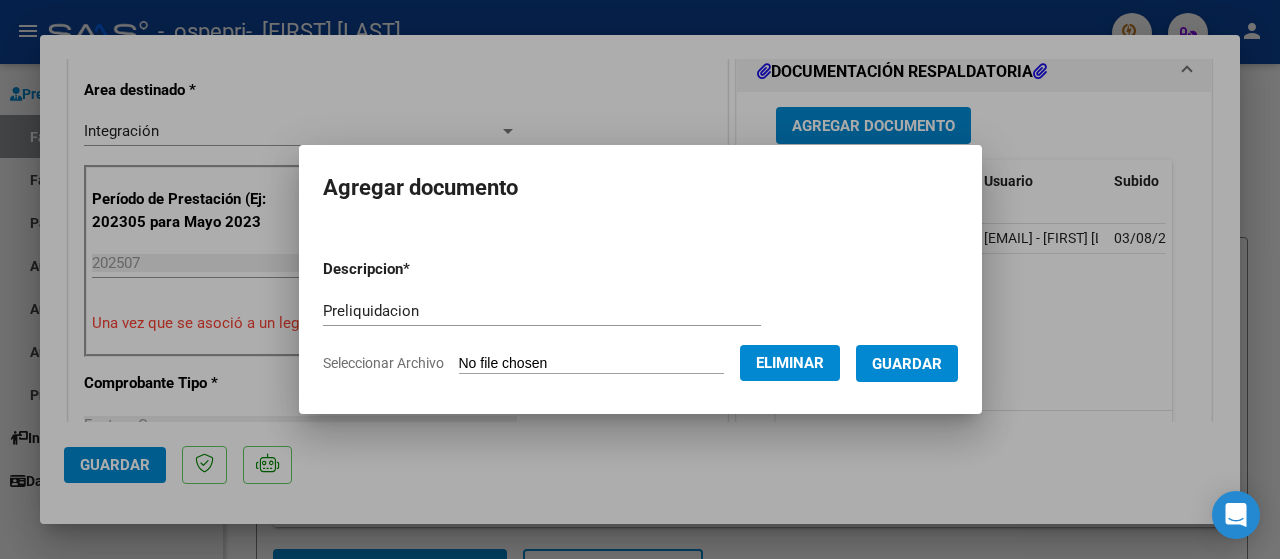 click on "Guardar" at bounding box center [907, 364] 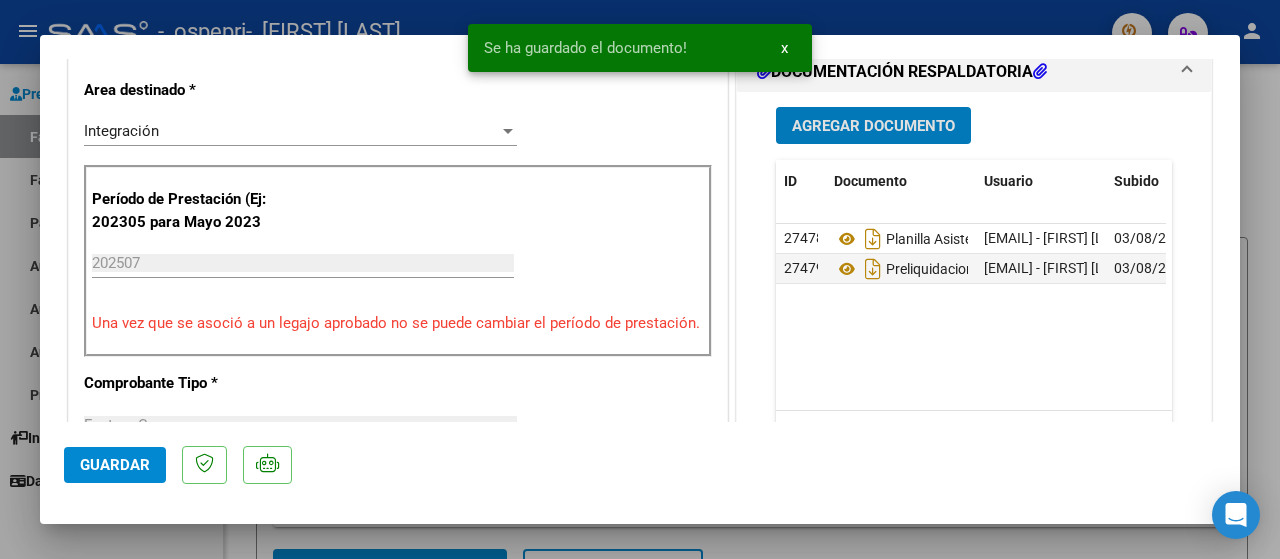 click on "Guardar" 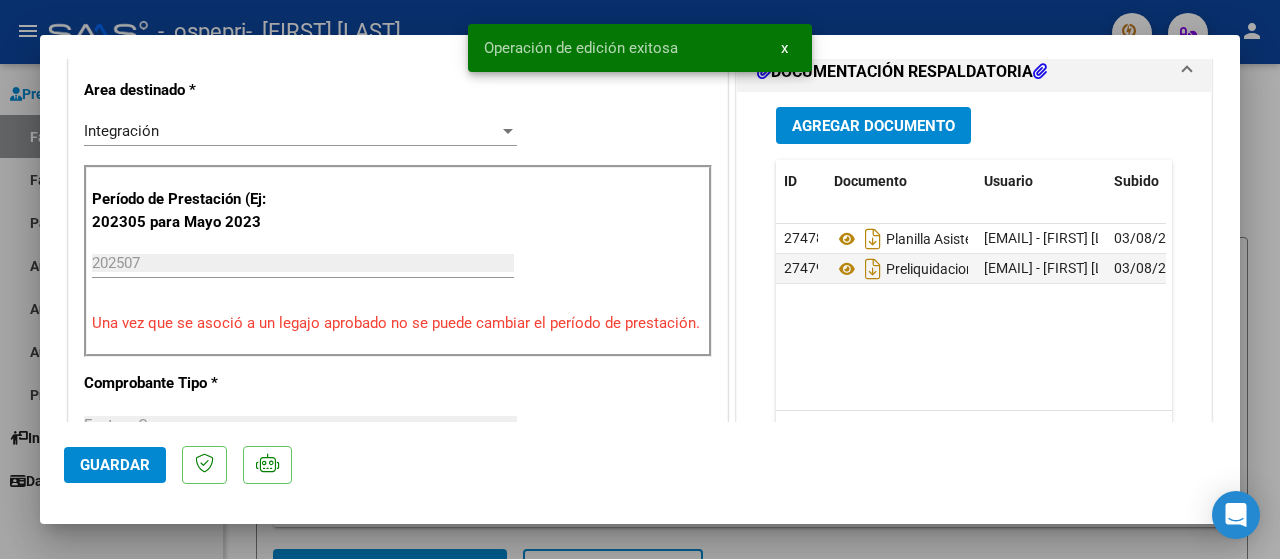 click at bounding box center [640, 279] 